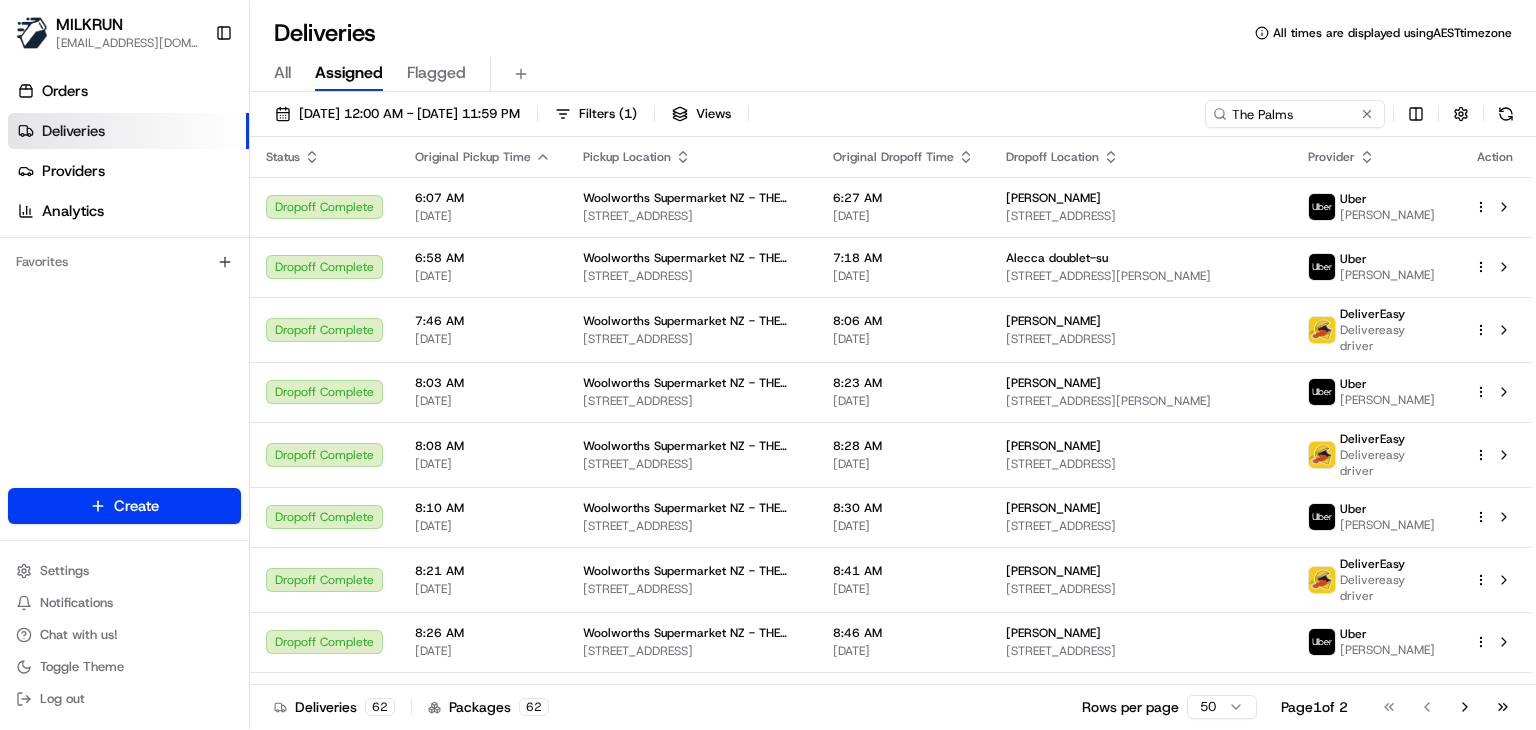 scroll, scrollTop: 0, scrollLeft: 0, axis: both 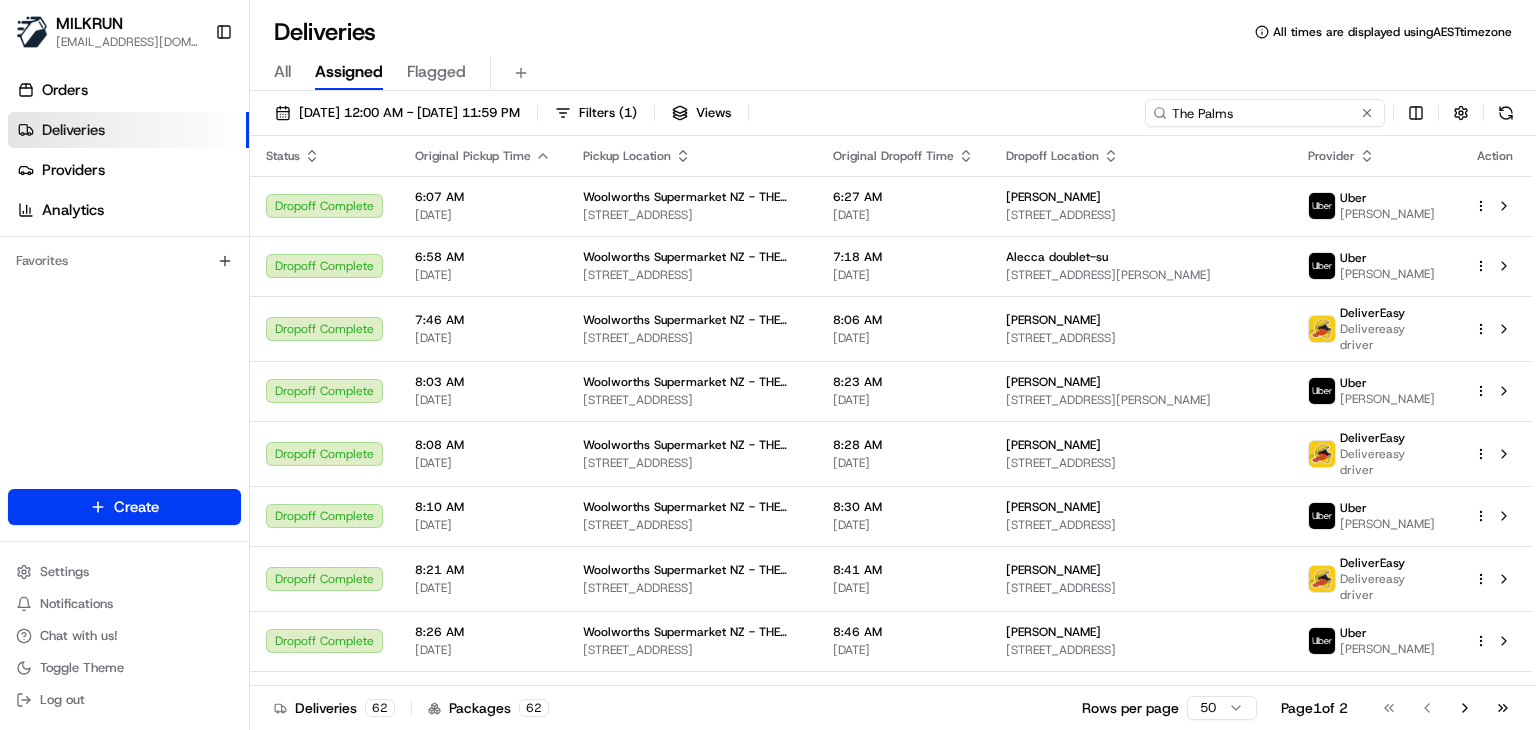 click on "The Palms" at bounding box center (1265, 113) 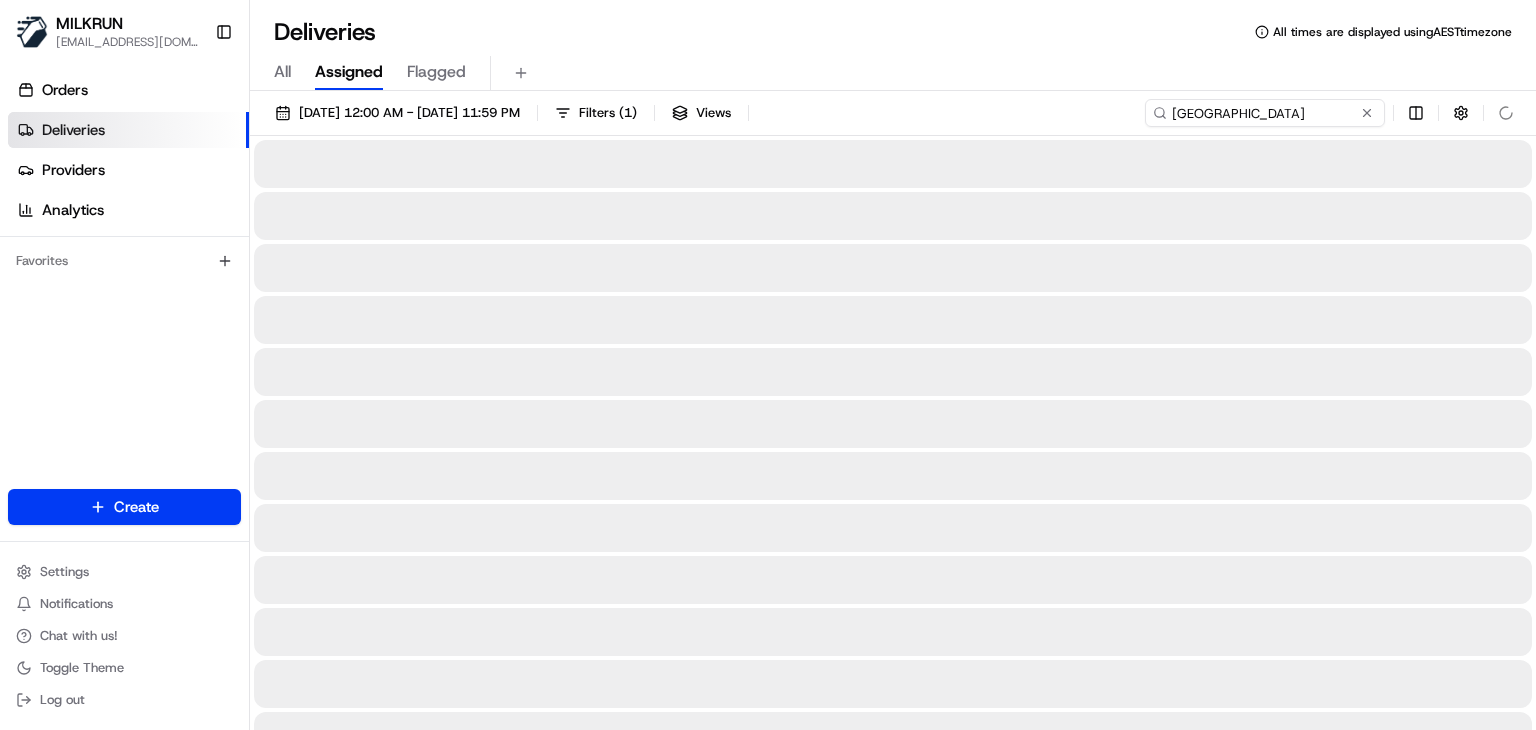 type on "Rode Road" 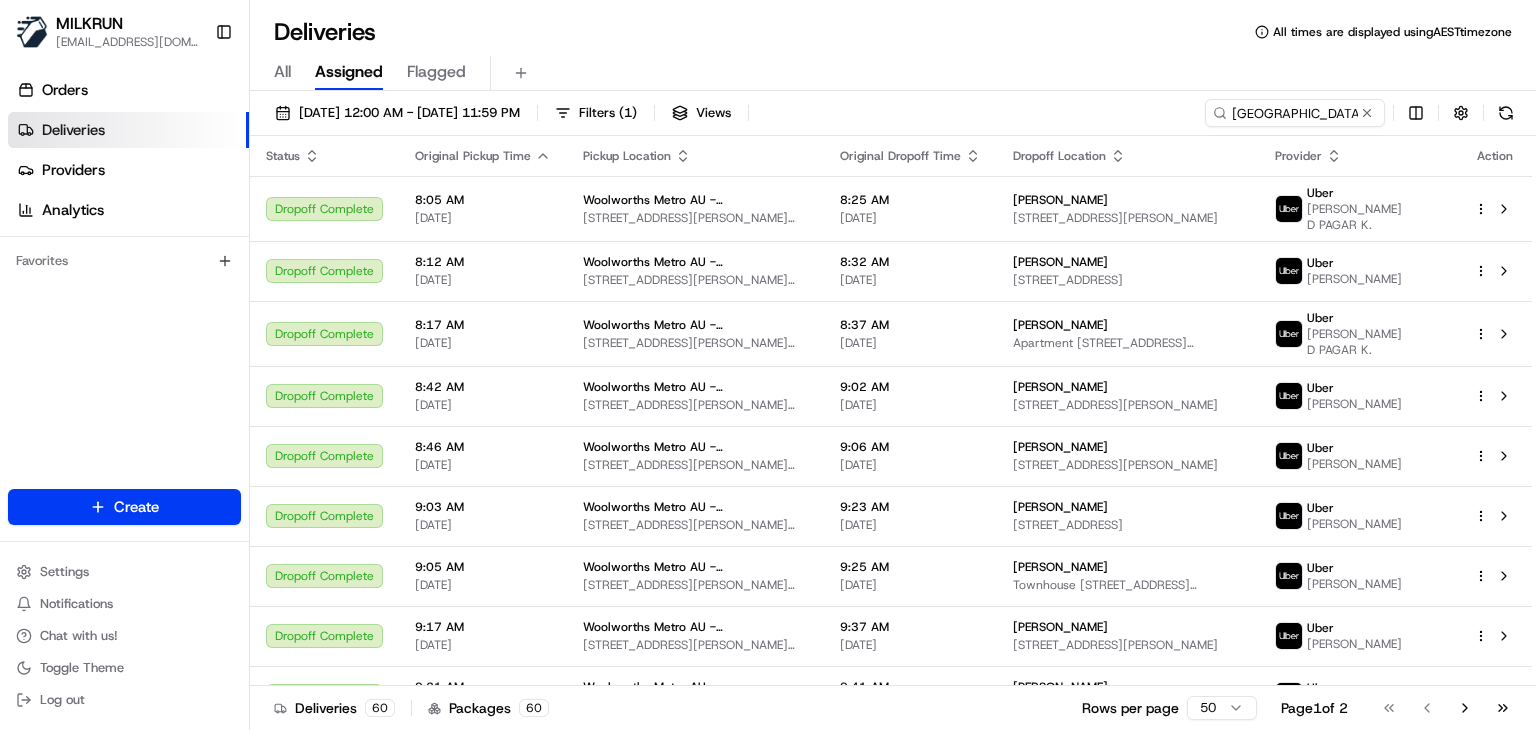 click on "Deliveries All times are displayed using  AEST  timezone" at bounding box center (893, 32) 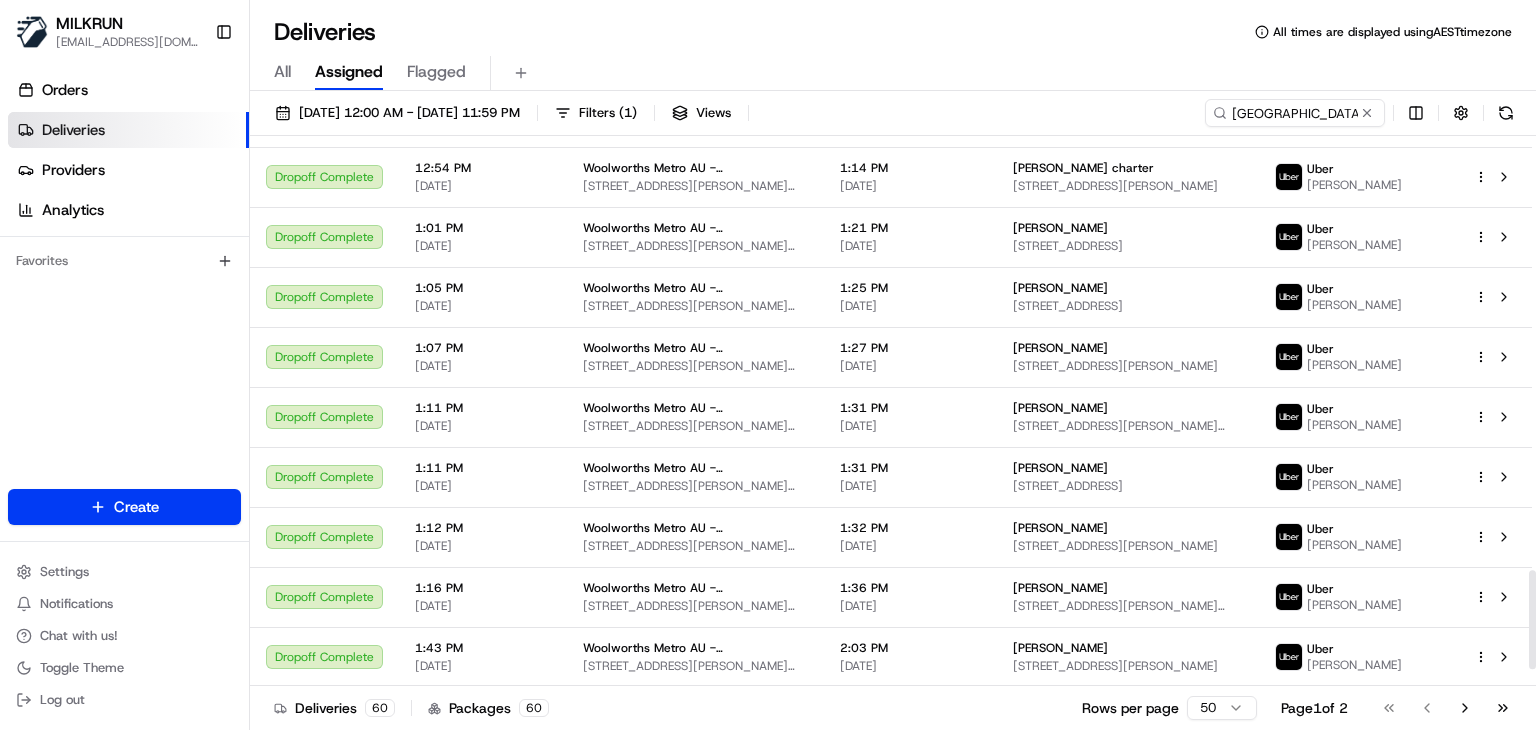 scroll, scrollTop: 2518, scrollLeft: 0, axis: vertical 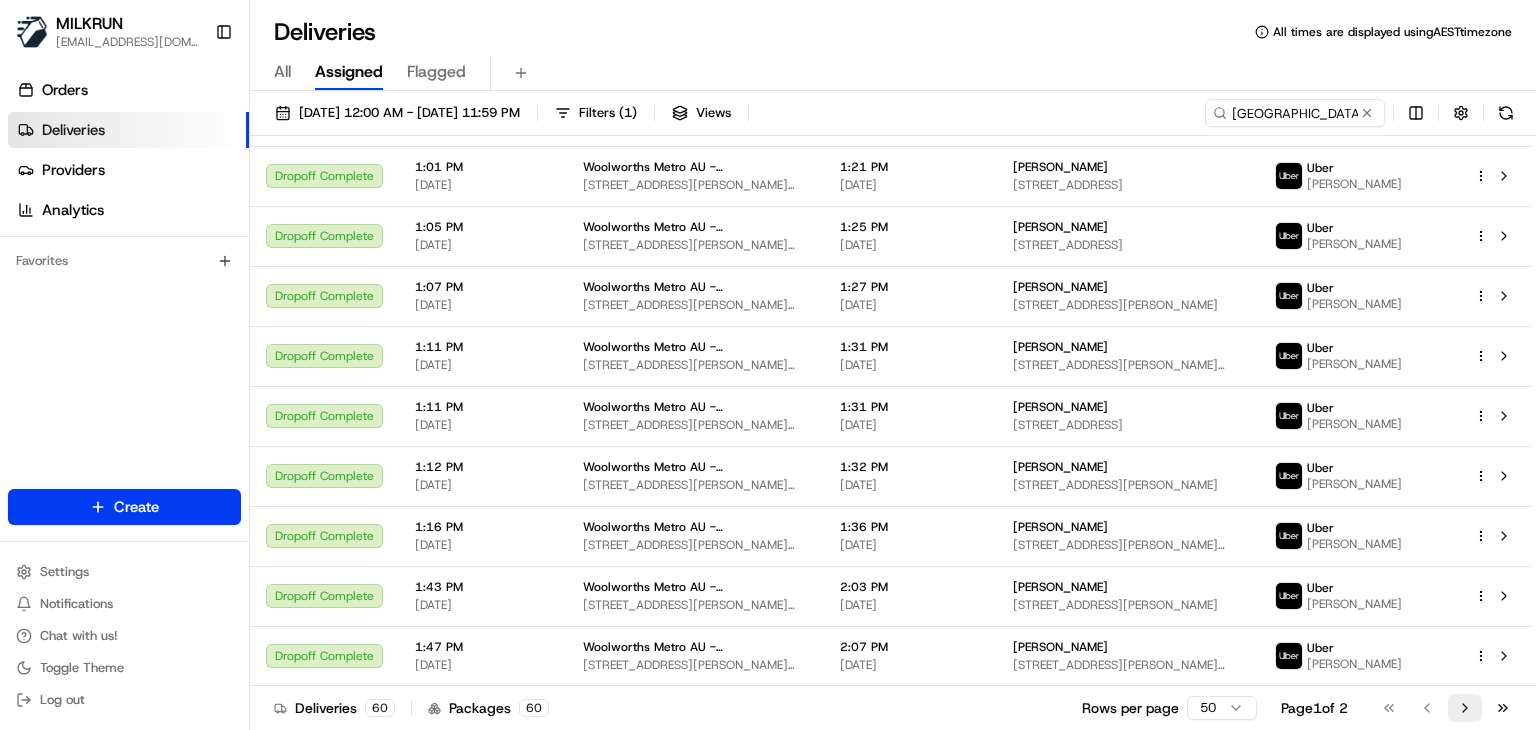 click on "Go to next page" at bounding box center (1465, 708) 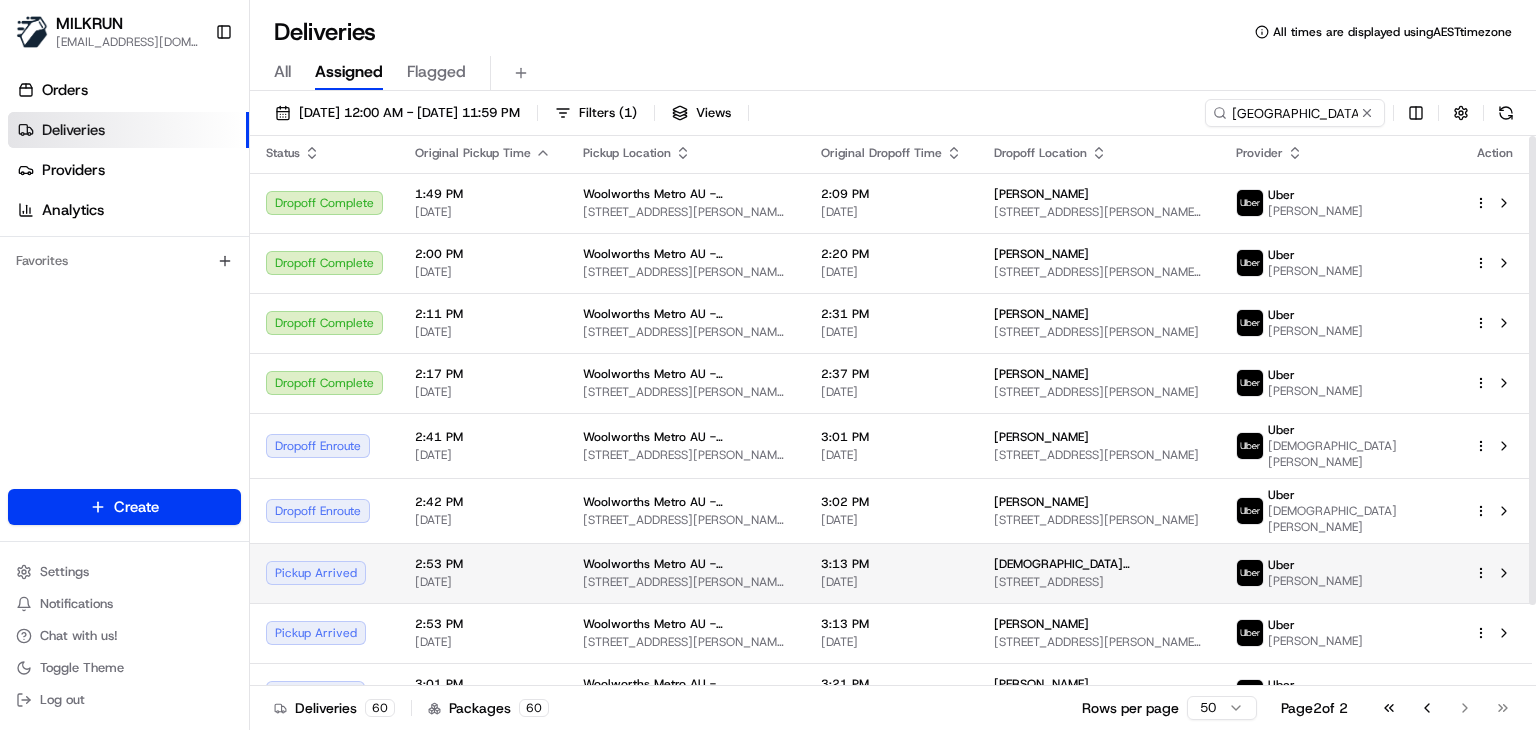 scroll, scrollTop: 0, scrollLeft: 0, axis: both 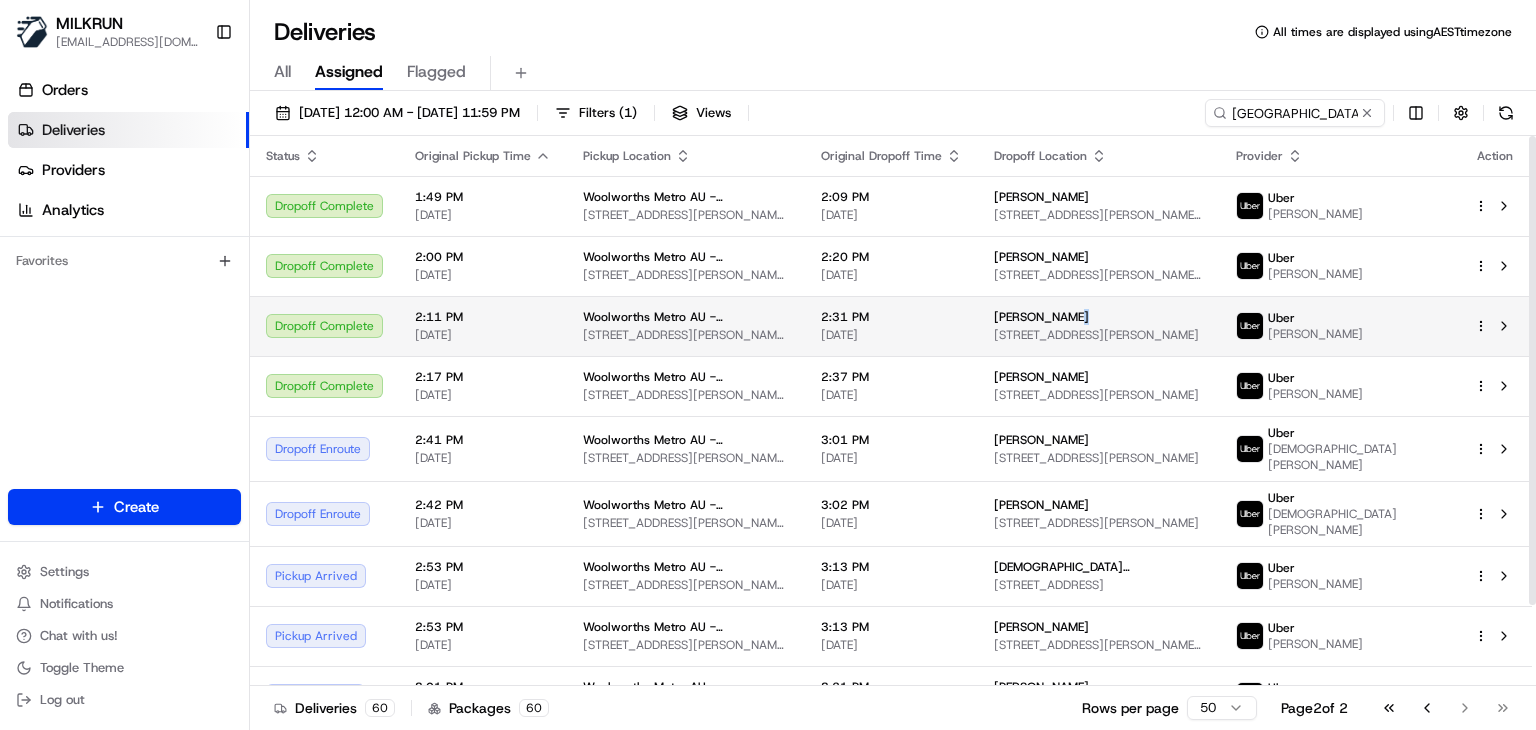 drag, startPoint x: 1122, startPoint y: 323, endPoint x: 1036, endPoint y: 329, distance: 86.209045 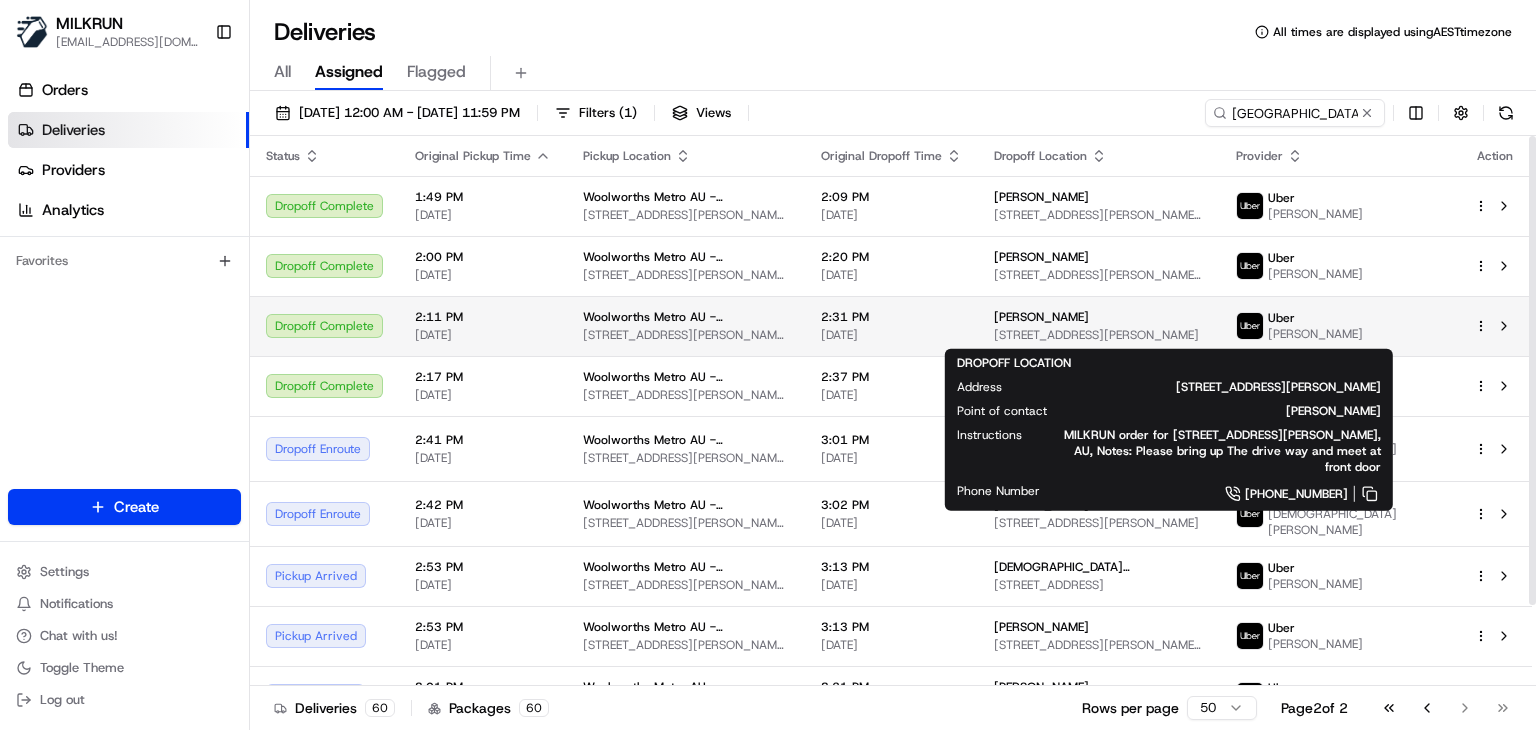 click on "Rebecca Aird" at bounding box center [1041, 317] 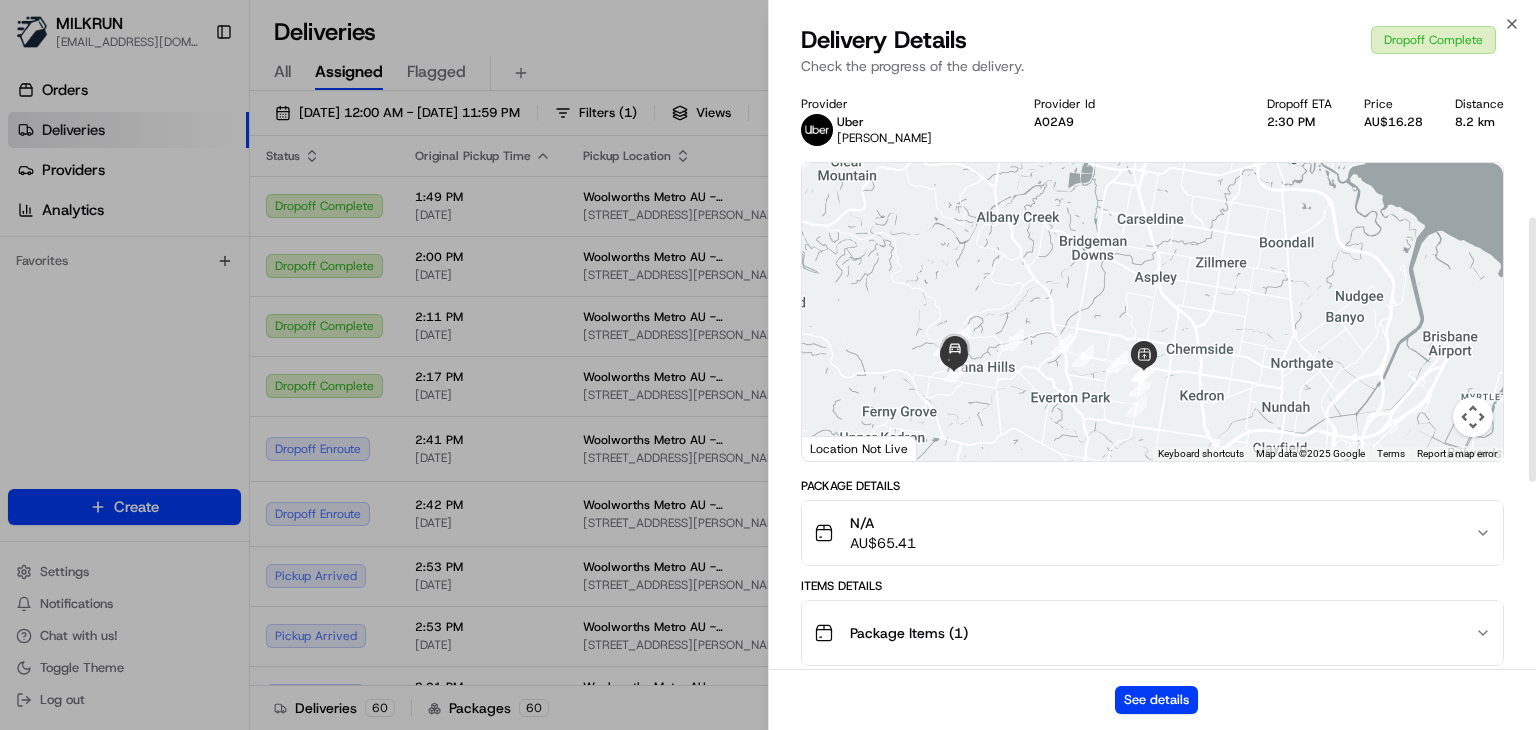 scroll, scrollTop: 388, scrollLeft: 0, axis: vertical 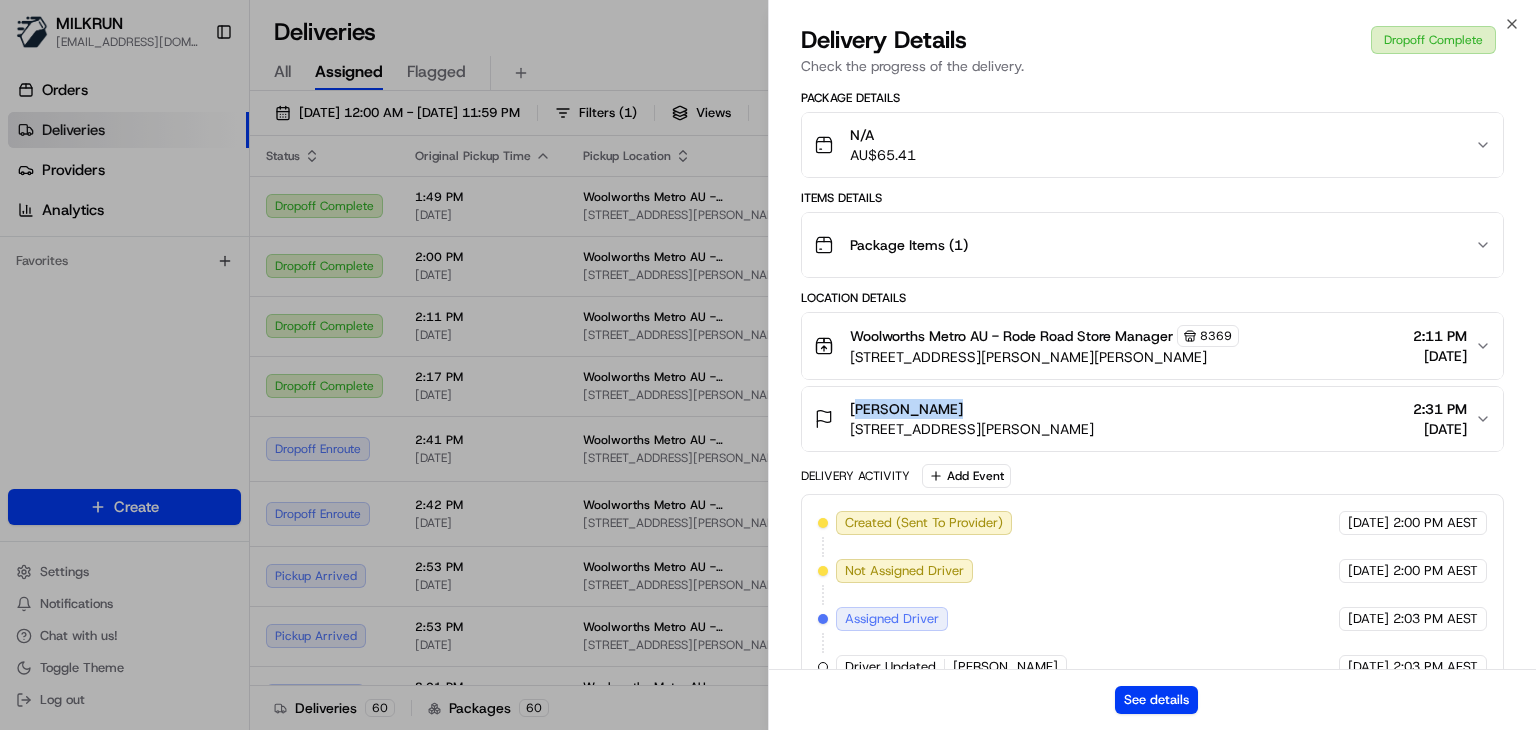 drag, startPoint x: 946, startPoint y: 405, endPoint x: 842, endPoint y: 410, distance: 104.120125 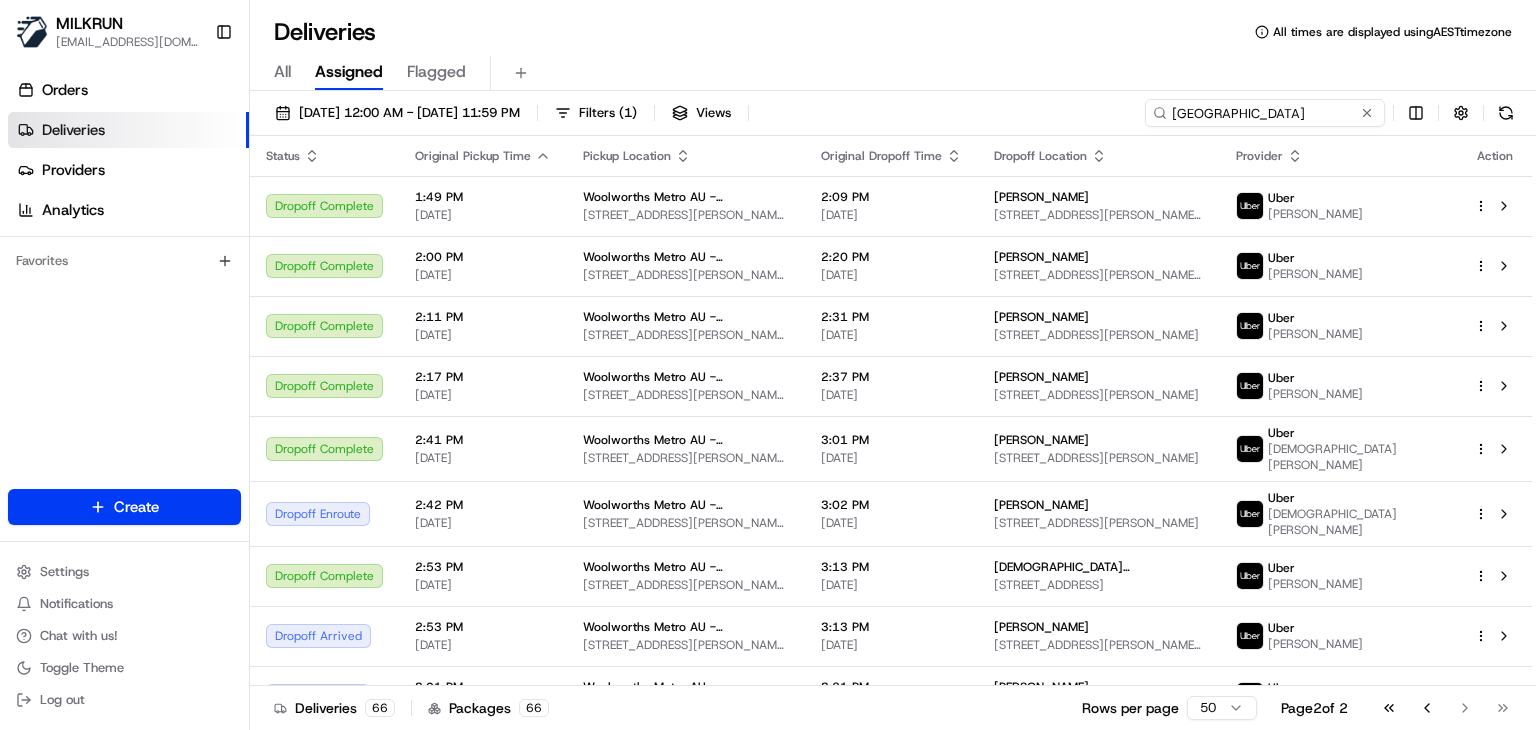 click on "Rode Road" at bounding box center [1265, 113] 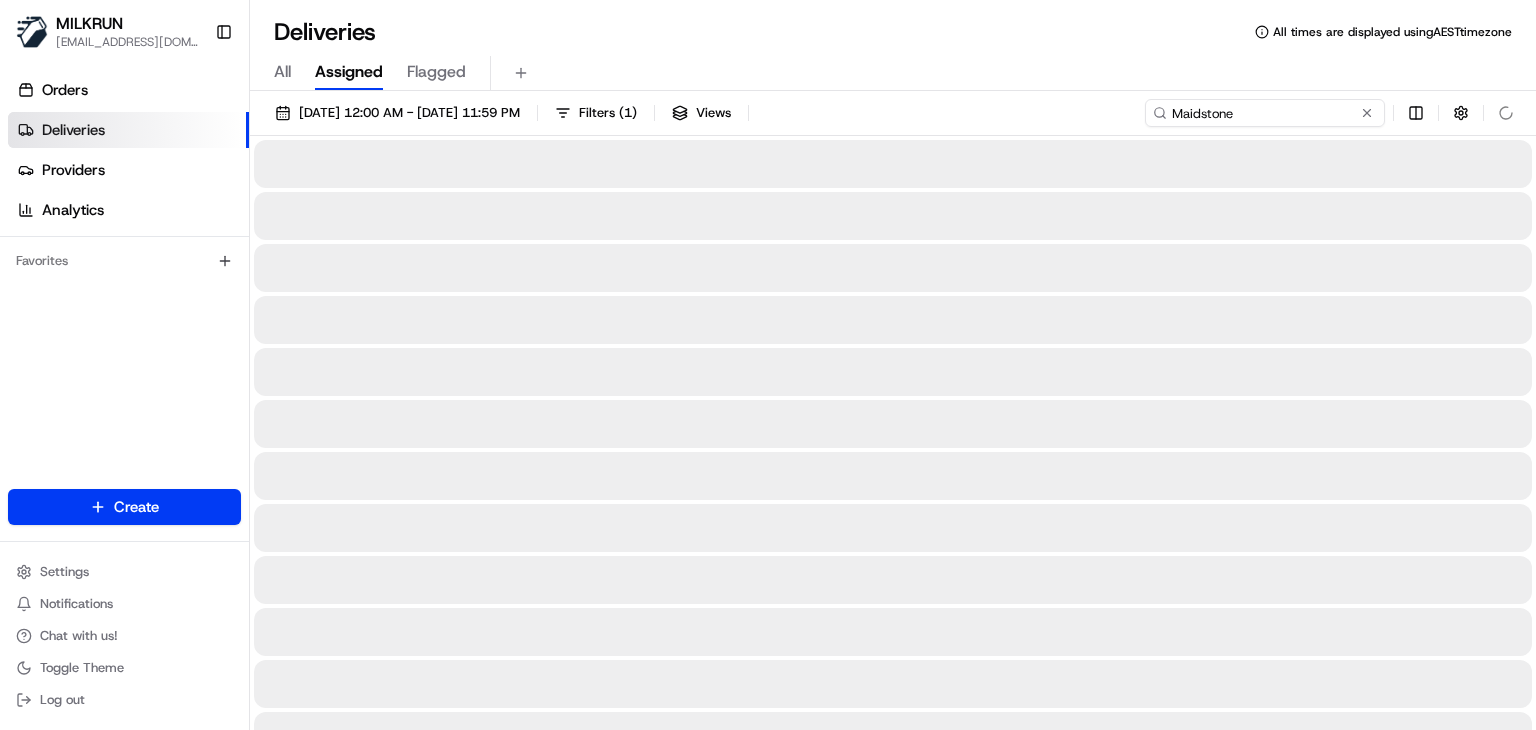 type on "Maidstone" 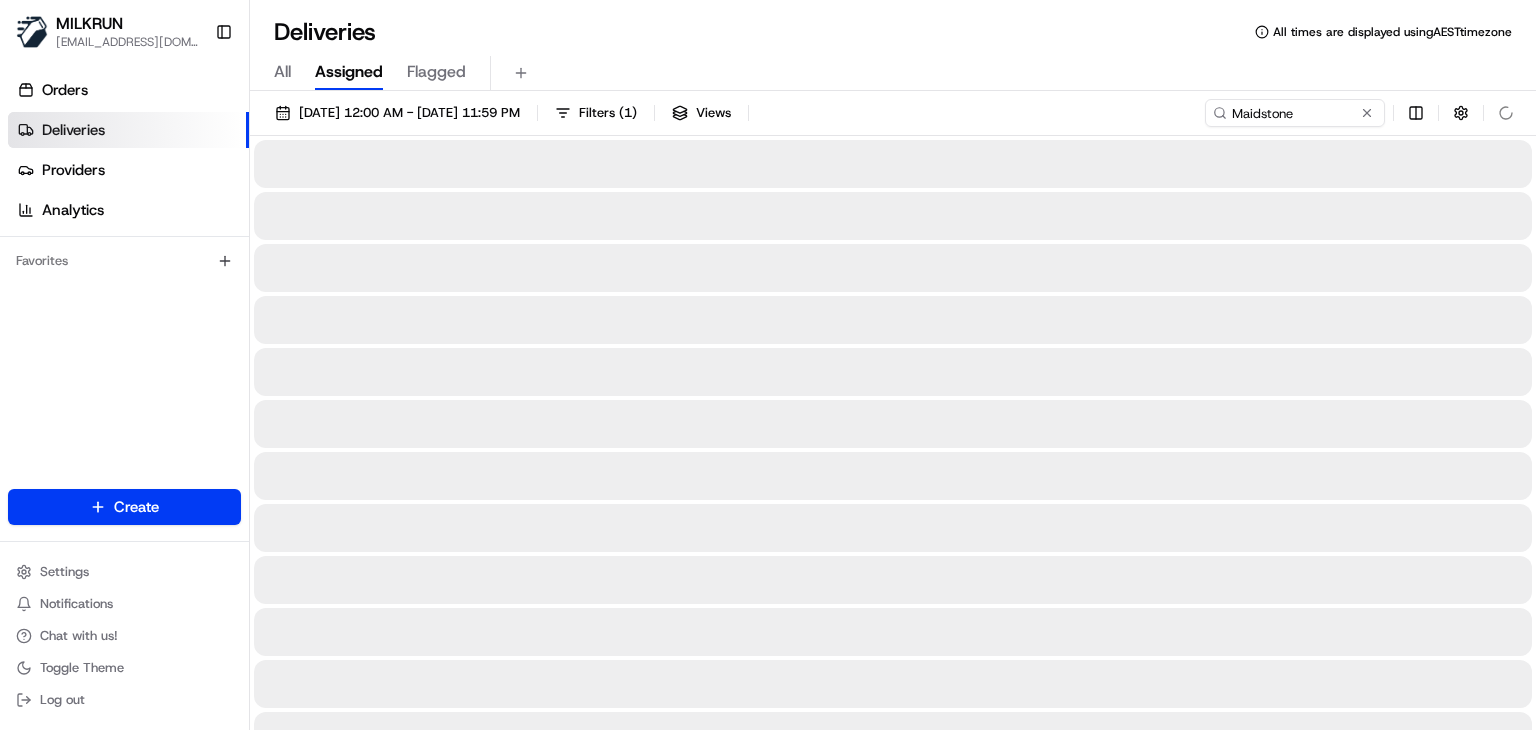 click on "All Assigned Flagged" at bounding box center [893, 73] 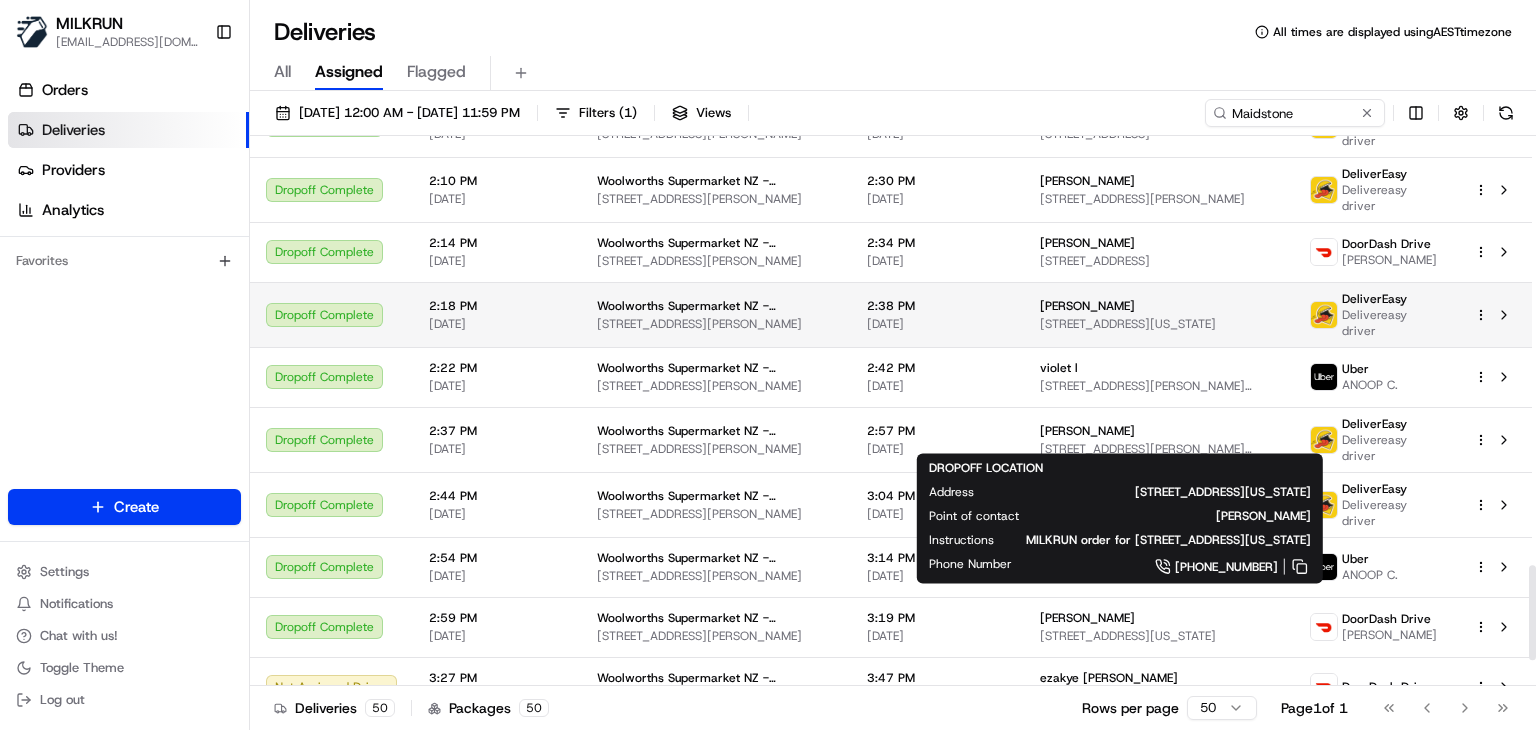 scroll, scrollTop: 2481, scrollLeft: 0, axis: vertical 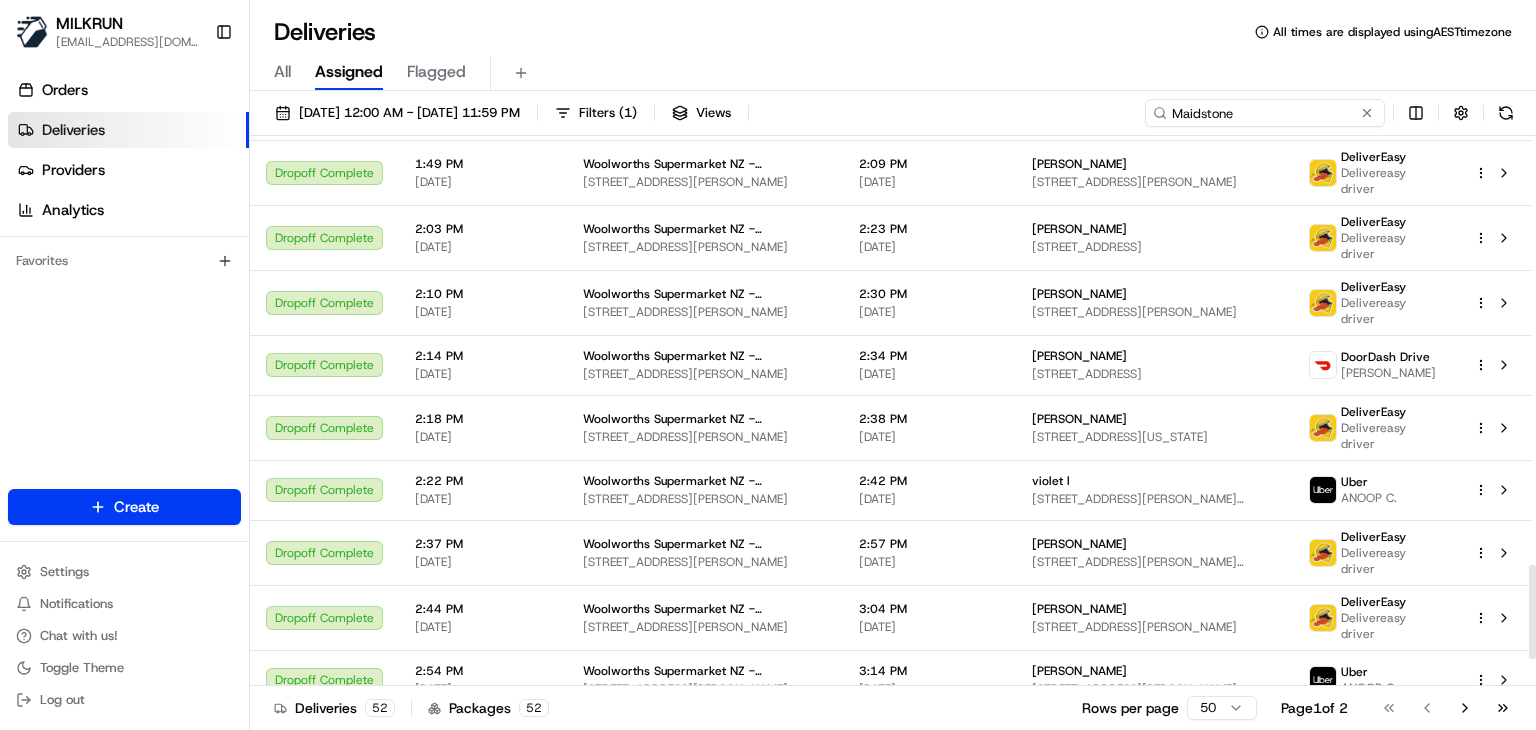 click on "Maidstone" at bounding box center (1265, 113) 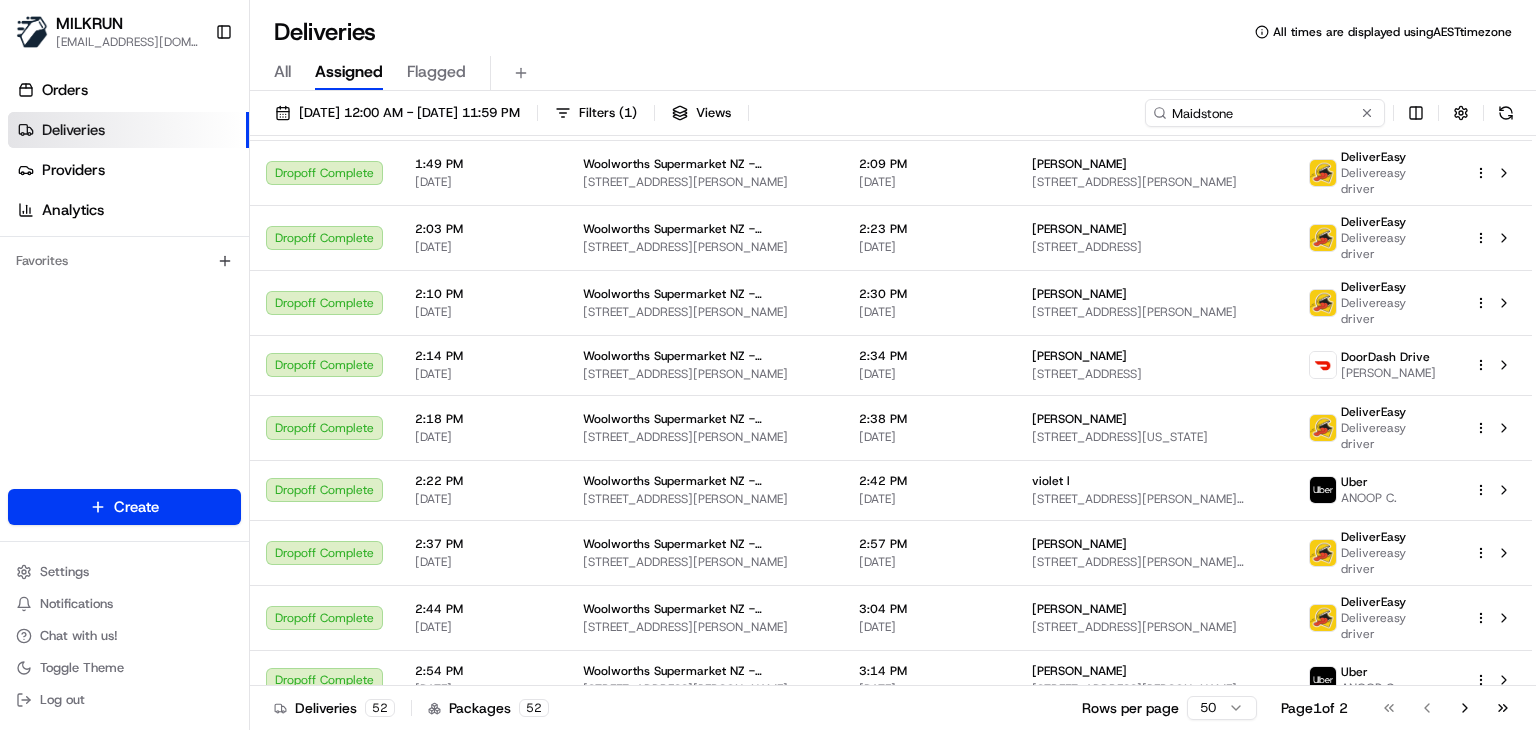 click on "Maidstone" at bounding box center [1265, 113] 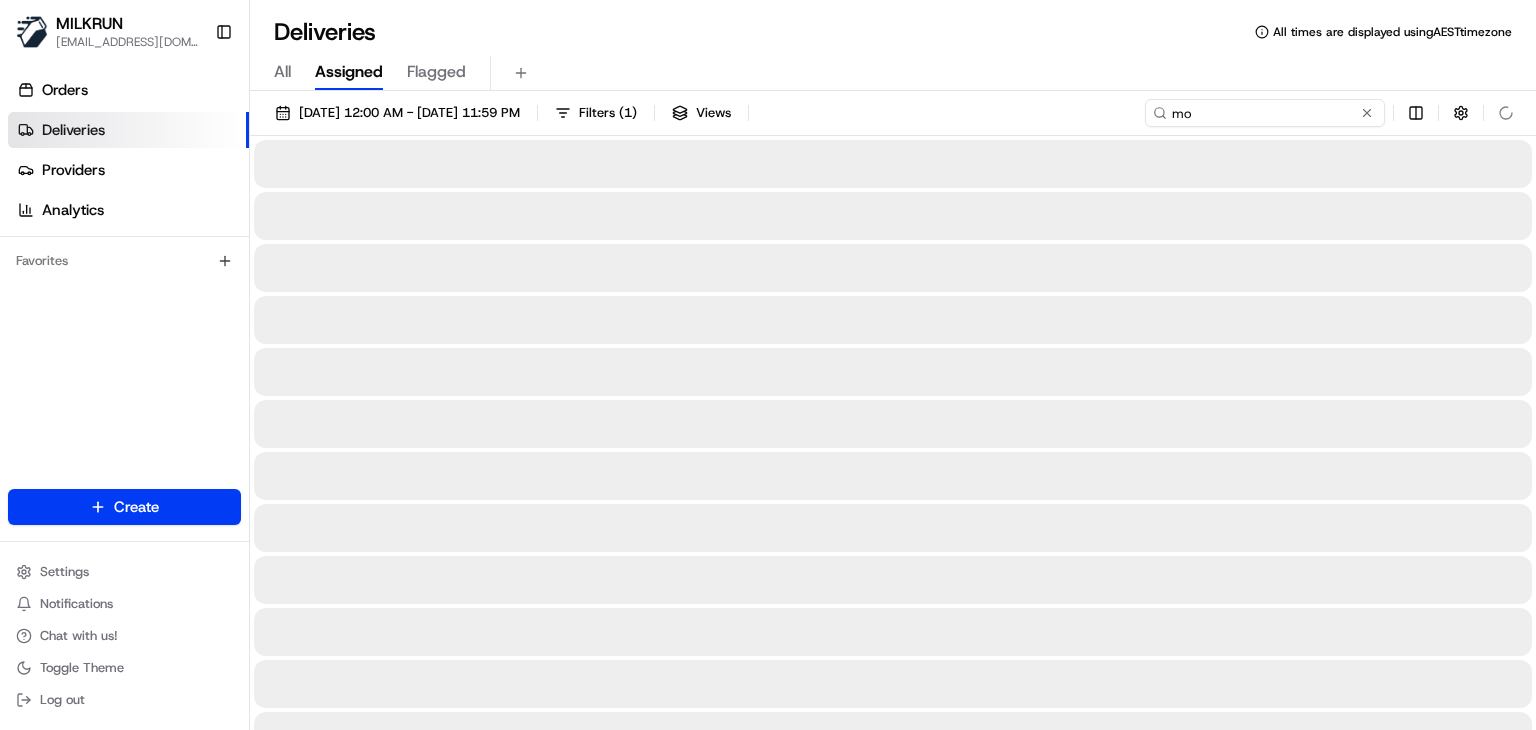 type on "m" 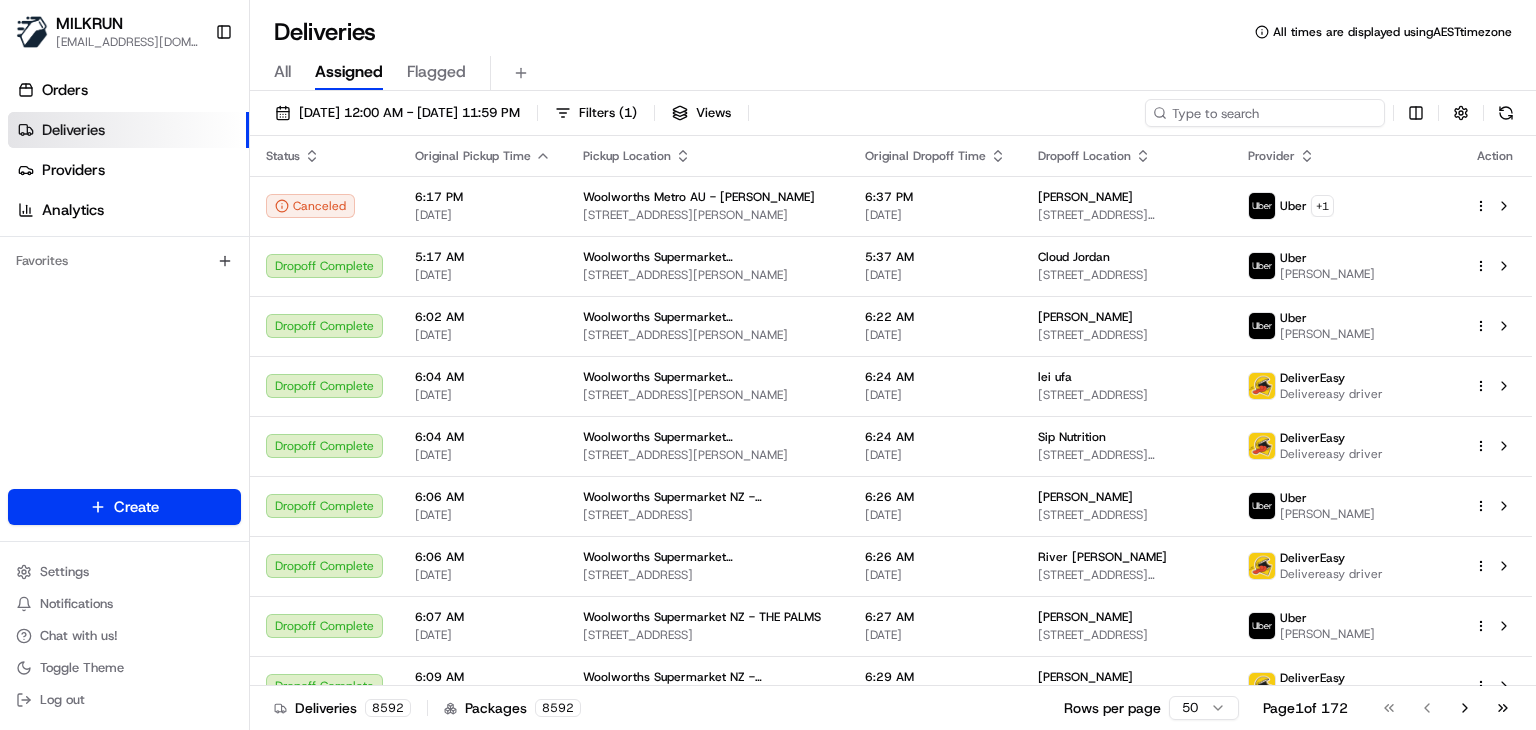 paste on "Morayfield" 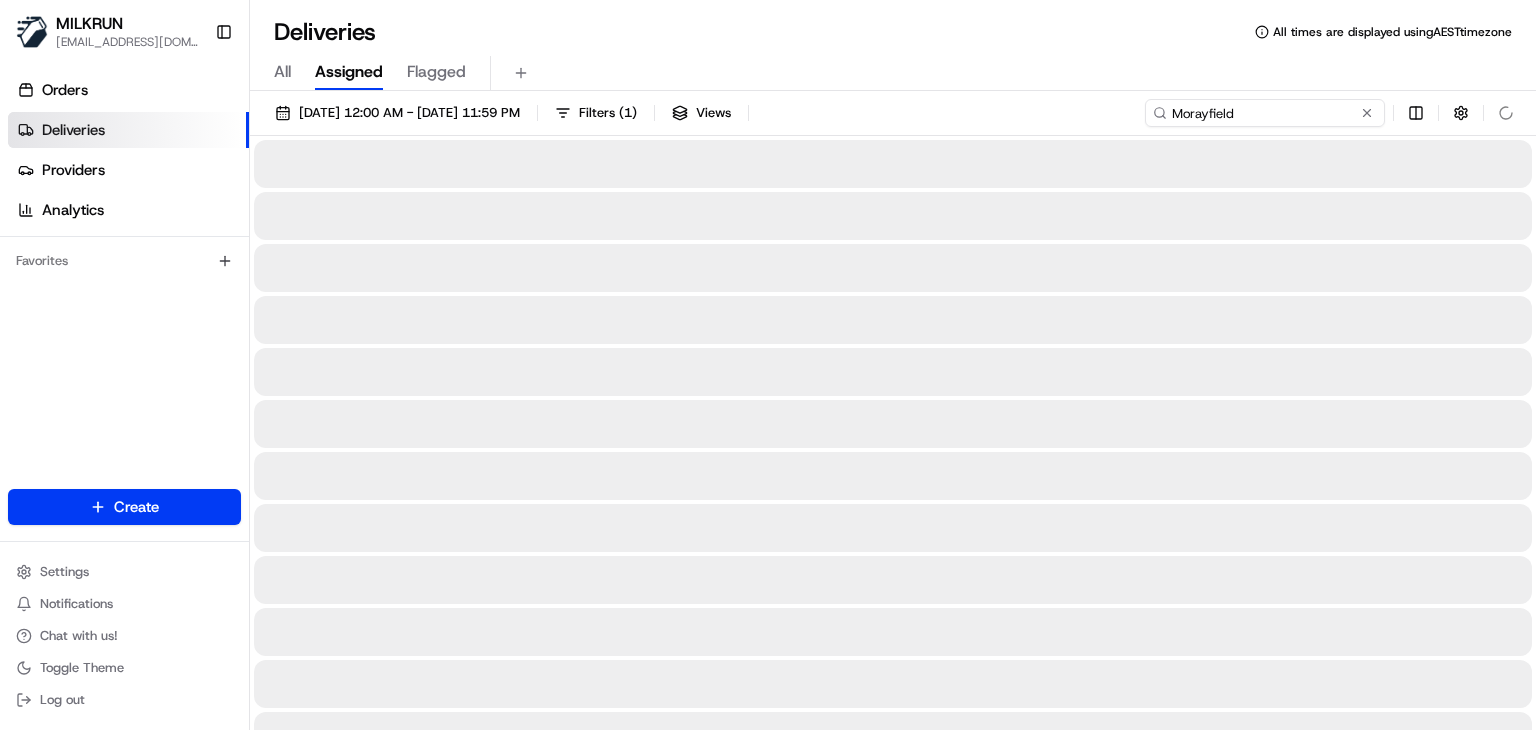 type on "Morayfield" 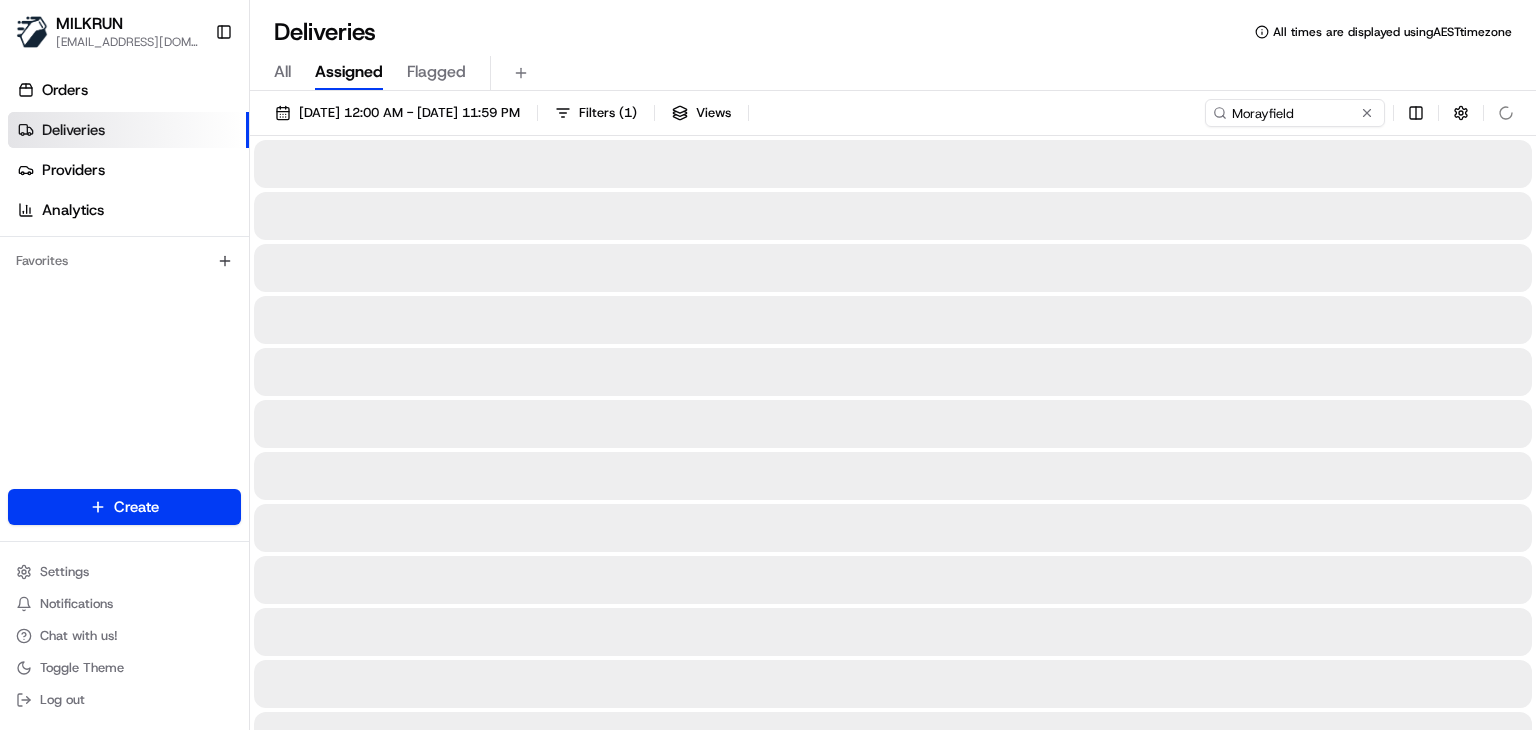click on "All Assigned Flagged" at bounding box center [893, 73] 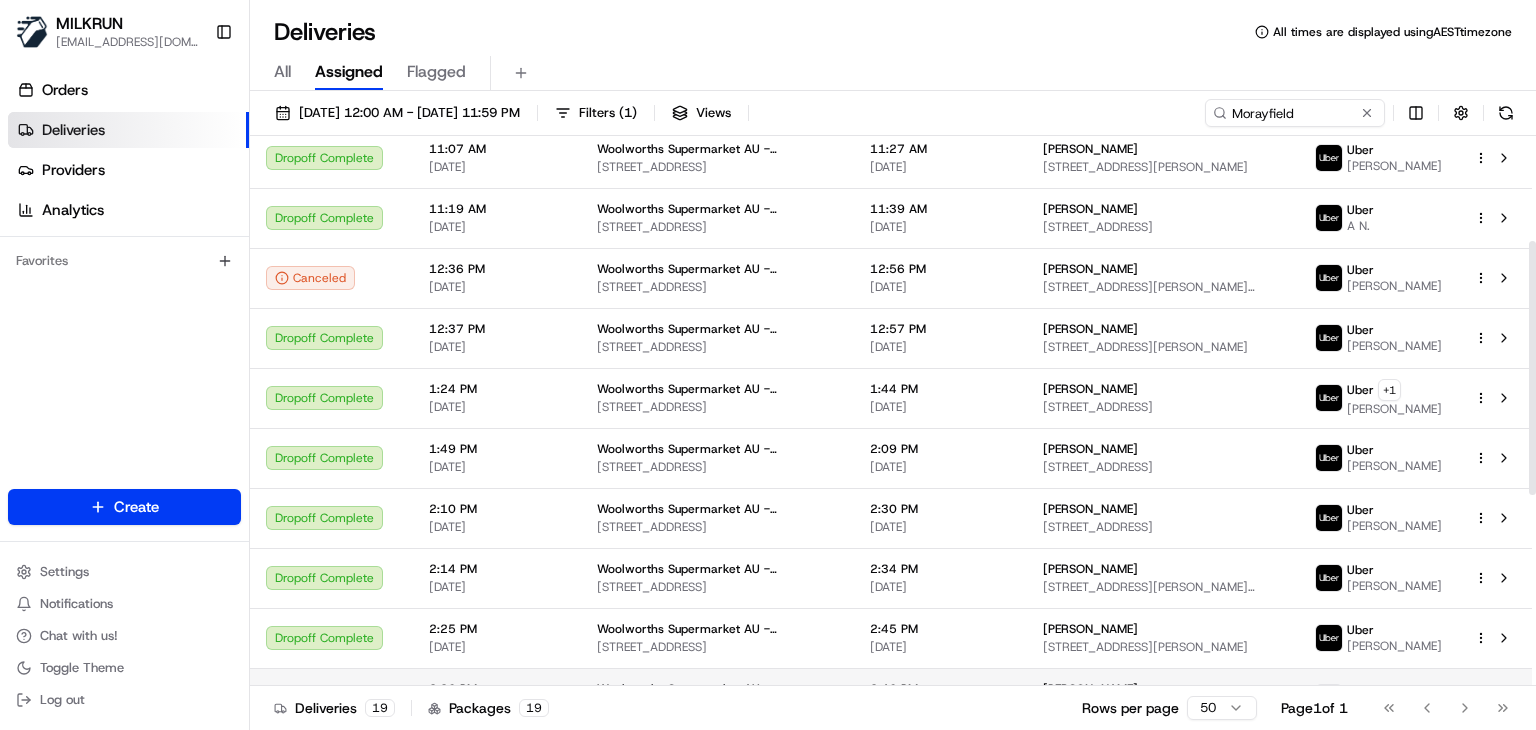 scroll, scrollTop: 225, scrollLeft: 0, axis: vertical 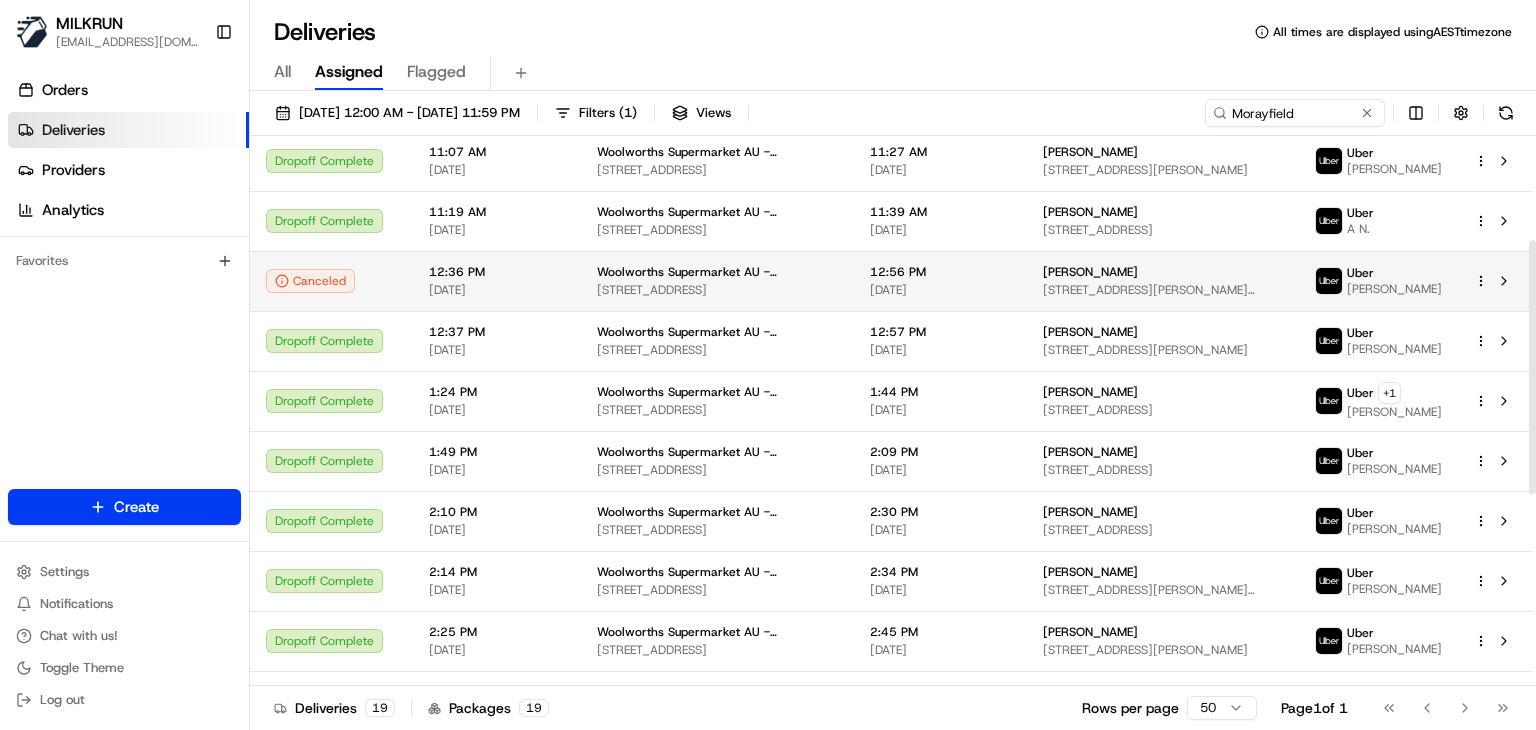 drag, startPoint x: 1112, startPoint y: 265, endPoint x: 1016, endPoint y: 278, distance: 96.87621 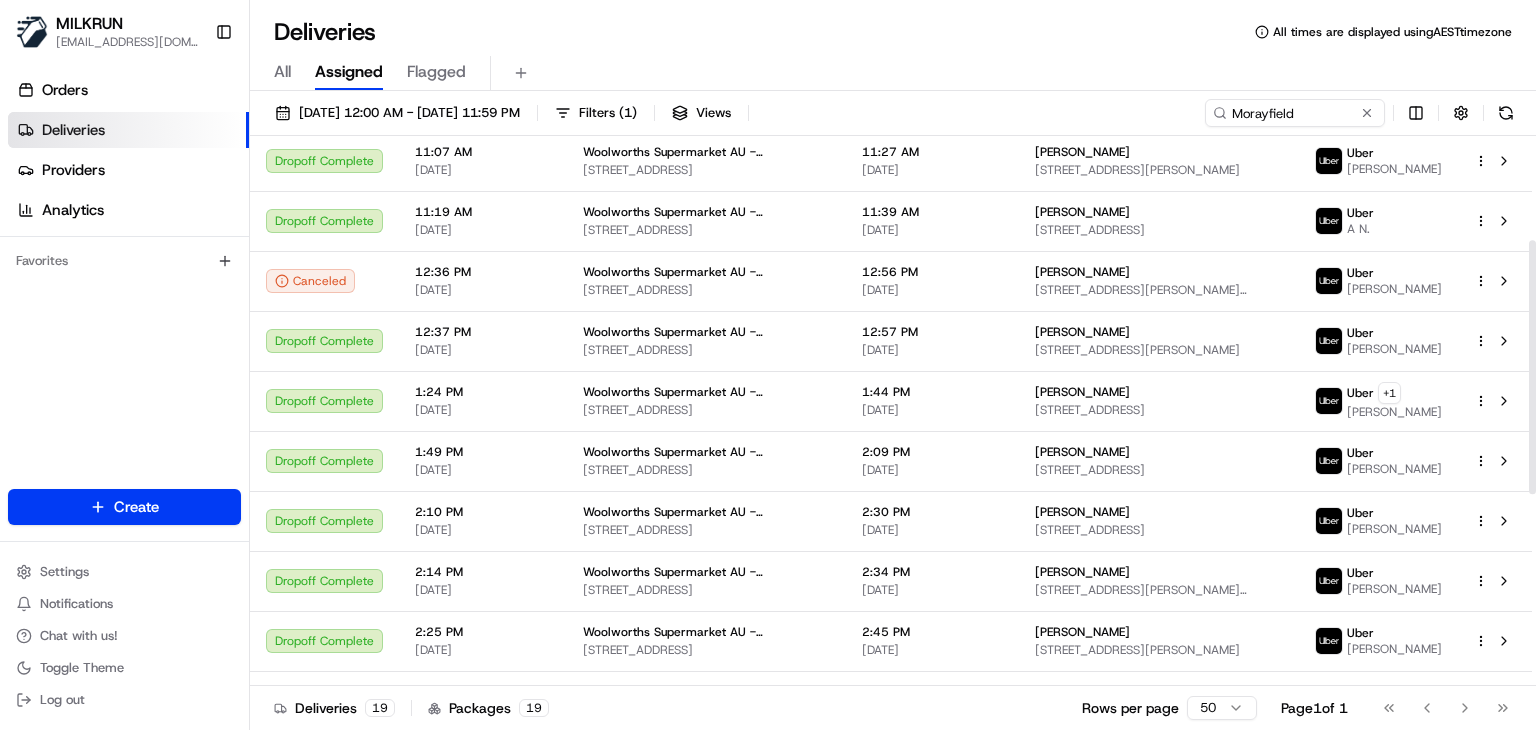 click on "Deliveries All times are displayed using  AEST  timezone" at bounding box center (893, 32) 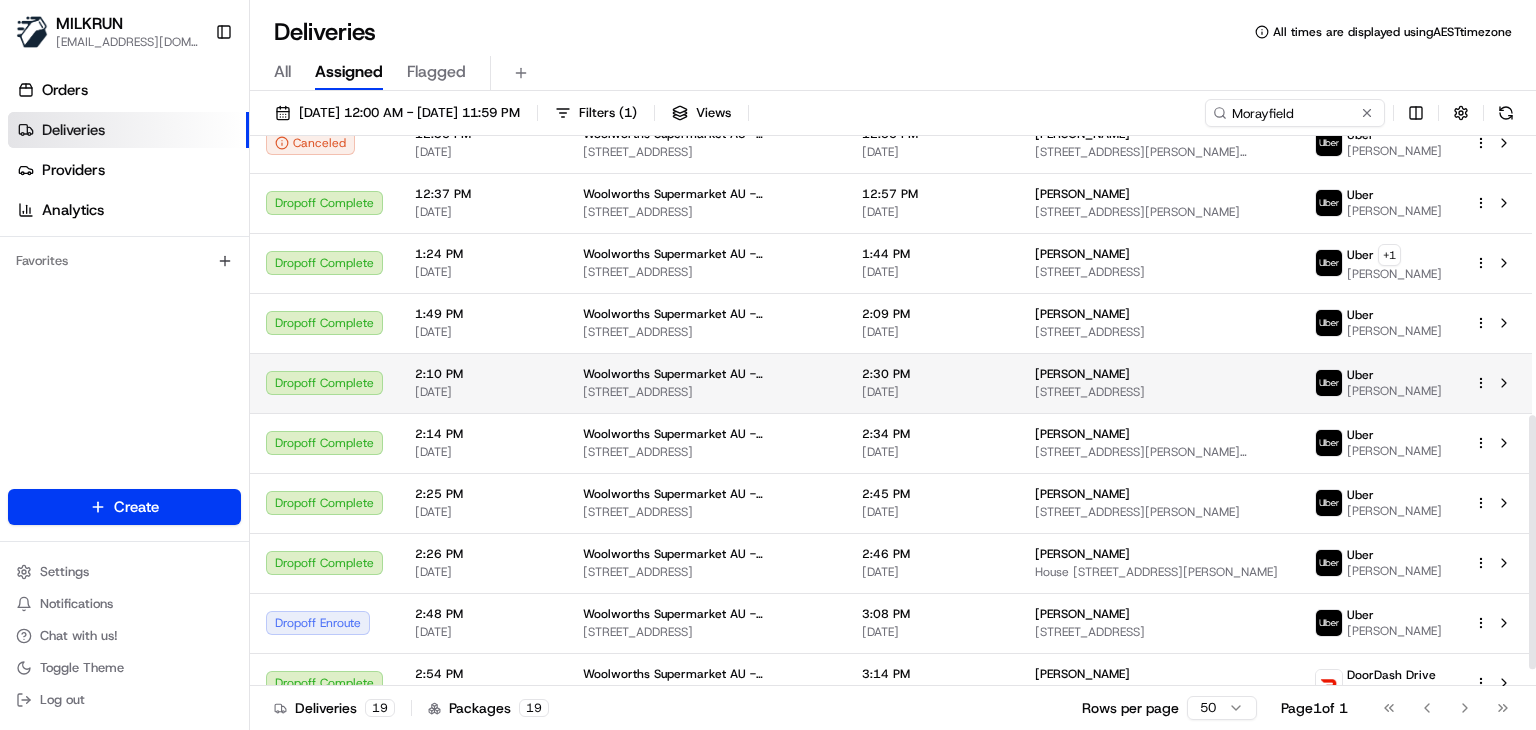 scroll, scrollTop: 640, scrollLeft: 0, axis: vertical 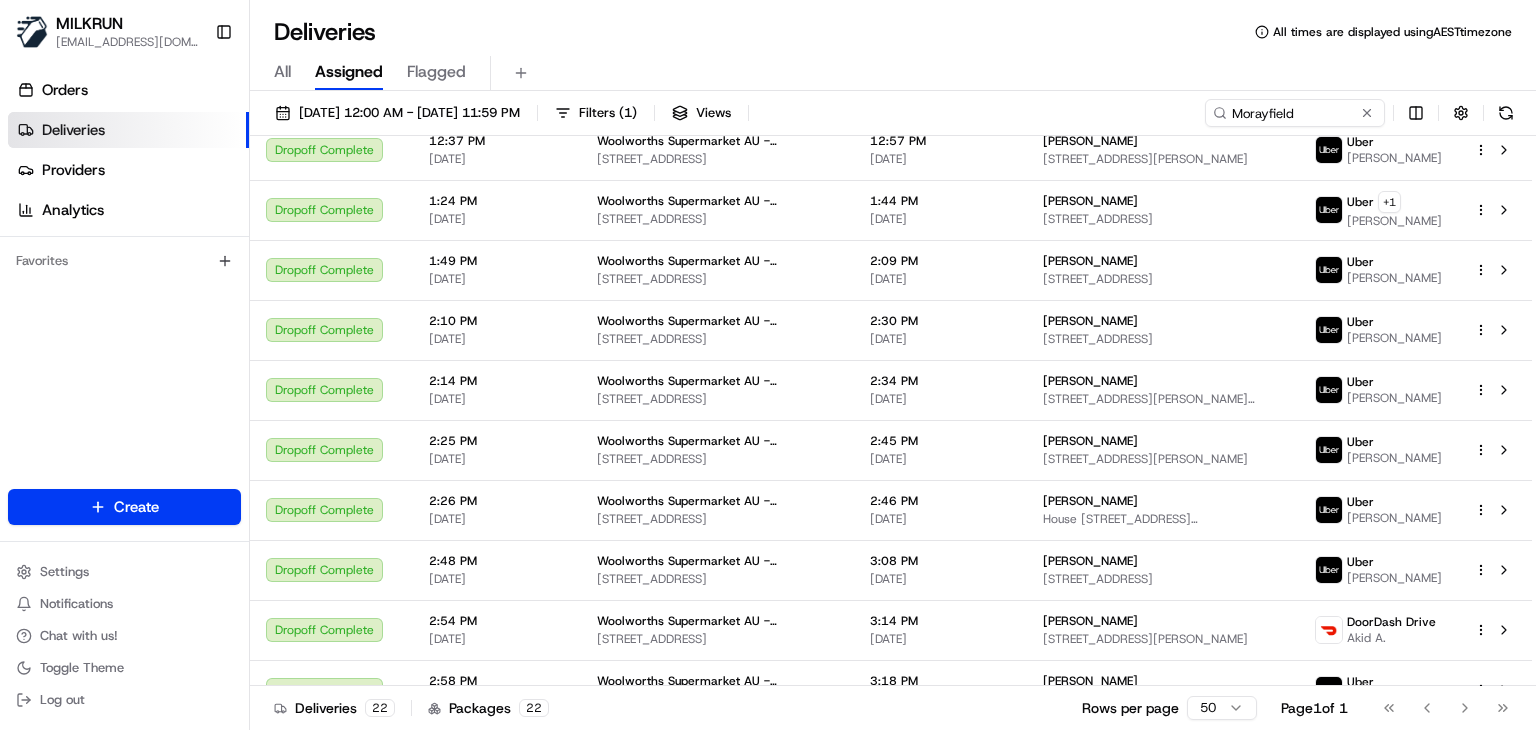 click on "All Assigned Flagged" at bounding box center (893, 69) 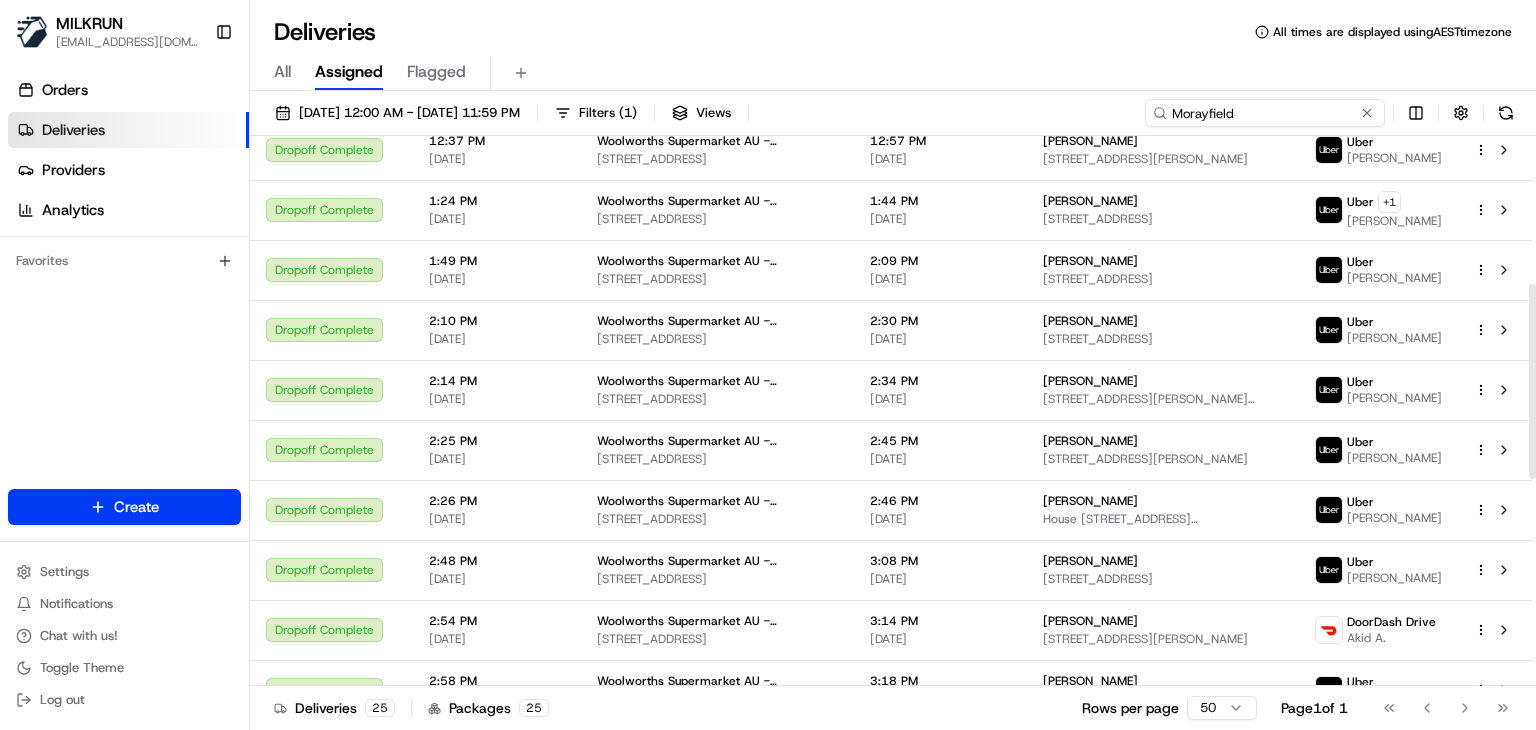 click on "Morayfield" at bounding box center [1265, 113] 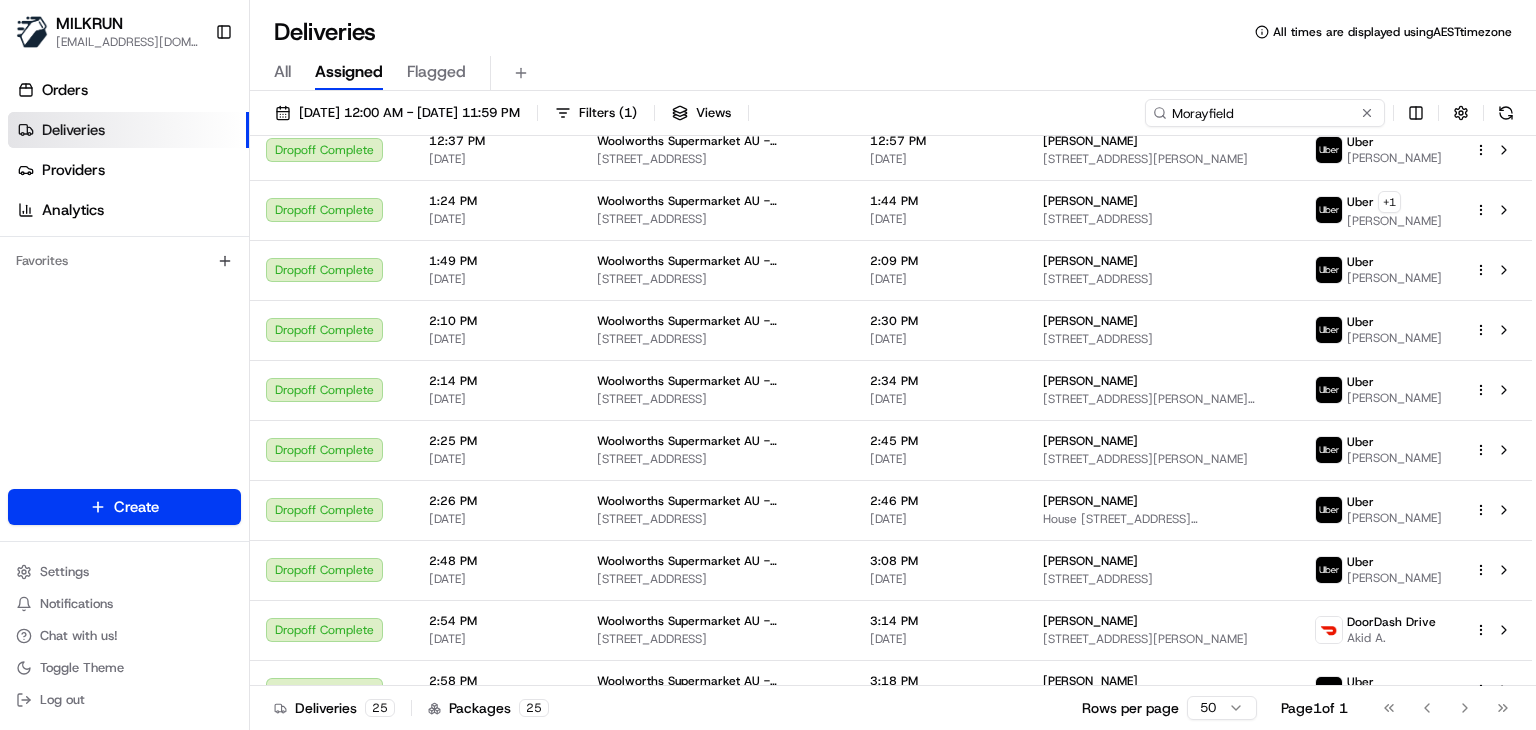 click on "Morayfield" at bounding box center [1265, 113] 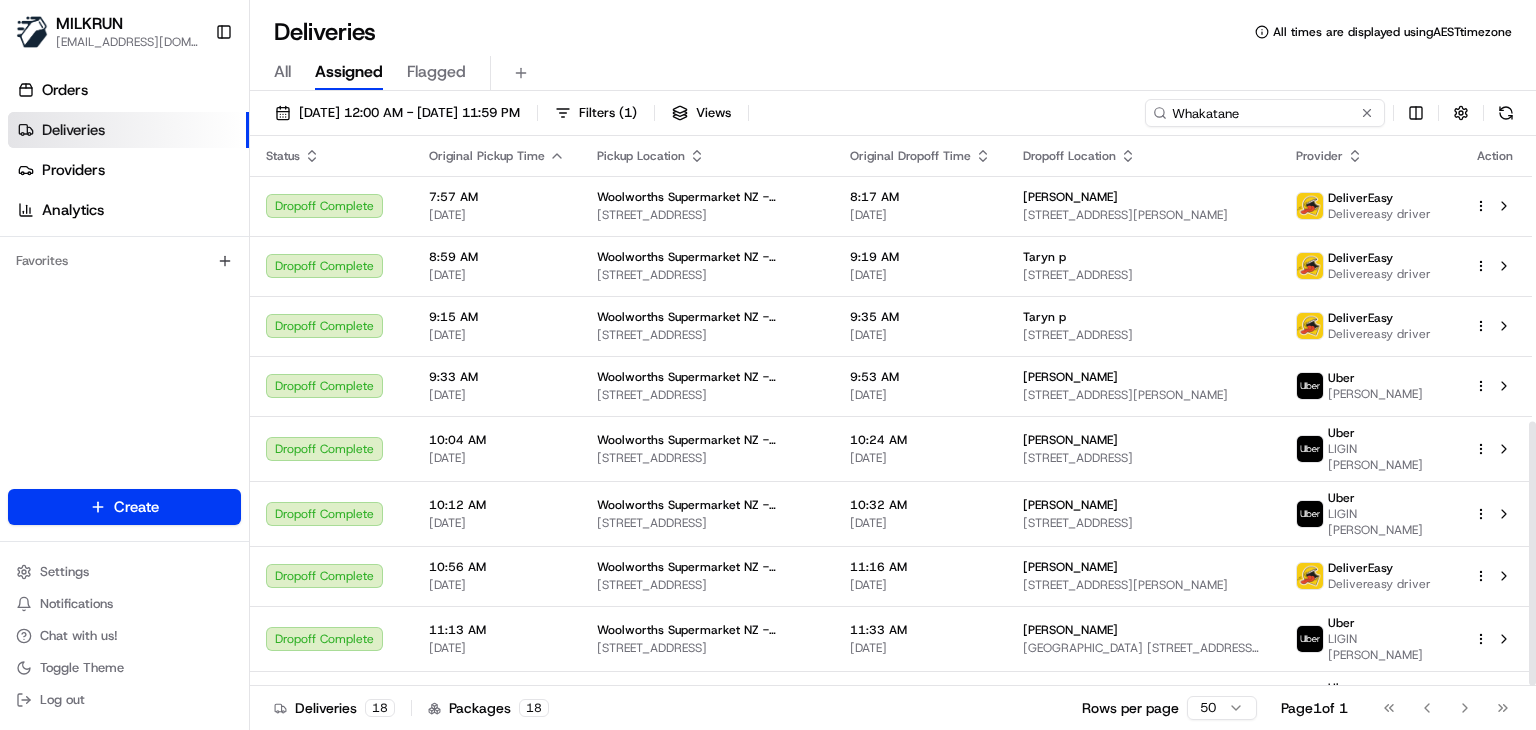 scroll, scrollTop: 594, scrollLeft: 0, axis: vertical 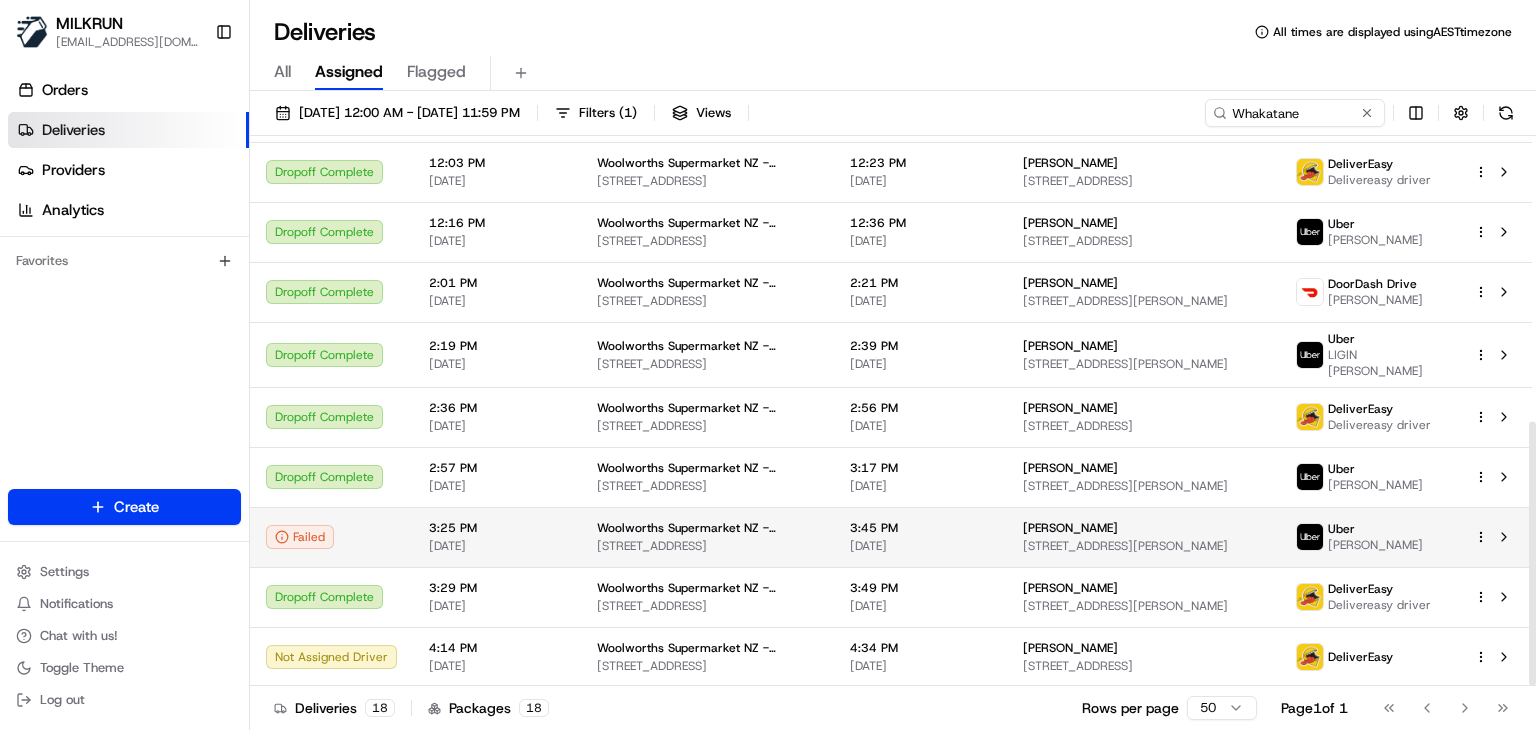 drag, startPoint x: 1093, startPoint y: 525, endPoint x: 991, endPoint y: 526, distance: 102.0049 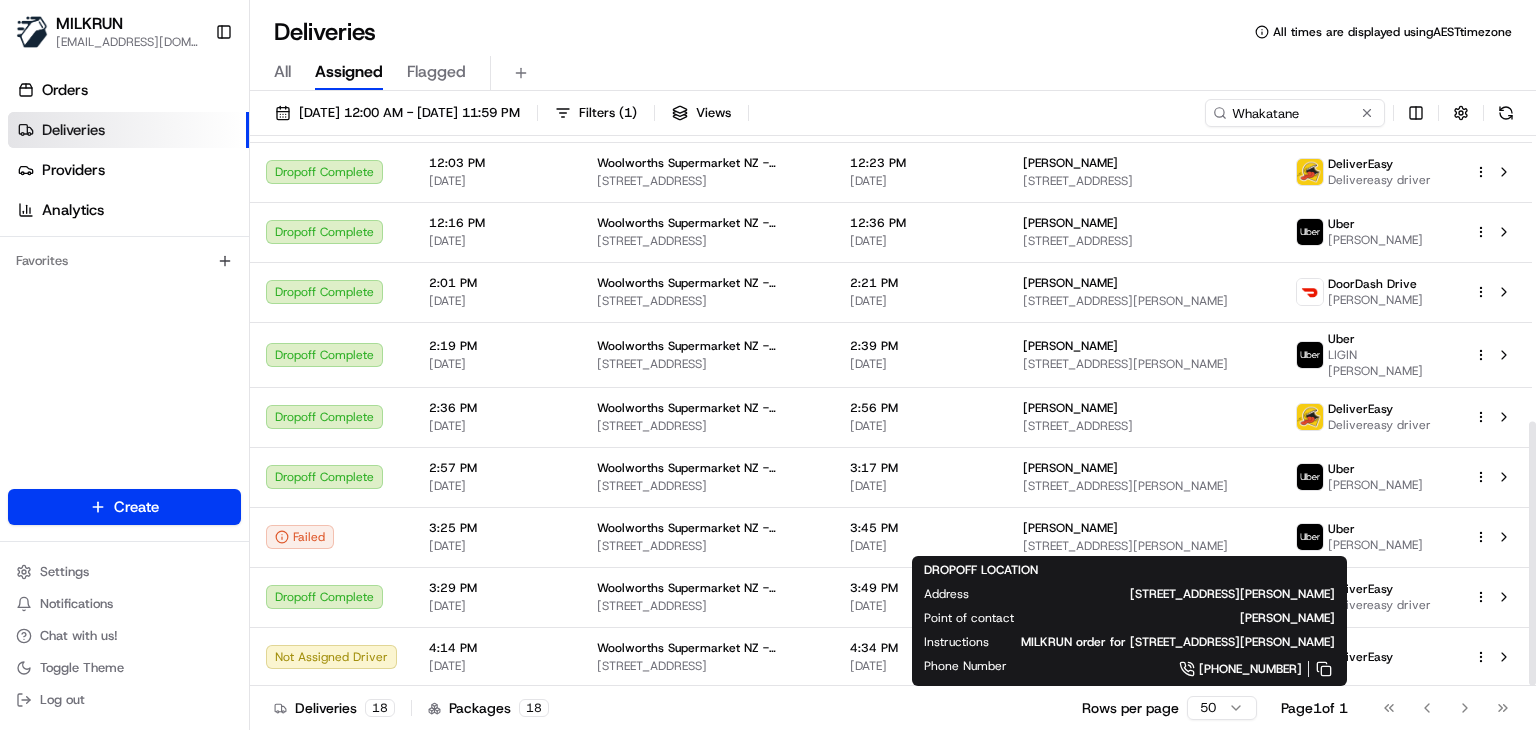 click on "Deliveries All times are displayed using  AEST  timezone" at bounding box center (893, 32) 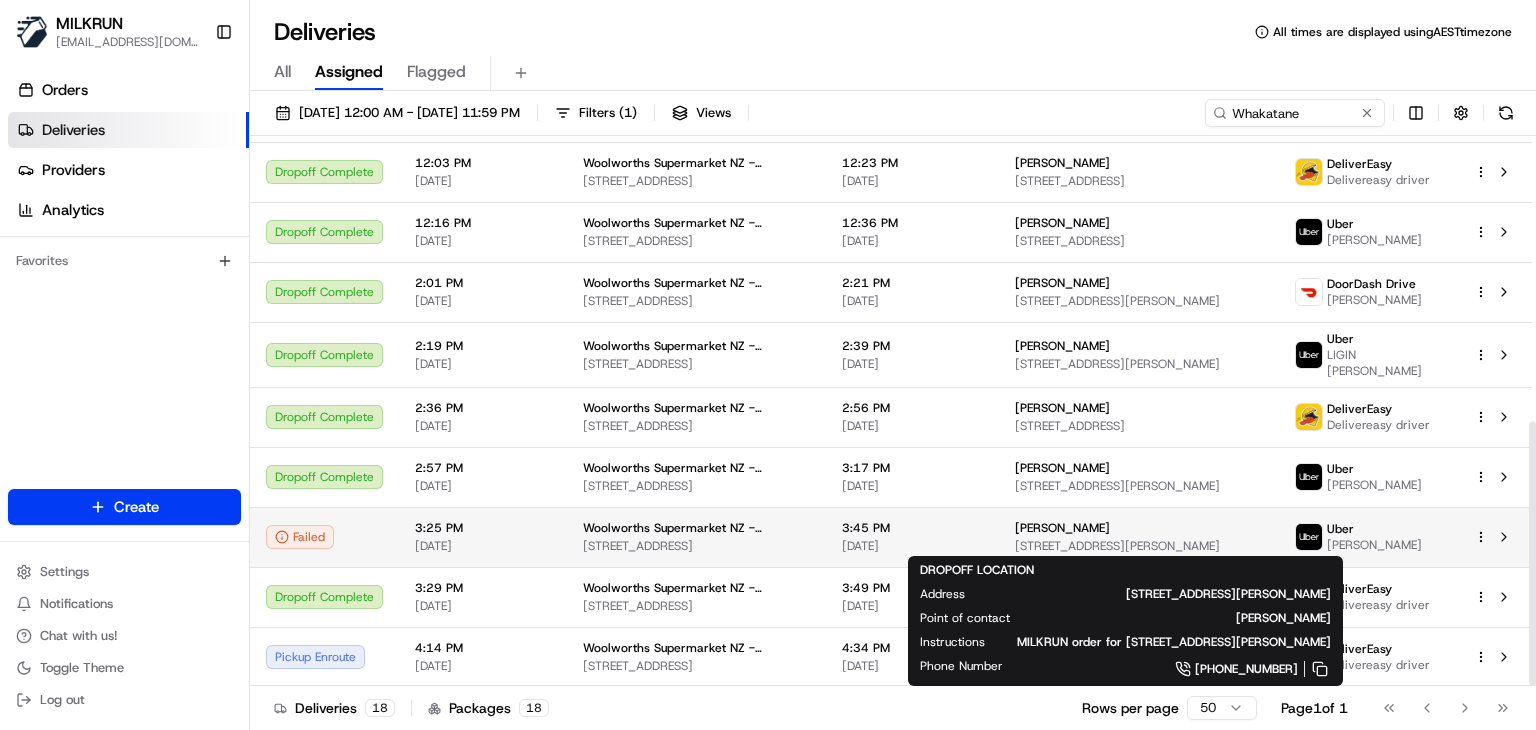 drag, startPoint x: 1090, startPoint y: 525, endPoint x: 967, endPoint y: 523, distance: 123.01626 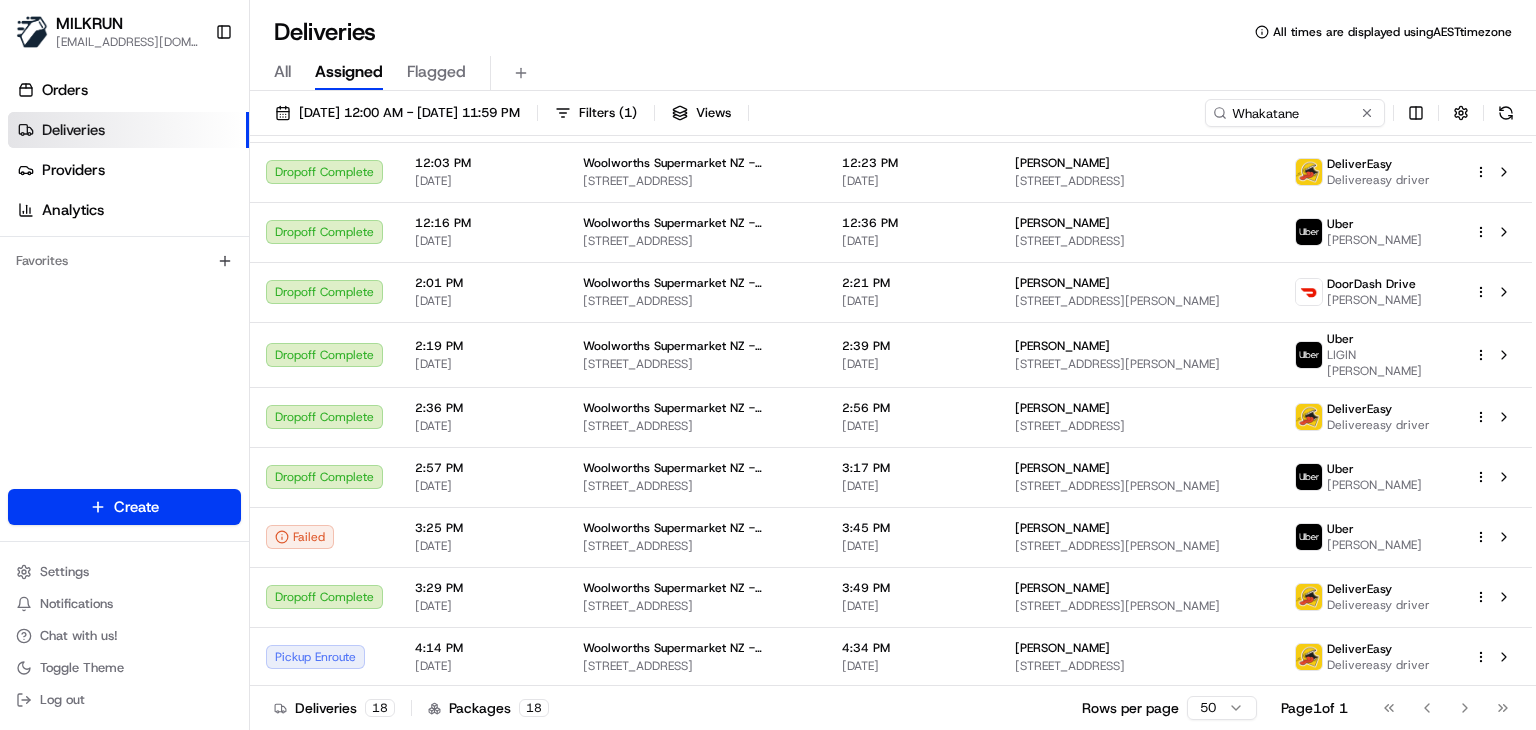 click on "Deliveries All times are displayed using  AEST  timezone" at bounding box center [893, 32] 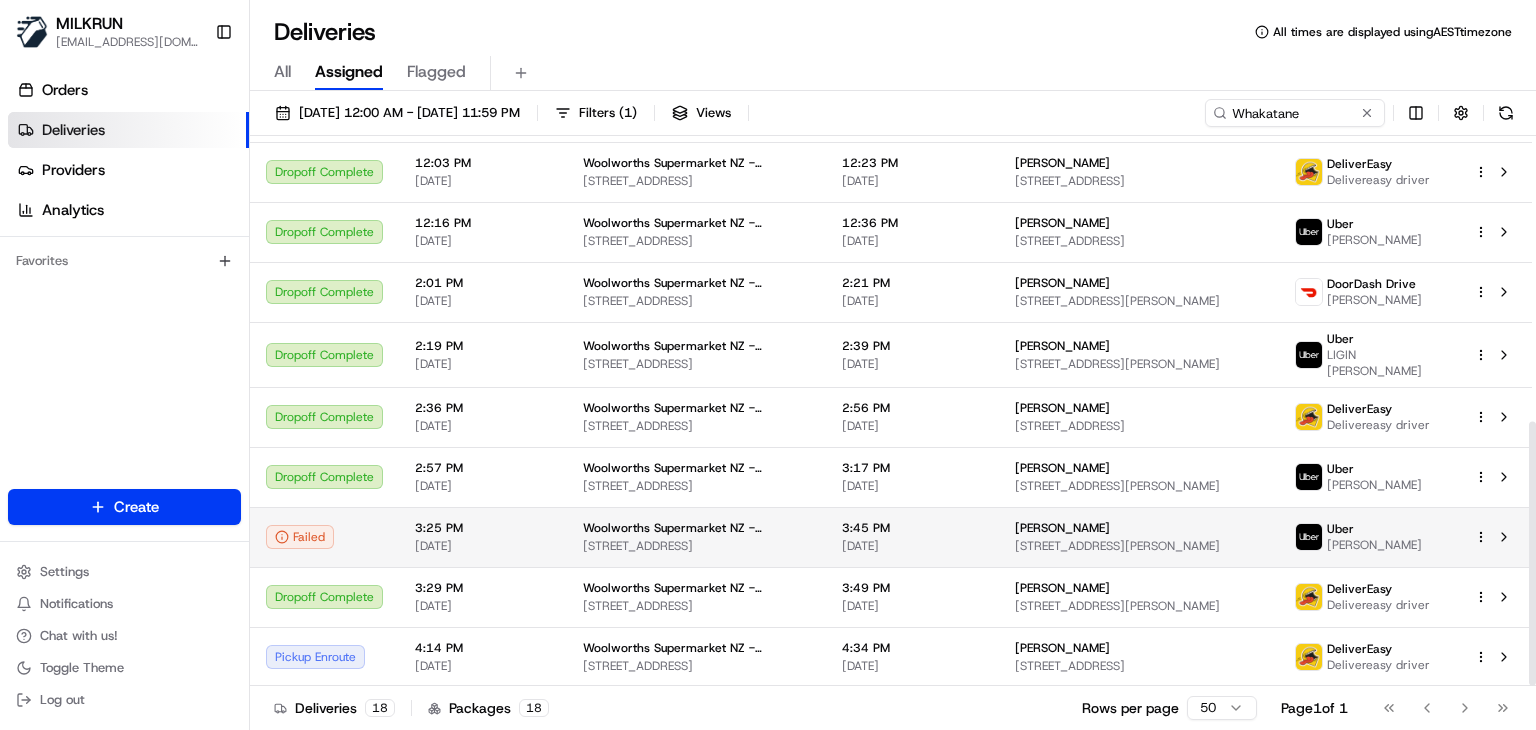 drag, startPoint x: 1082, startPoint y: 521, endPoint x: 996, endPoint y: 531, distance: 86.579445 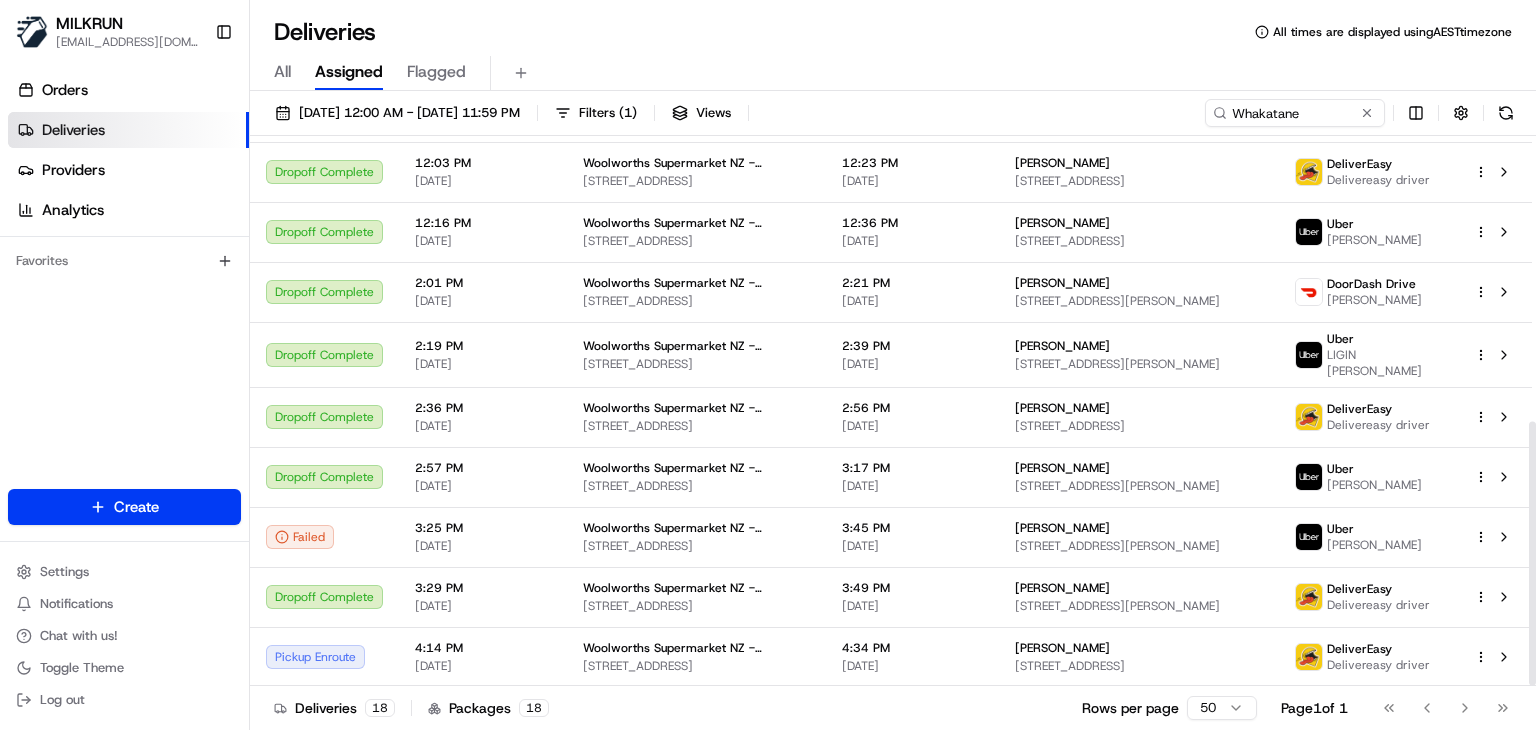 click on "Deliveries All times are displayed using  AEST  timezone" at bounding box center (893, 32) 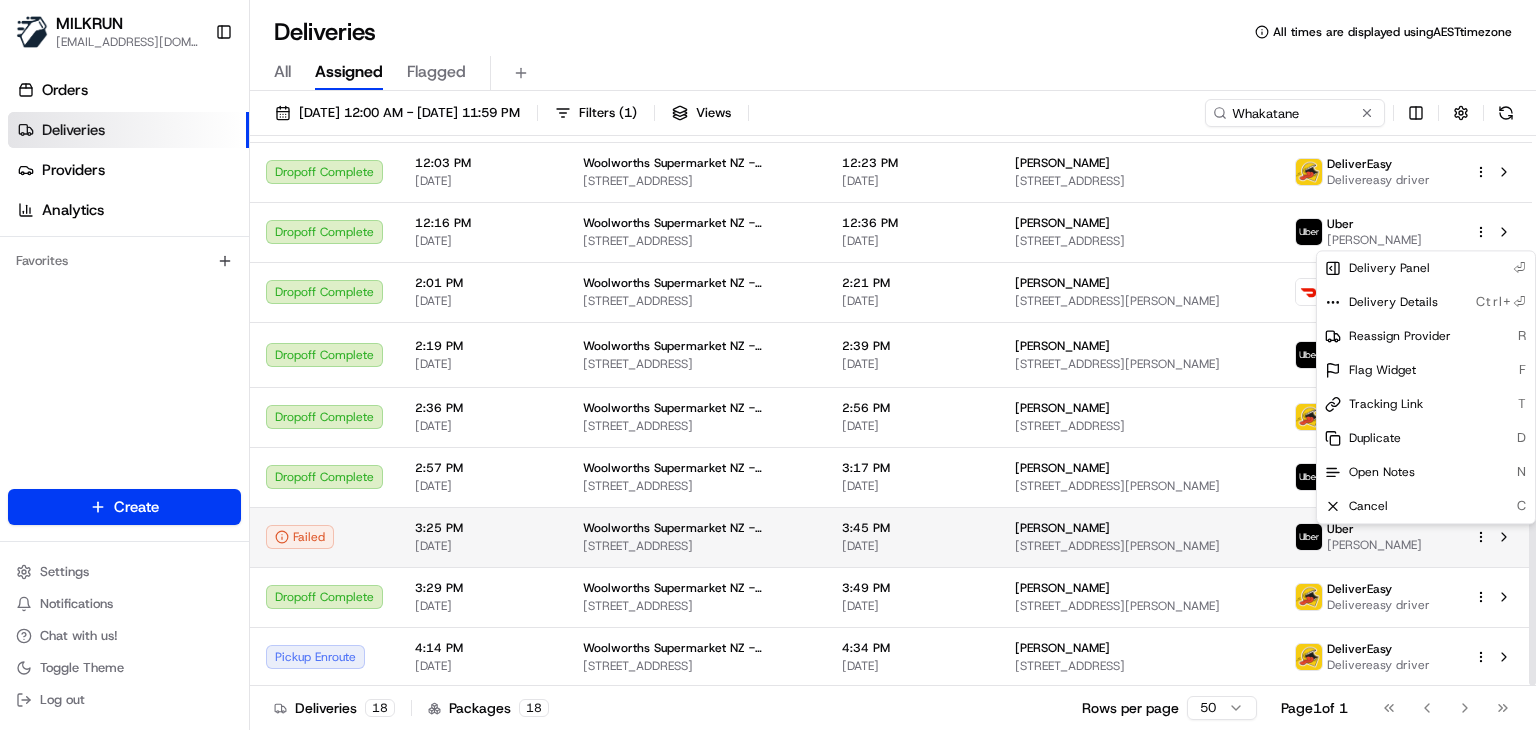 click on "MILKRUN ssubedi2@woolworths.com.au Toggle Sidebar Orders Deliveries Providers Analytics Favorites Main Menu Members & Organization Organization Users Roles Preferences Customization Tracking Orchestration Automations Locations Pickup Locations Dropoff Locations AI Support Call Agent Billing Billing Refund Requests Integrations Notification Triggers Webhooks API Keys Request Logs Create Settings Notifications Chat with us! Toggle Theme Log out Deliveries All times are displayed using  AEST  timezone All Assigned Flagged 14/07/2025 12:00 AM - 14/07/2025 11:59 PM Filters ( 1 ) Views Whakatane Status Original Pickup Time Pickup Location Original Dropoff Time Dropoff Location Provider Action Dropoff Complete 7:57 AM 14/07/2025 Woolworths Supermarket NZ - Whakatane 105 Commerce St, Whakatāne, Bay of Plenty 3120, NZ 8:17 AM 14/07/2025 Rhonda Tarau 26 Cleary Avenue, Whakatāne, Bay of Plenty 3120, NZ DeliverEasy Delivereasy driver Dropoff Complete 8:59 AM 14/07/2025 9:19 AM 14/07/2025 Taryn p 9:15 AM" at bounding box center [768, 365] 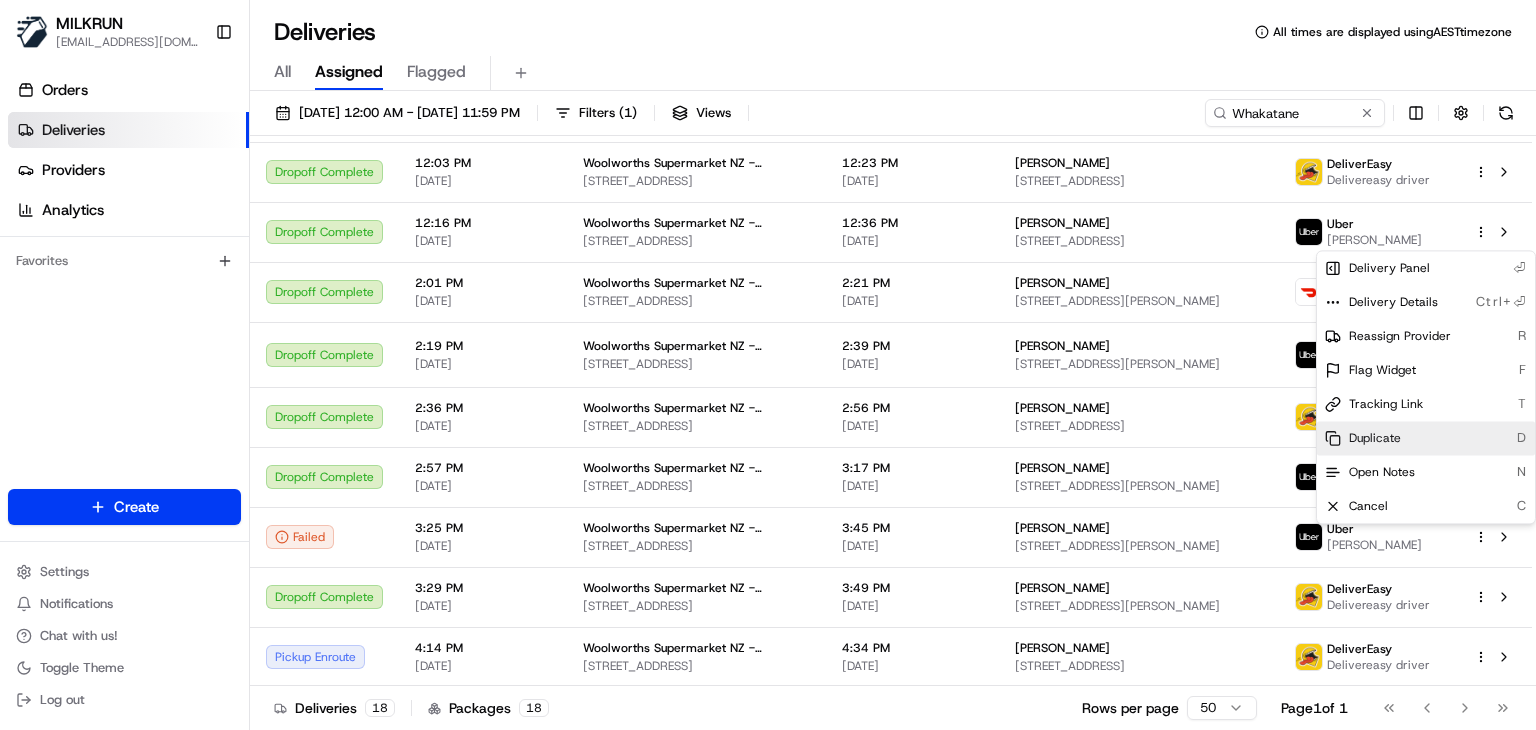 click on "Duplicate" at bounding box center [1375, 438] 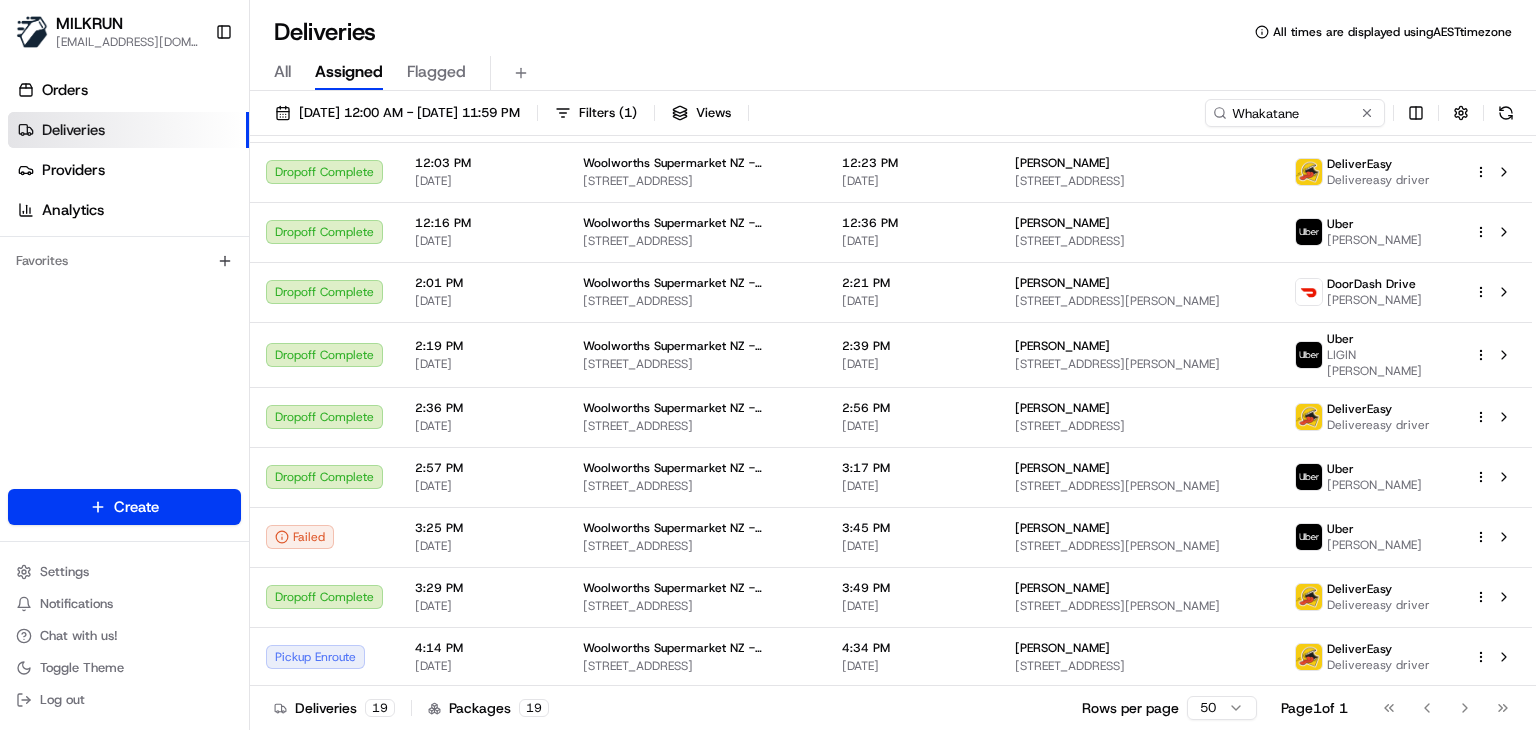 click on "MILKRUN ssubedi2@woolworths.com.au Toggle Sidebar Orders Deliveries Providers Analytics Favorites Main Menu Members & Organization Organization Users Roles Preferences Customization Tracking Orchestration Automations Locations Pickup Locations Dropoff Locations AI Support Call Agent Billing Billing Refund Requests Integrations Notification Triggers Webhooks API Keys Request Logs Create Settings Notifications Chat with us! Toggle Theme Log out Deliveries All times are displayed using  AEST  timezone All Assigned Flagged 14/07/2025 12:00 AM - 14/07/2025 11:59 PM Filters ( 1 ) Views Whakatane Status Original Pickup Time Pickup Location Original Dropoff Time Dropoff Location Provider Action Dropoff Complete 7:57 AM 14/07/2025 Woolworths Supermarket NZ - Whakatane 105 Commerce St, Whakatāne, Bay of Plenty 3120, NZ 8:17 AM 14/07/2025 Rhonda Tarau 26 Cleary Avenue, Whakatāne, Bay of Plenty 3120, NZ DeliverEasy Delivereasy driver Dropoff Complete 8:59 AM 14/07/2025 9:19 AM 14/07/2025 Taryn p 9:15 AM" at bounding box center [768, 365] 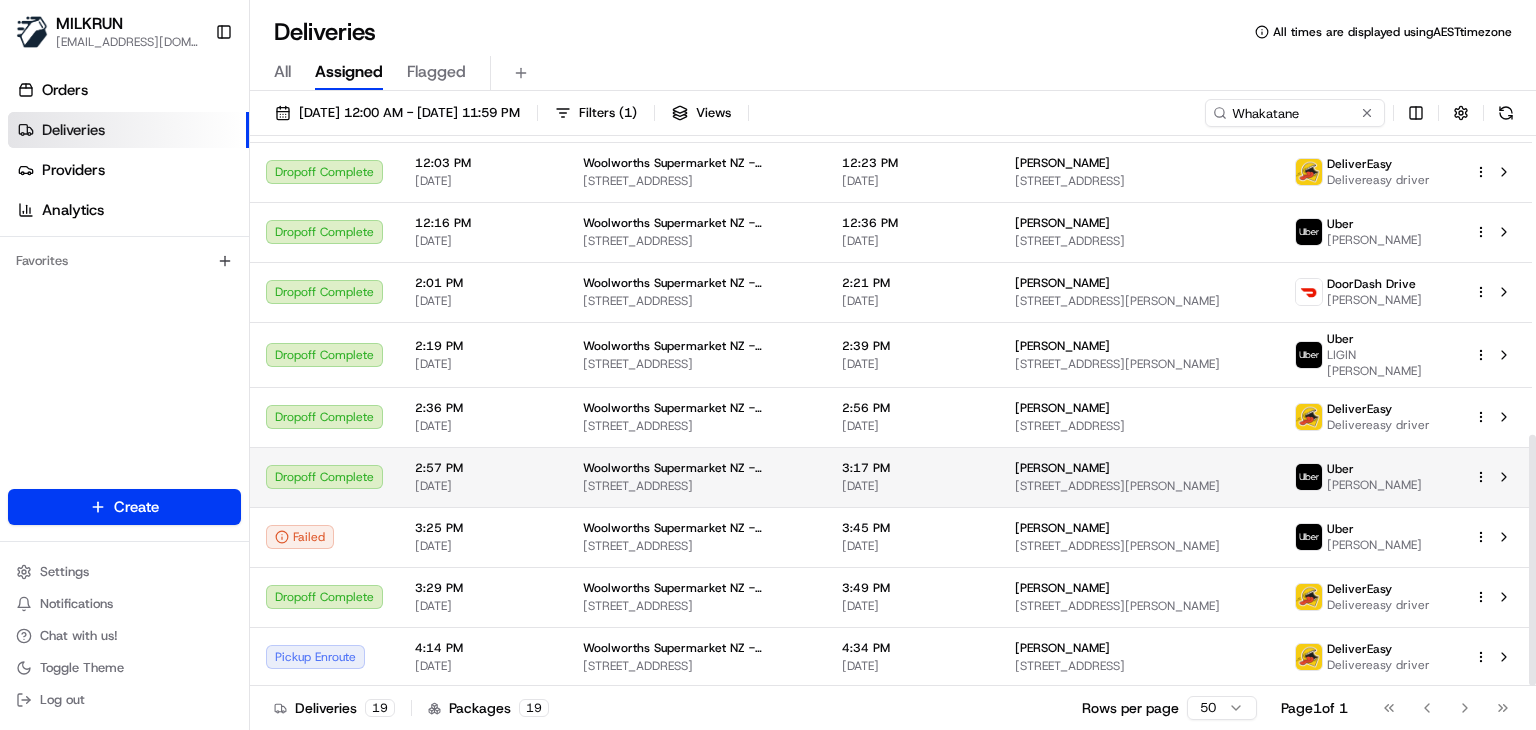 scroll, scrollTop: 654, scrollLeft: 0, axis: vertical 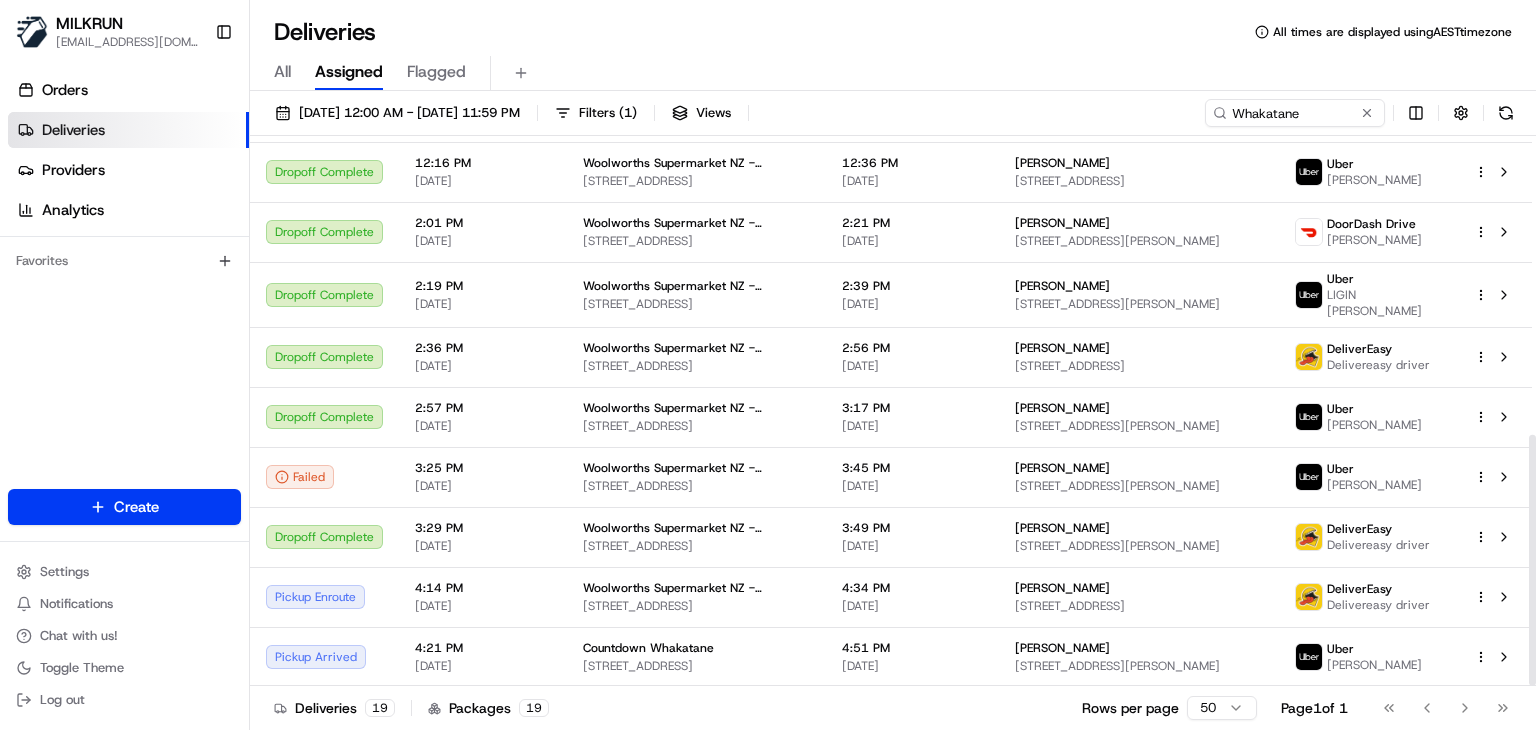 click on "Deliveries 19 Packages 19 Rows per page 50 Page  1  of   1 Go to first page Go to previous page Go to next page Go to last page" at bounding box center (893, 707) 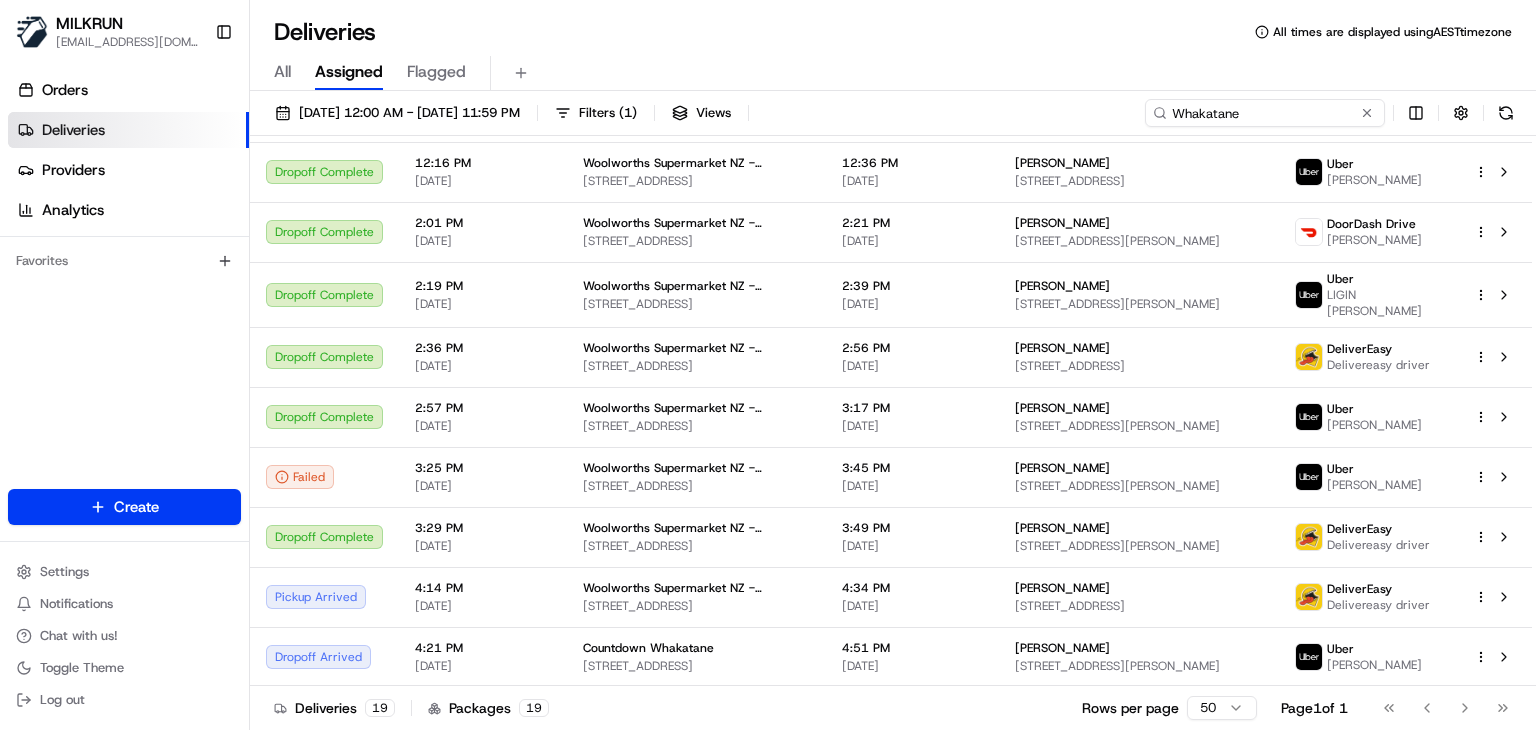 click on "Whakatane" at bounding box center (1265, 113) 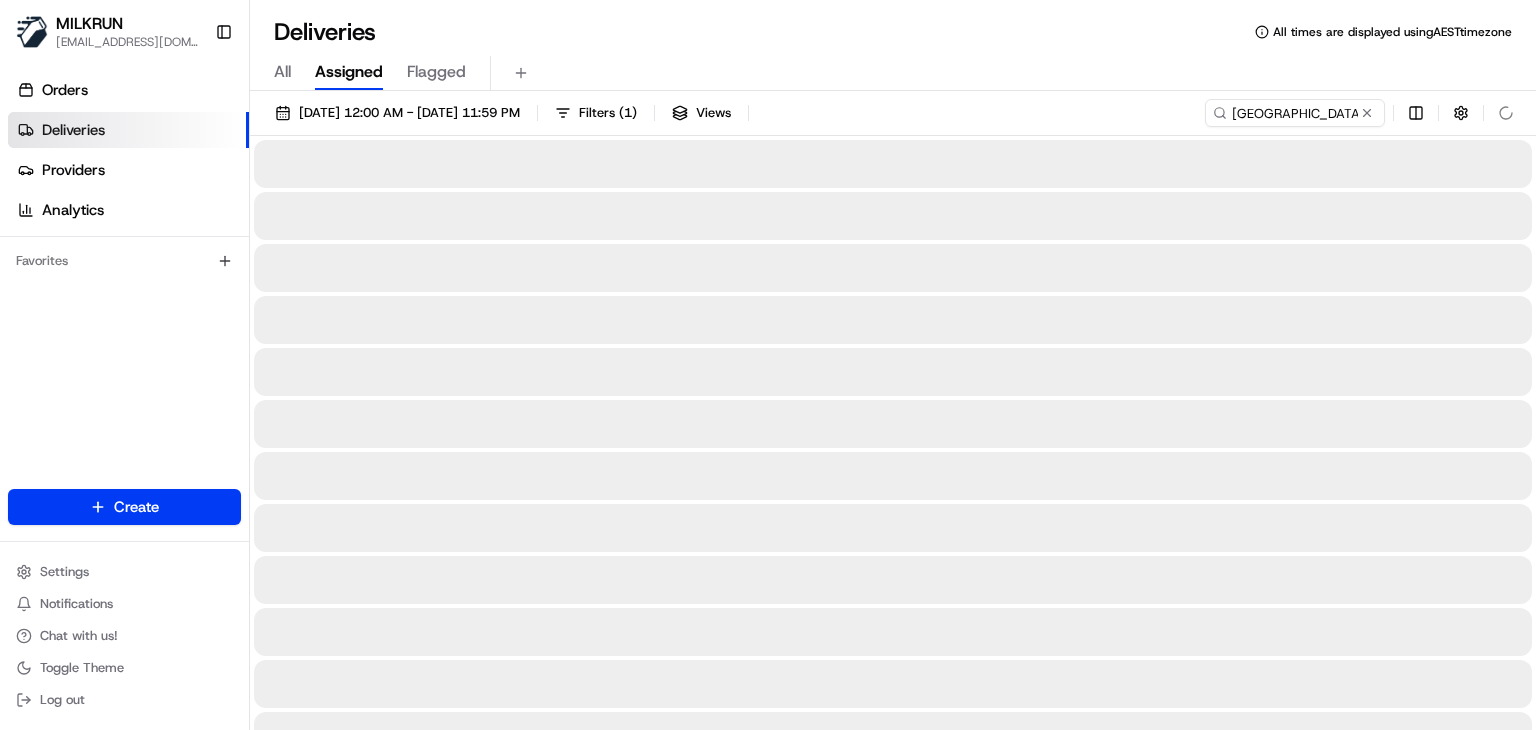 click on "Deliveries All times are displayed using  AEST  timezone" at bounding box center [893, 32] 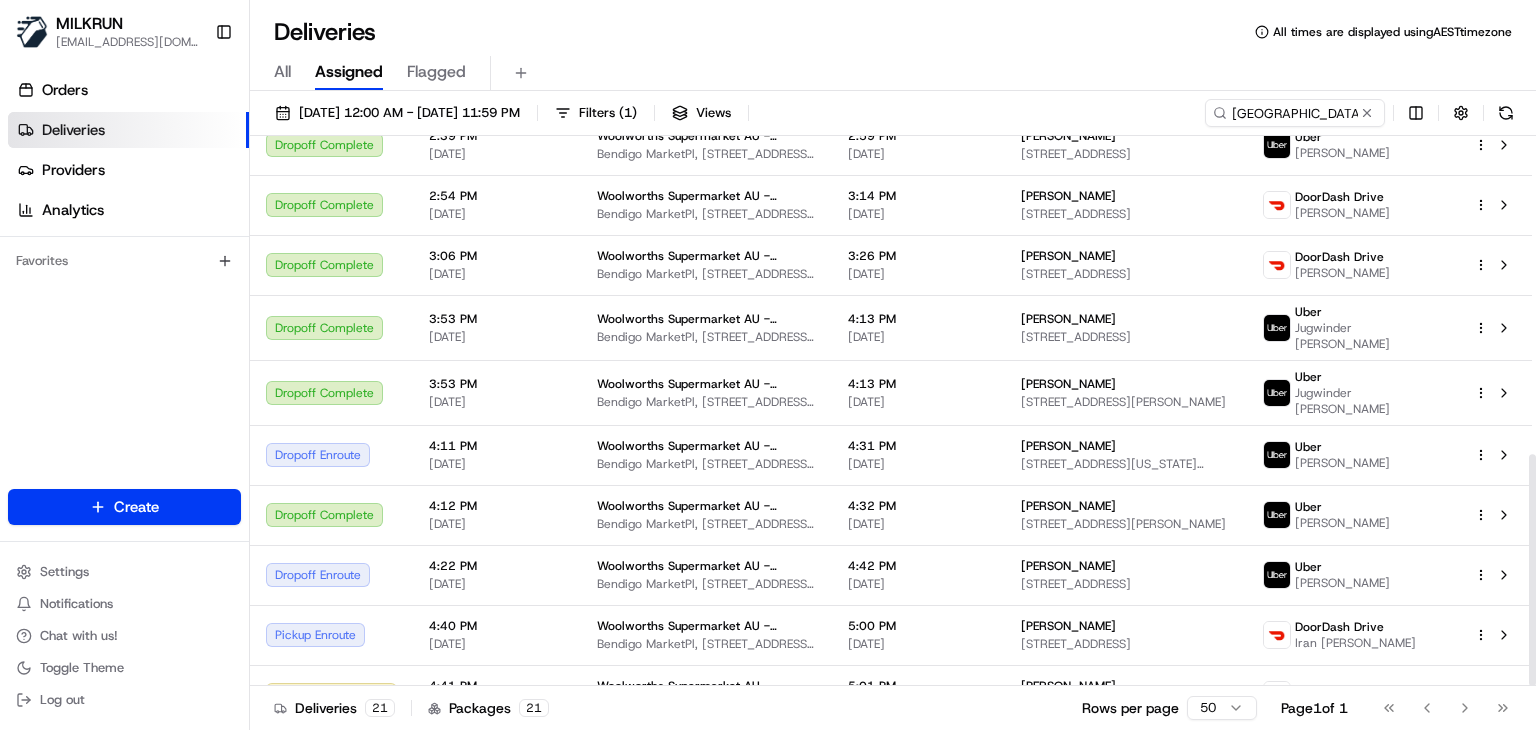 scroll, scrollTop: 755, scrollLeft: 0, axis: vertical 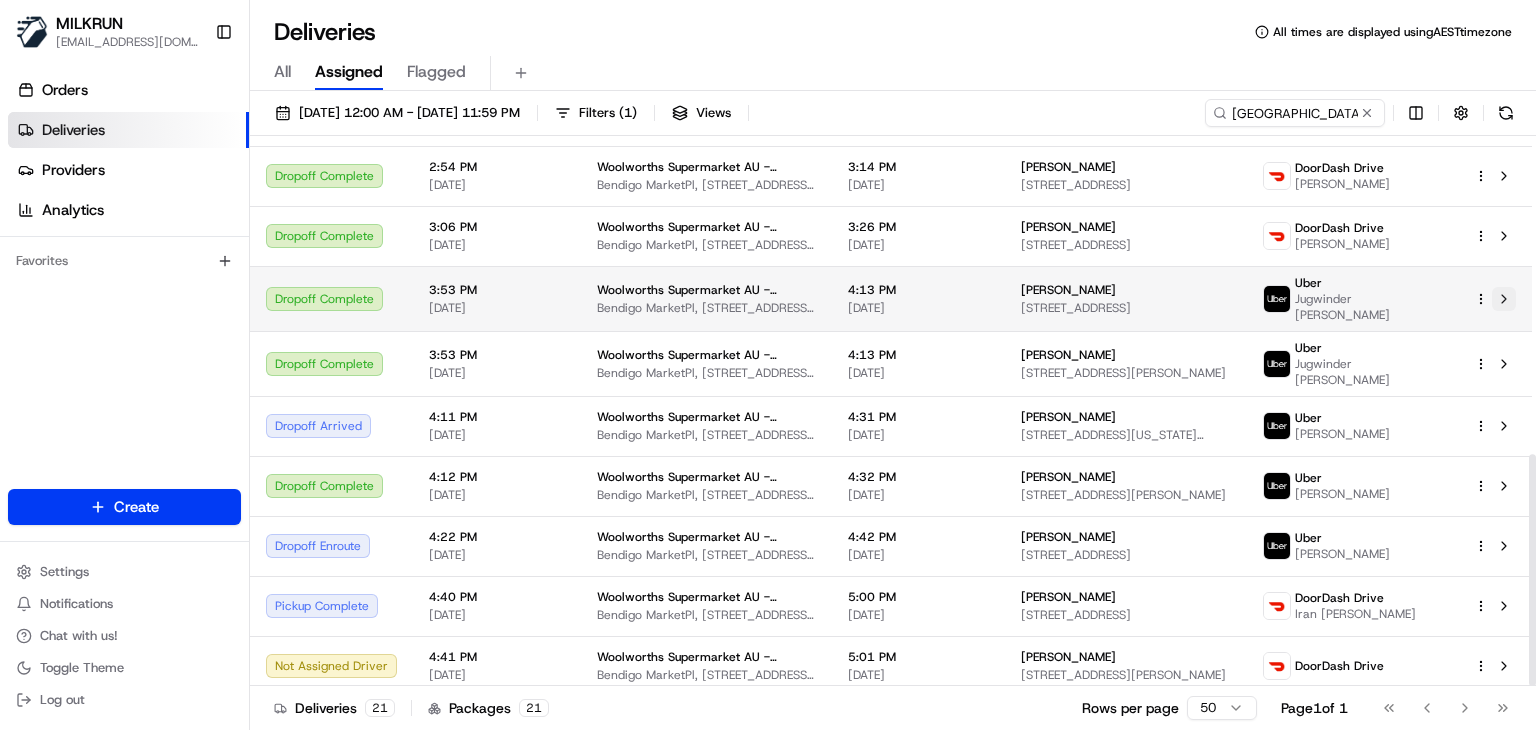 click at bounding box center [1504, 299] 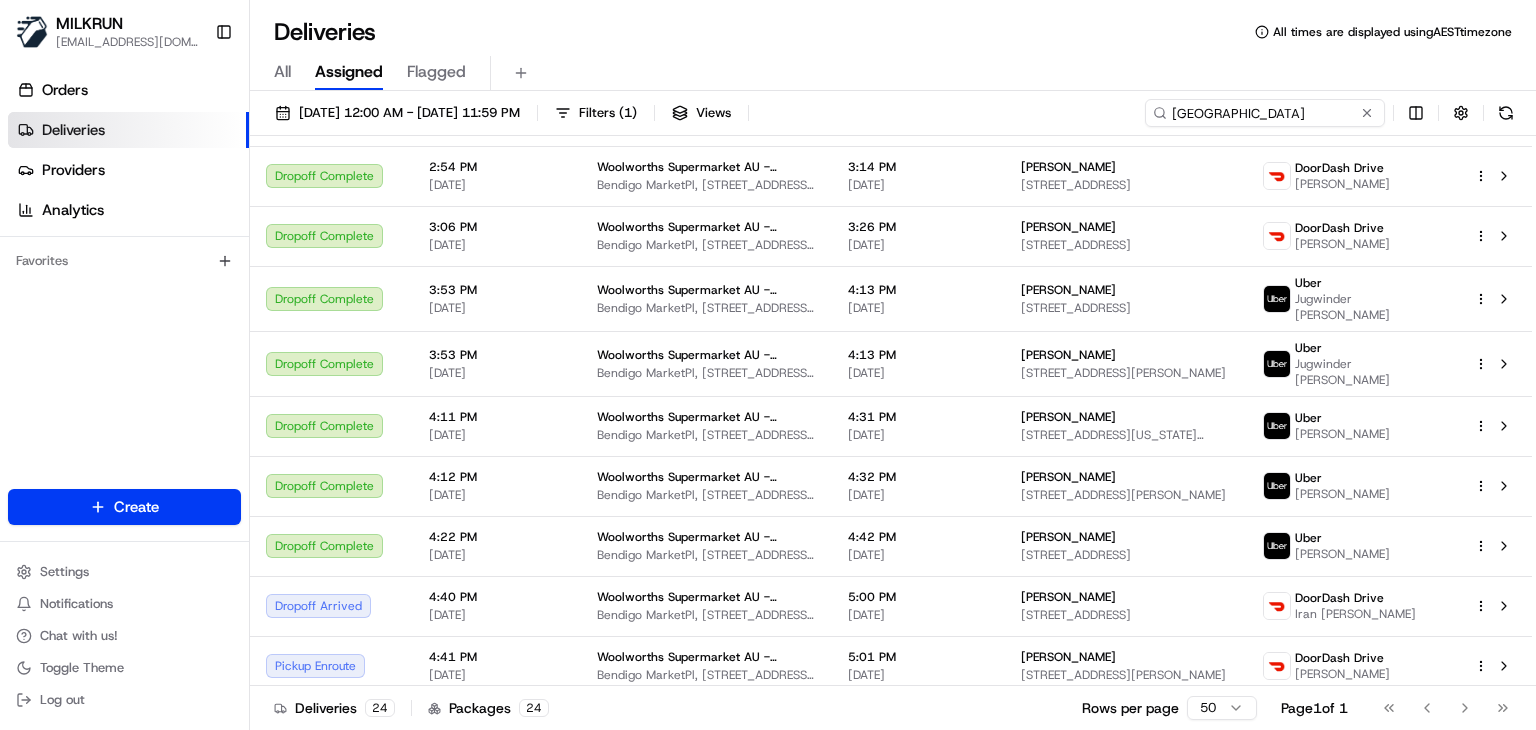click on "Bendigo Market Place" at bounding box center (1265, 113) 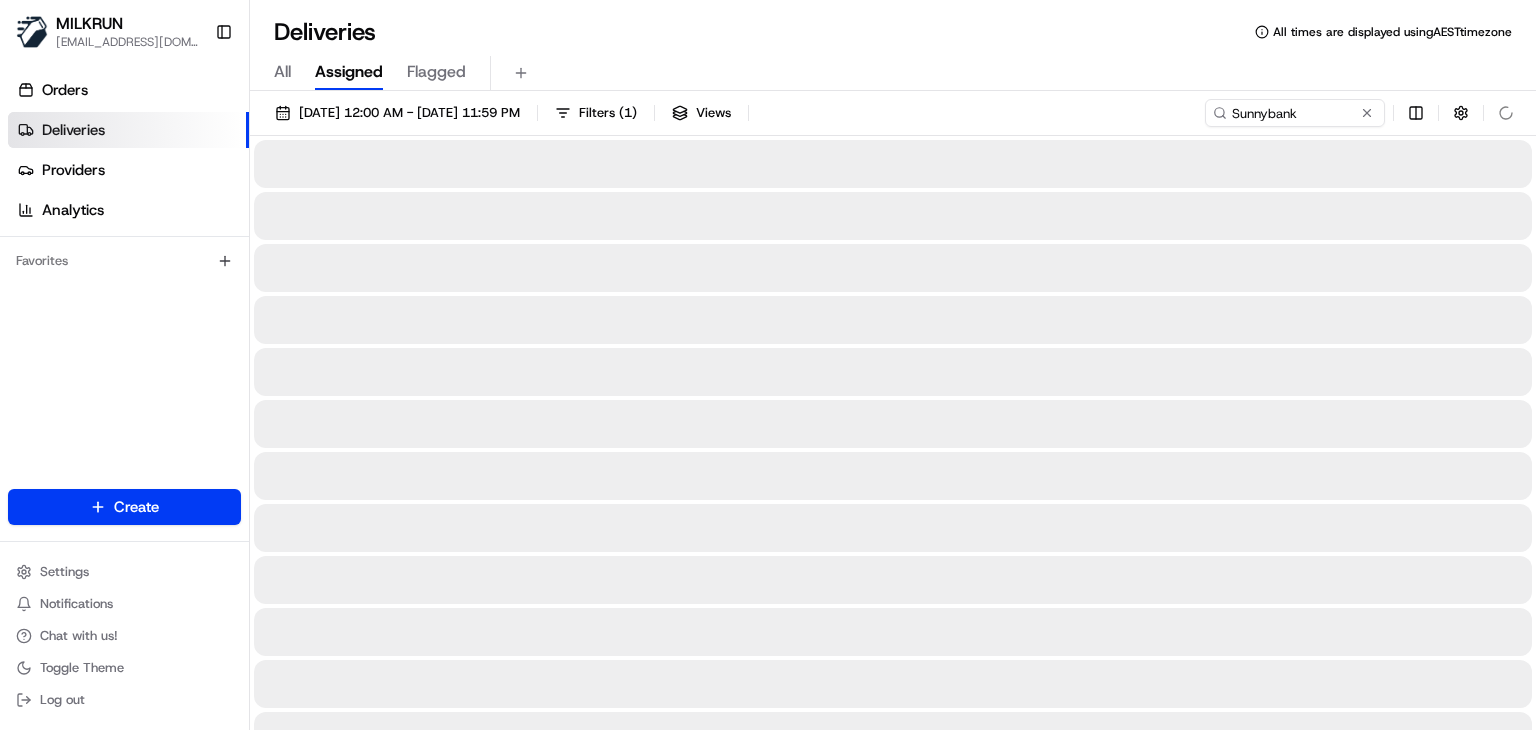 click on "All Assigned Flagged" at bounding box center [893, 73] 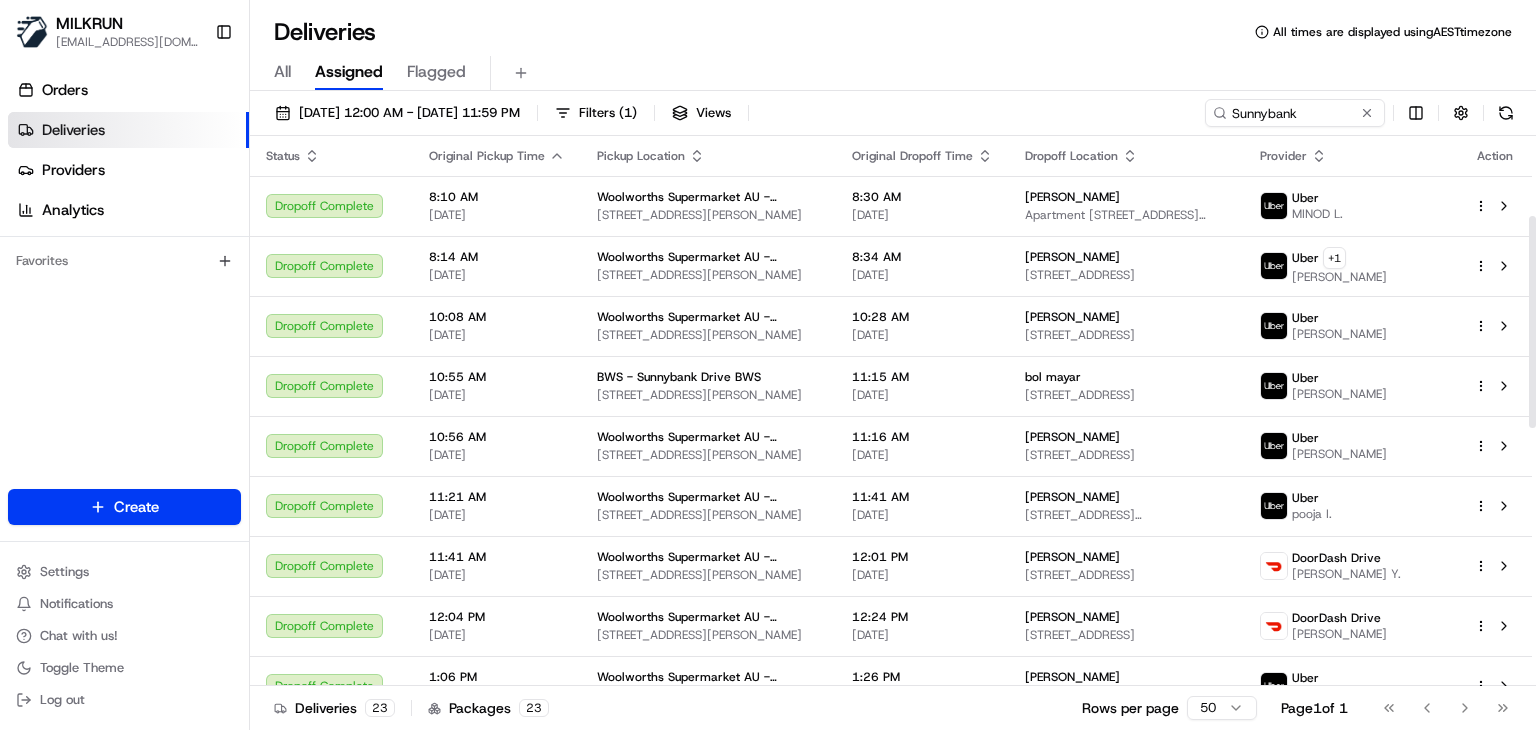 scroll, scrollTop: 875, scrollLeft: 0, axis: vertical 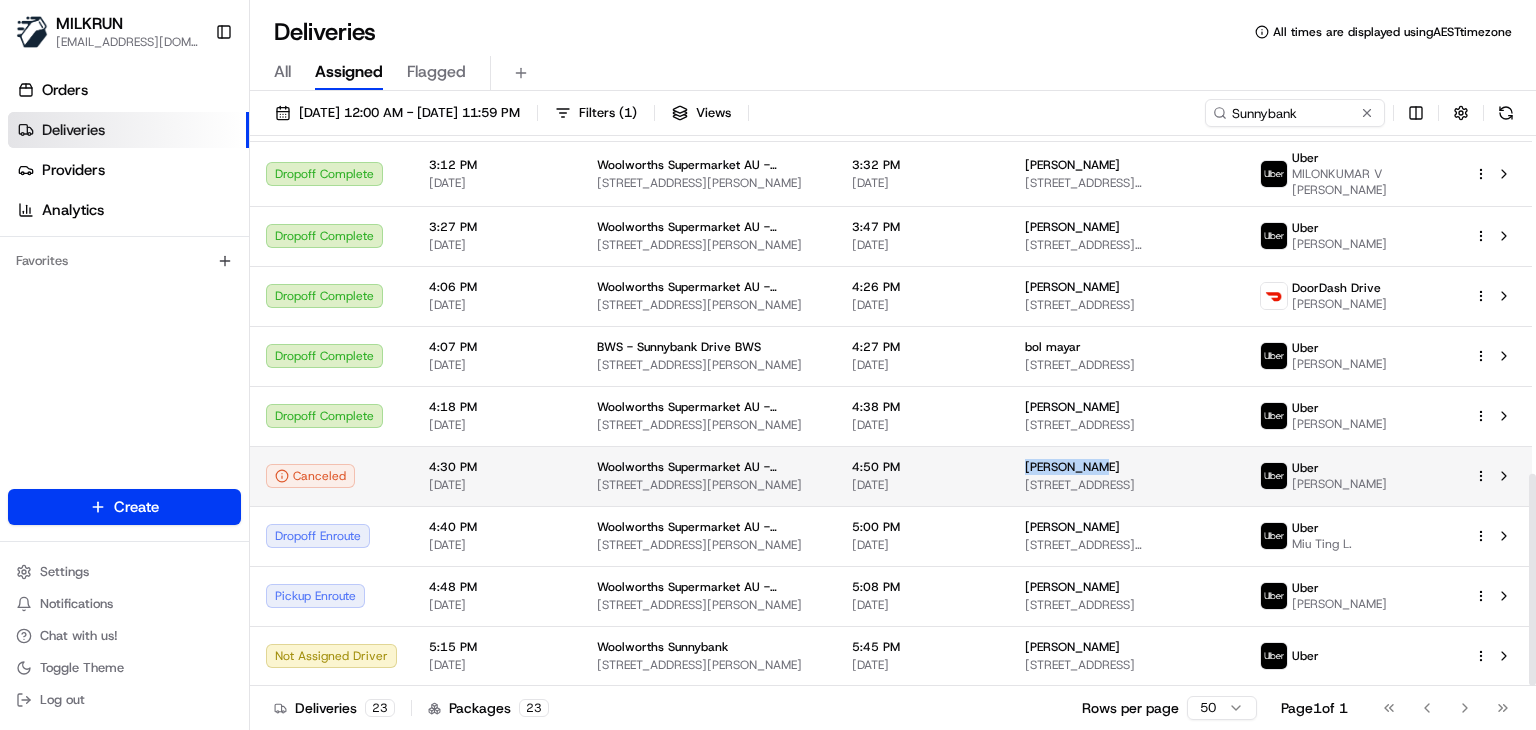 drag, startPoint x: 1082, startPoint y: 469, endPoint x: 1000, endPoint y: 474, distance: 82.1523 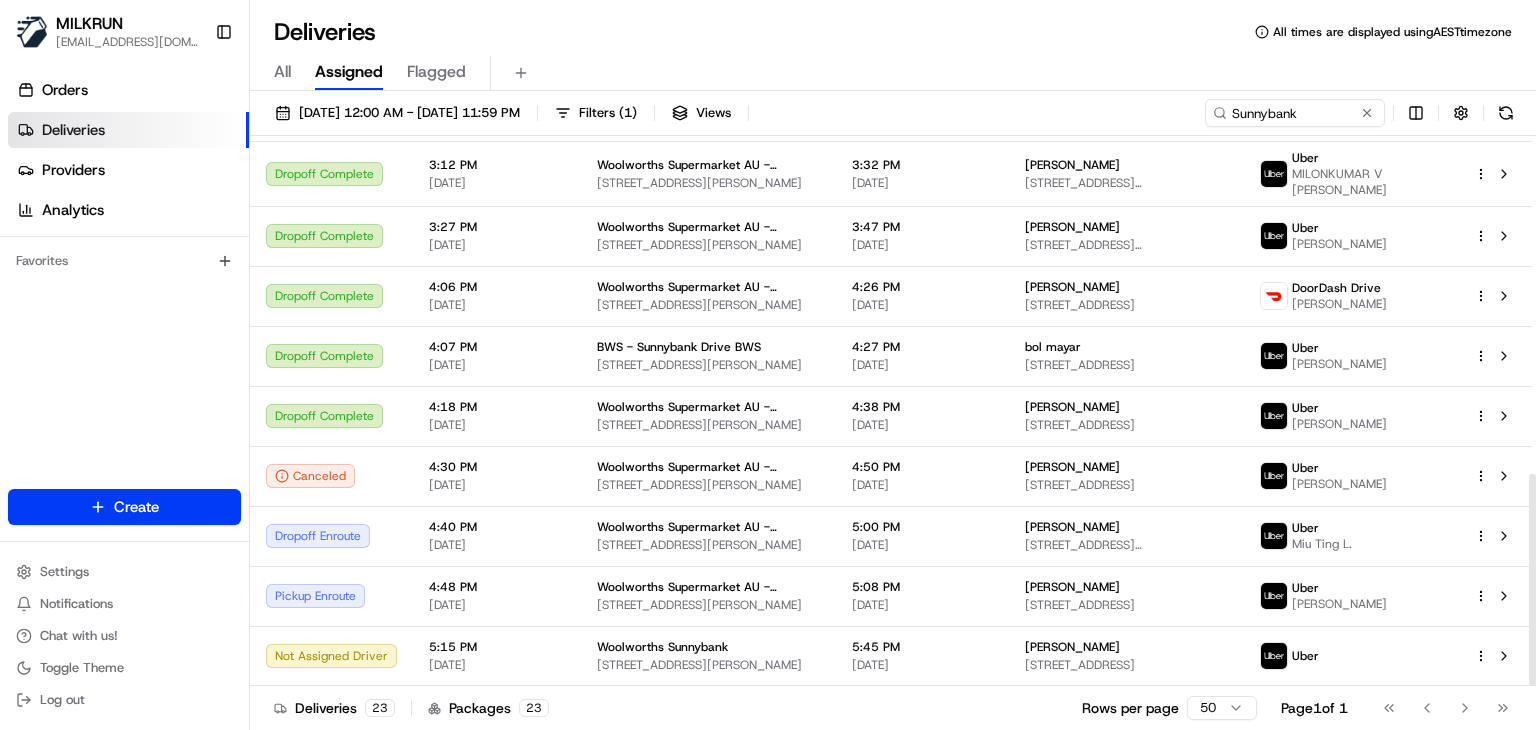 click on "Deliveries All times are displayed using  AEST  timezone" at bounding box center (893, 32) 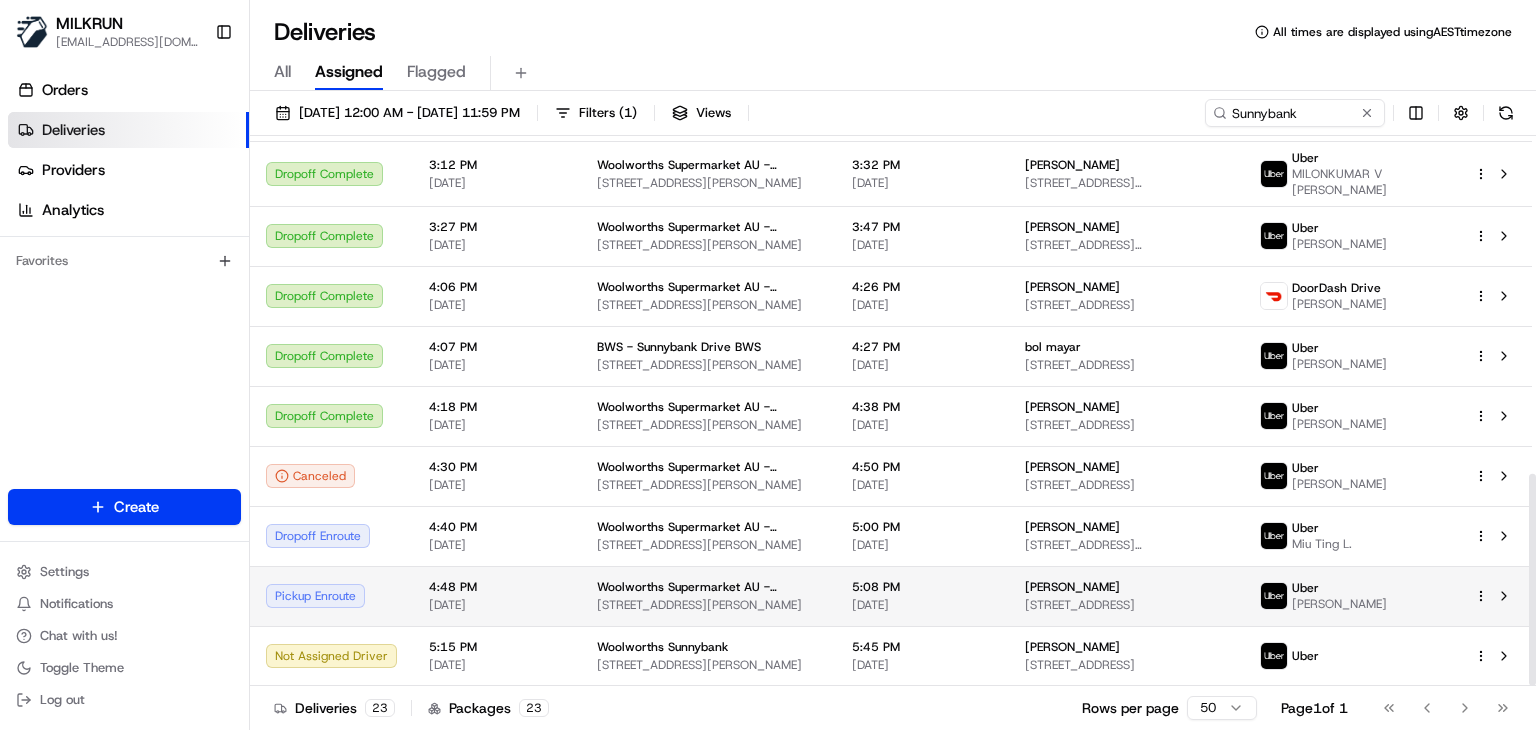 drag, startPoint x: 1066, startPoint y: 589, endPoint x: 1272, endPoint y: 595, distance: 206.08736 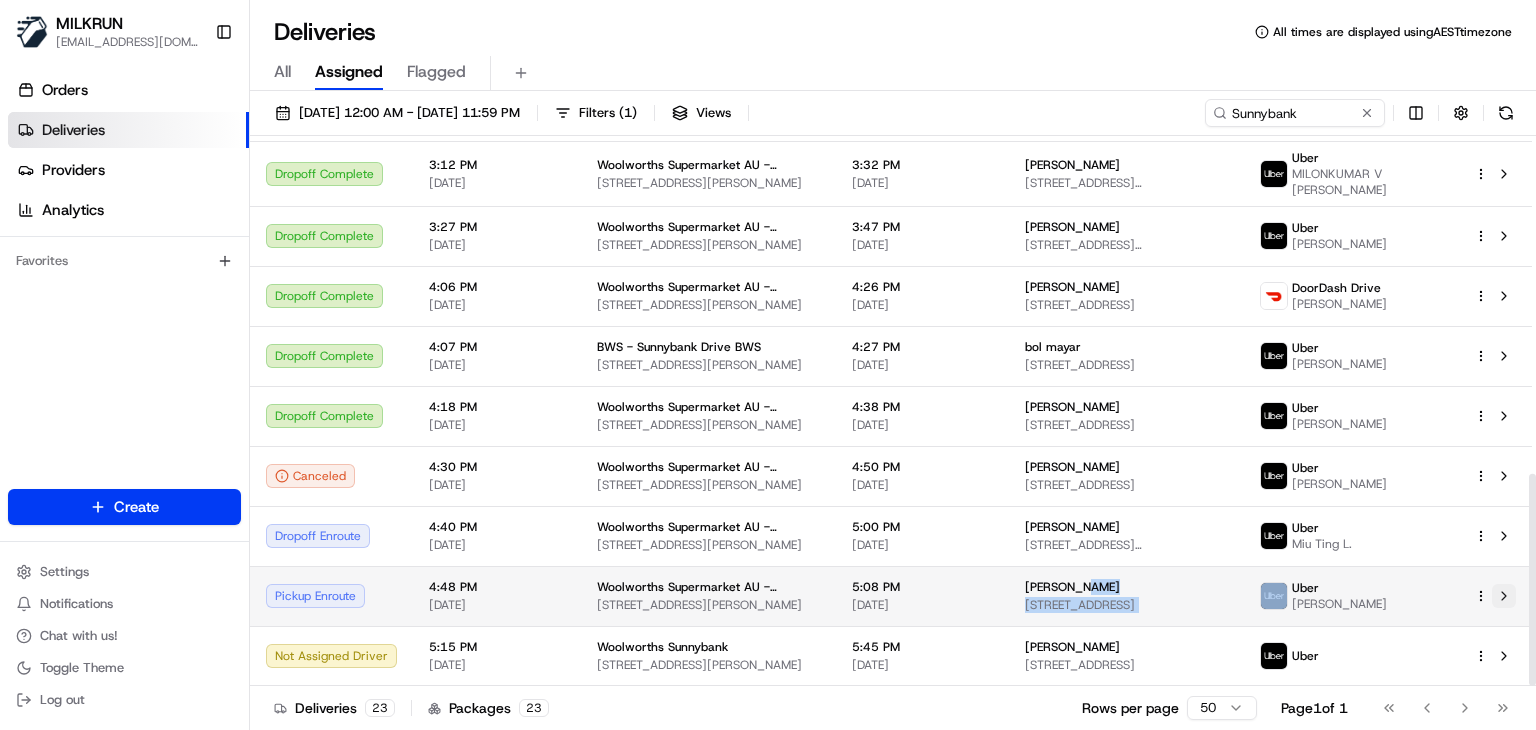 click at bounding box center [1504, 596] 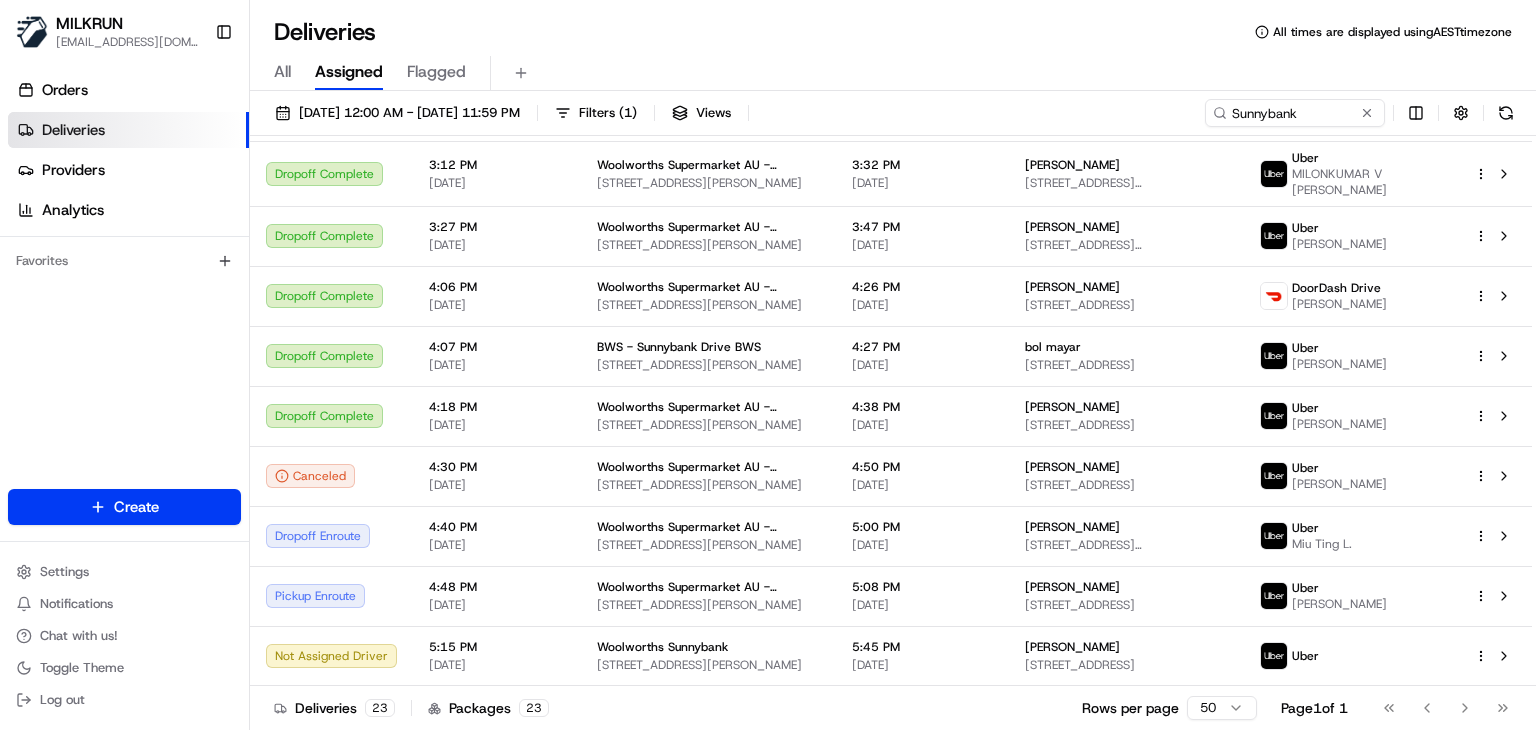 click on "Deliveries All times are displayed using  AEST  timezone" at bounding box center (893, 32) 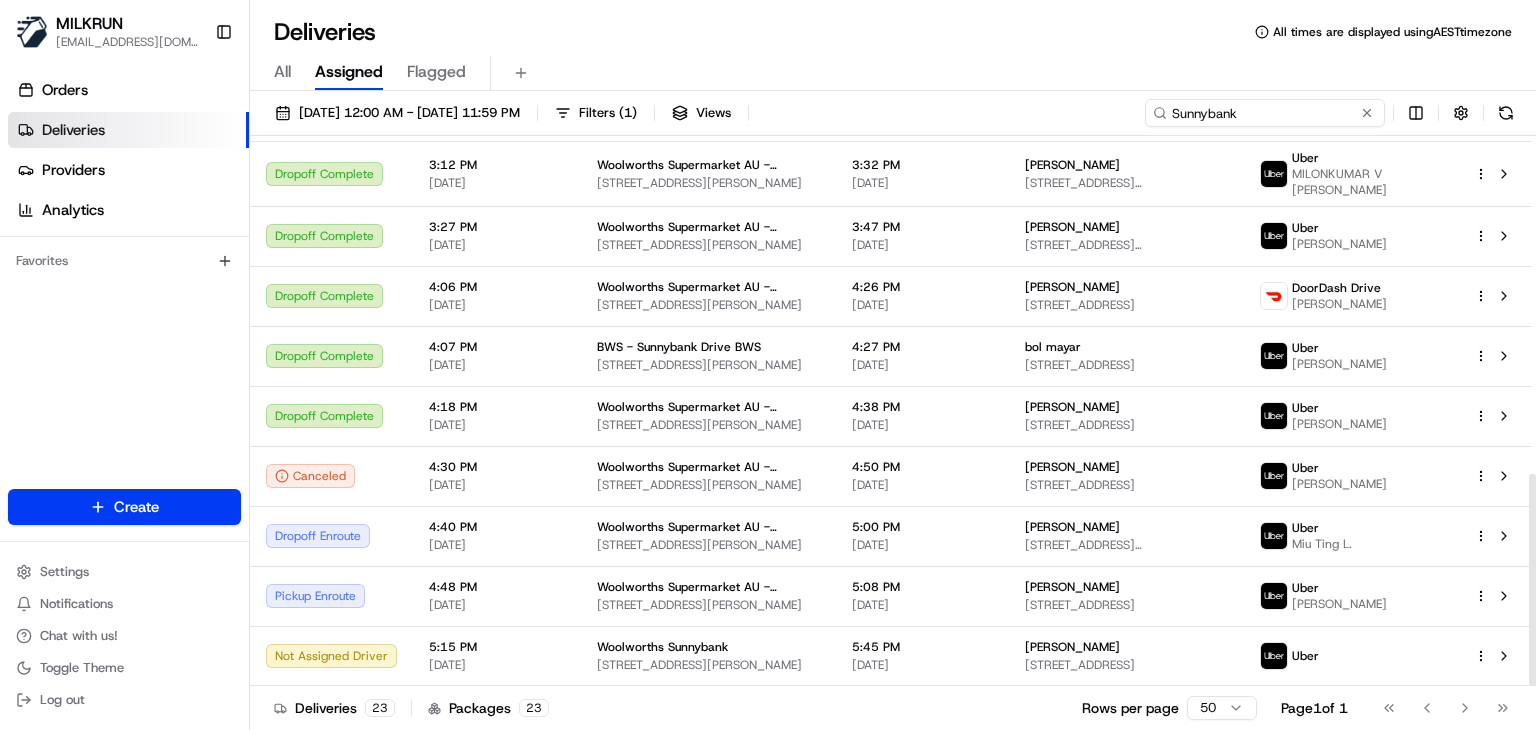 click on "Sunnybank" at bounding box center (1265, 113) 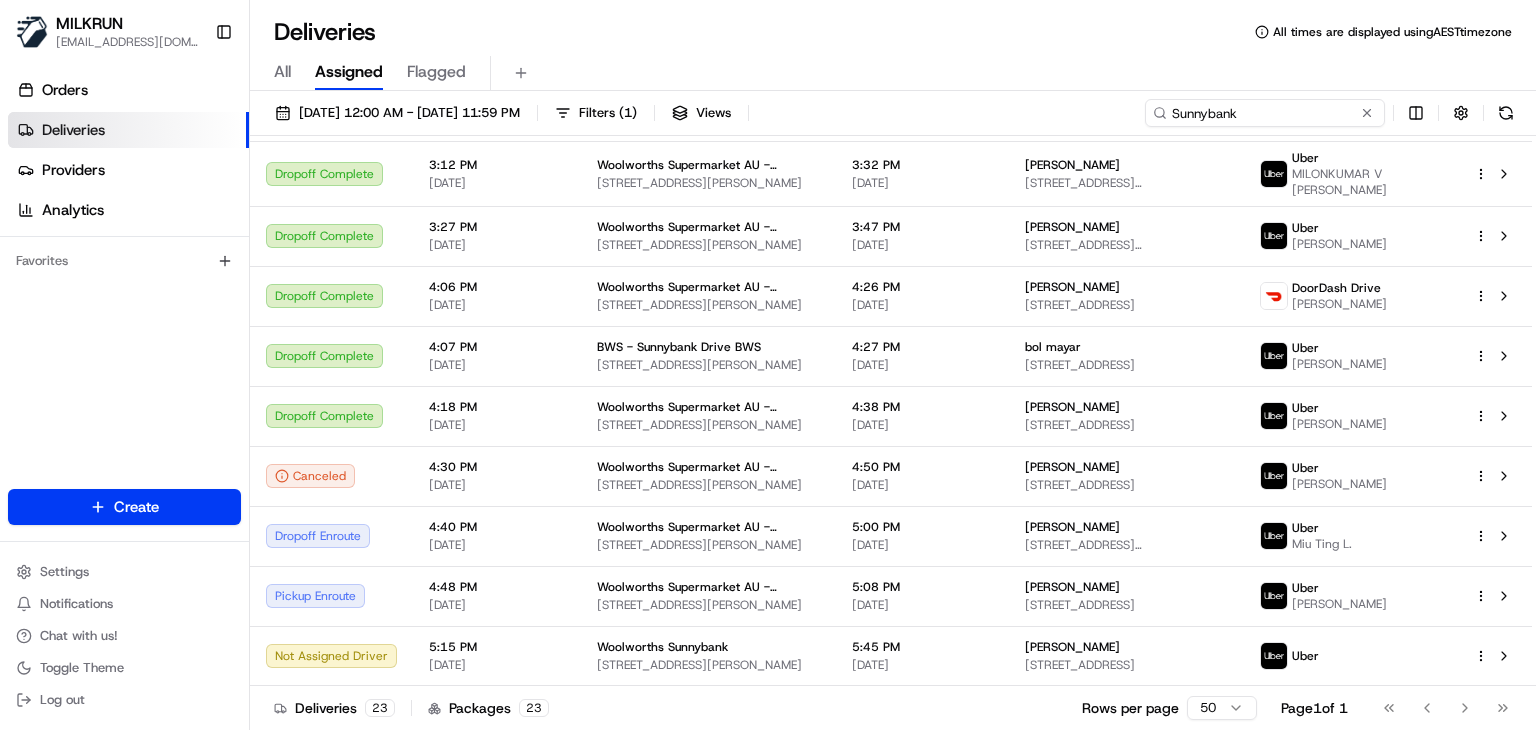 click on "Sunnybank" at bounding box center [1265, 113] 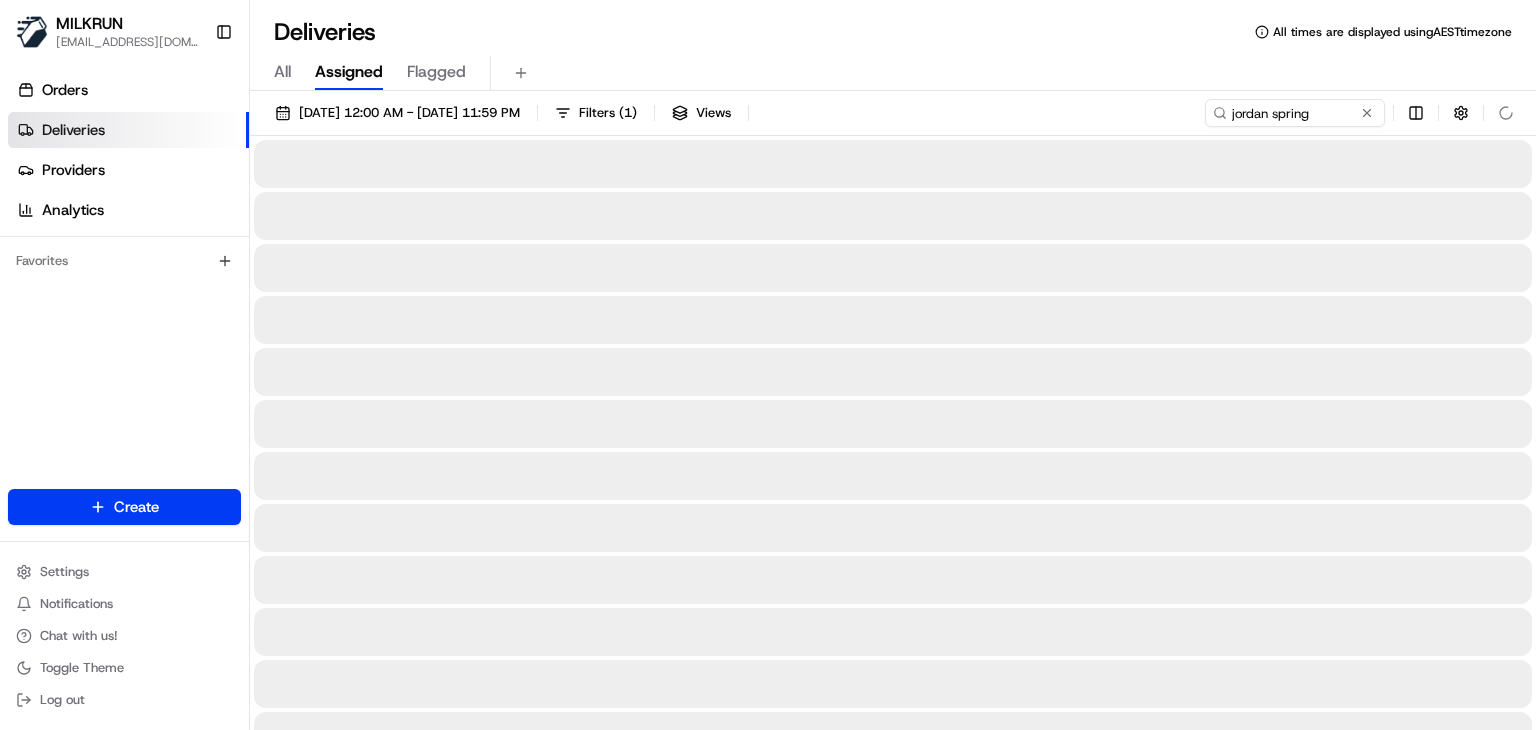 click on "All Assigned Flagged" at bounding box center (893, 73) 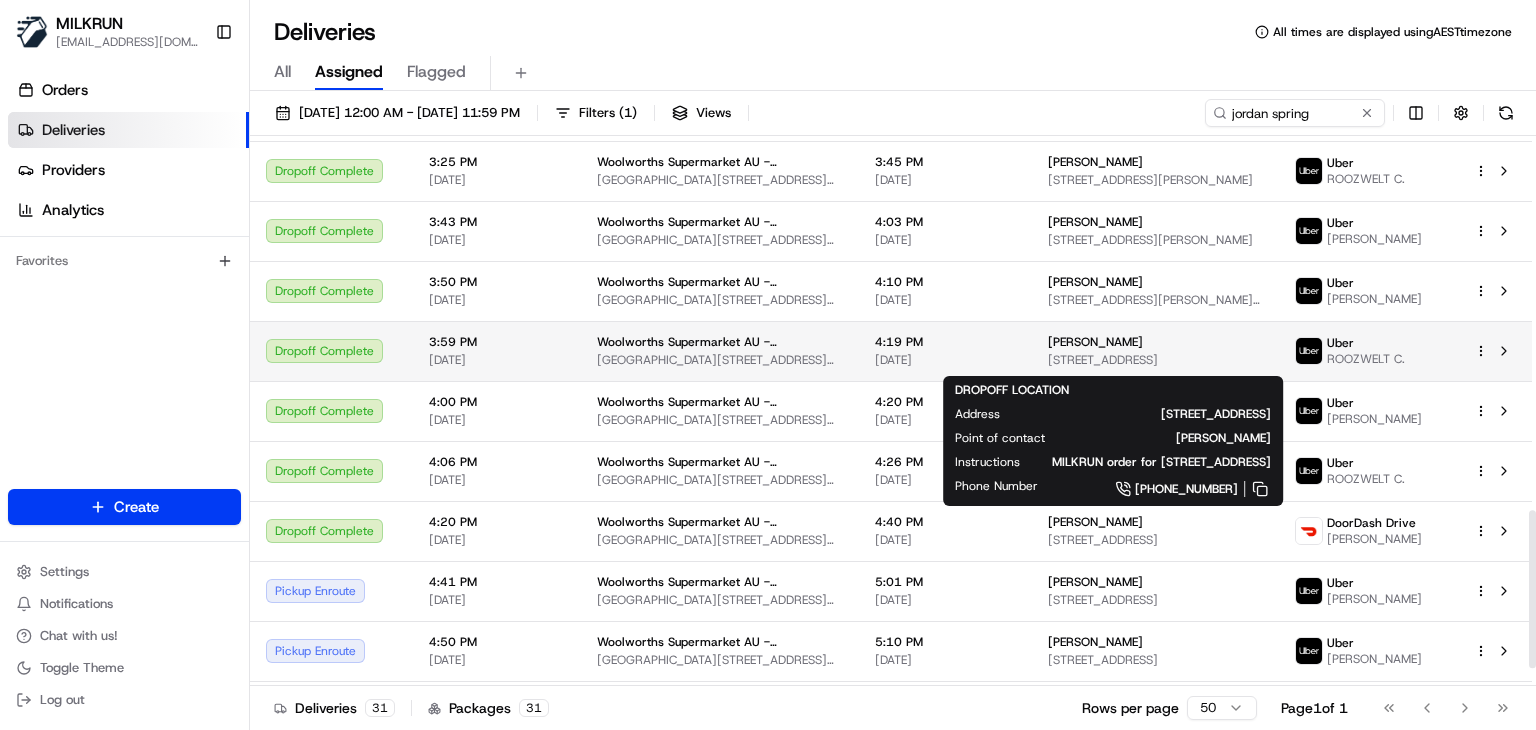 scroll, scrollTop: 1300, scrollLeft: 0, axis: vertical 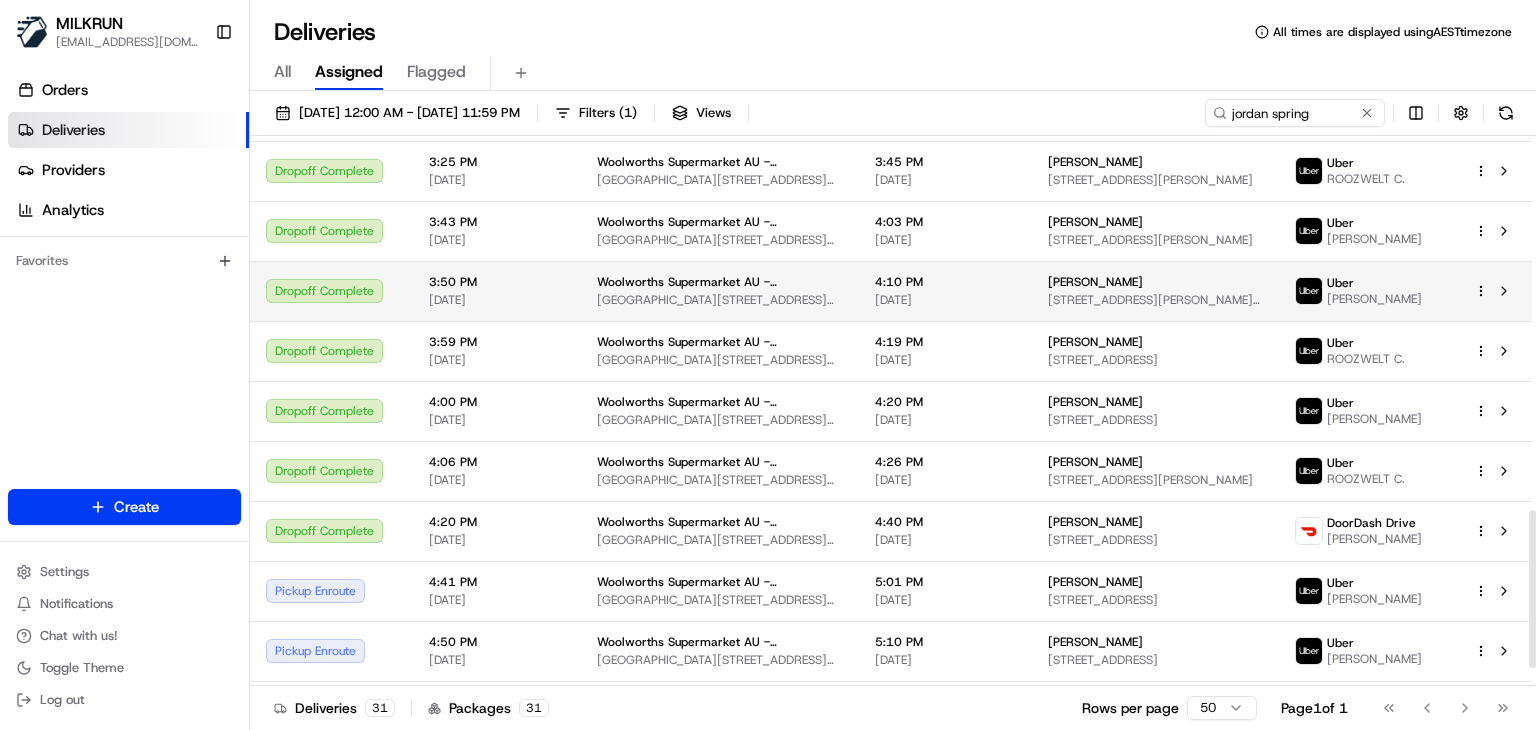 drag, startPoint x: 1155, startPoint y: 277, endPoint x: 1052, endPoint y: 281, distance: 103.077644 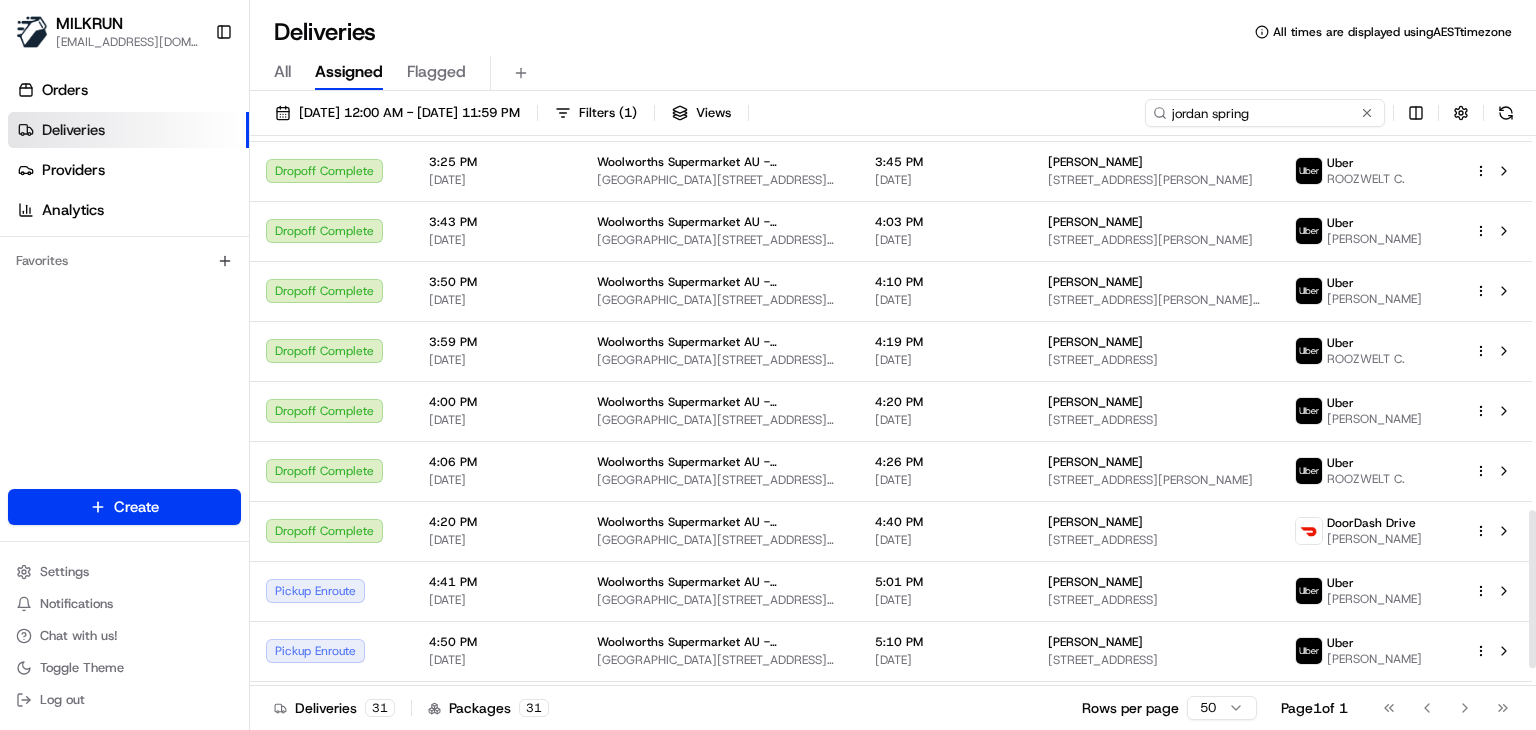click on "jordan spring" at bounding box center (1265, 113) 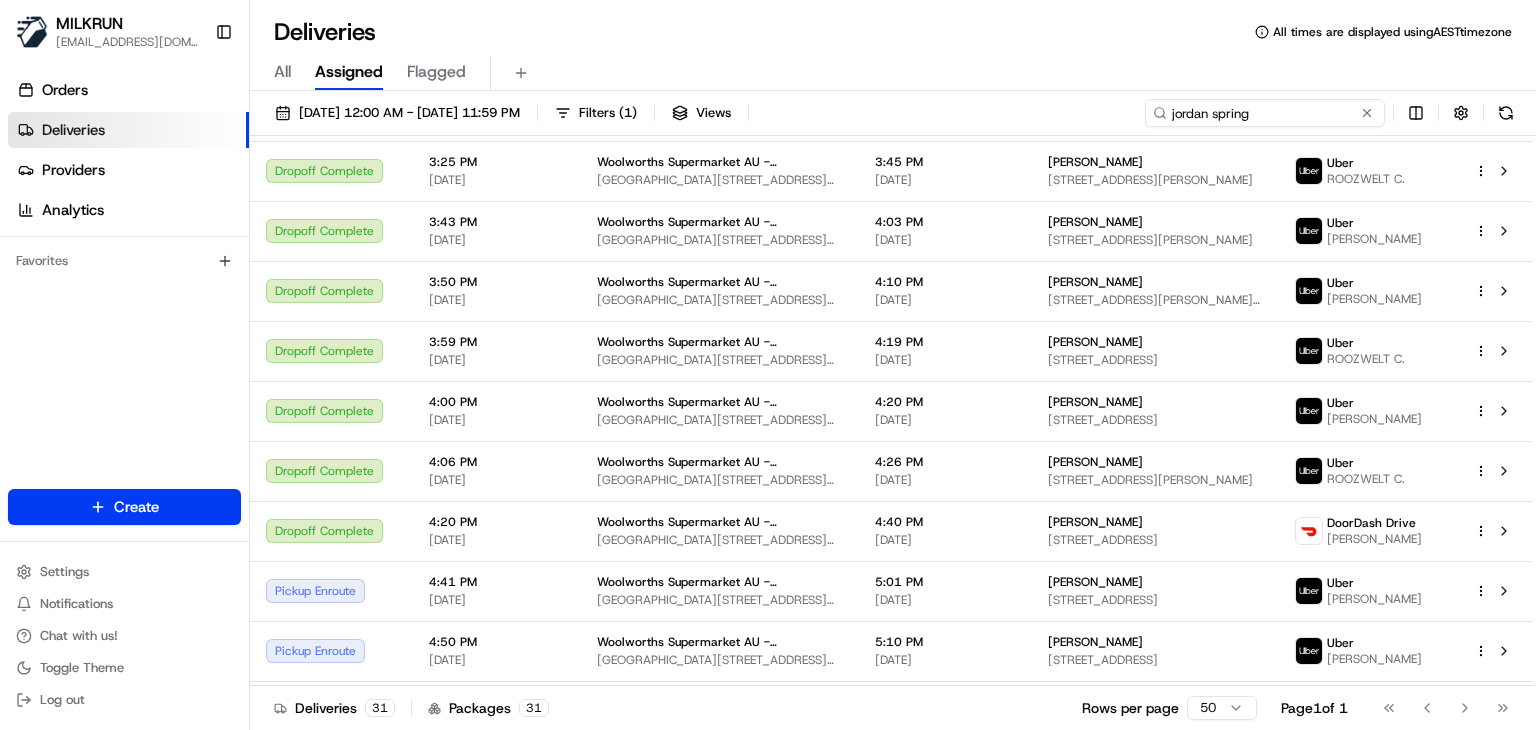 click on "jordan spring" at bounding box center [1265, 113] 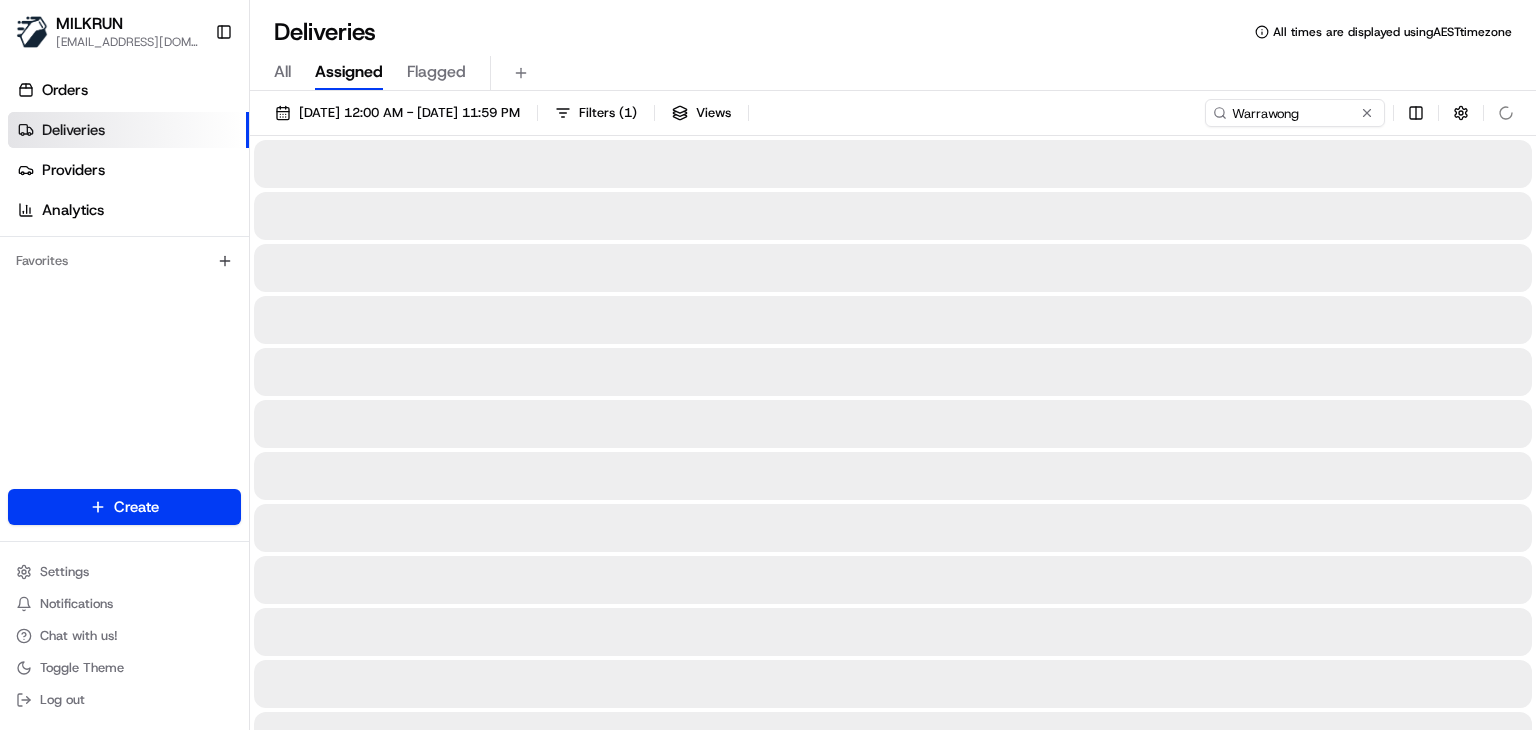 click on "All Assigned Flagged" at bounding box center (893, 73) 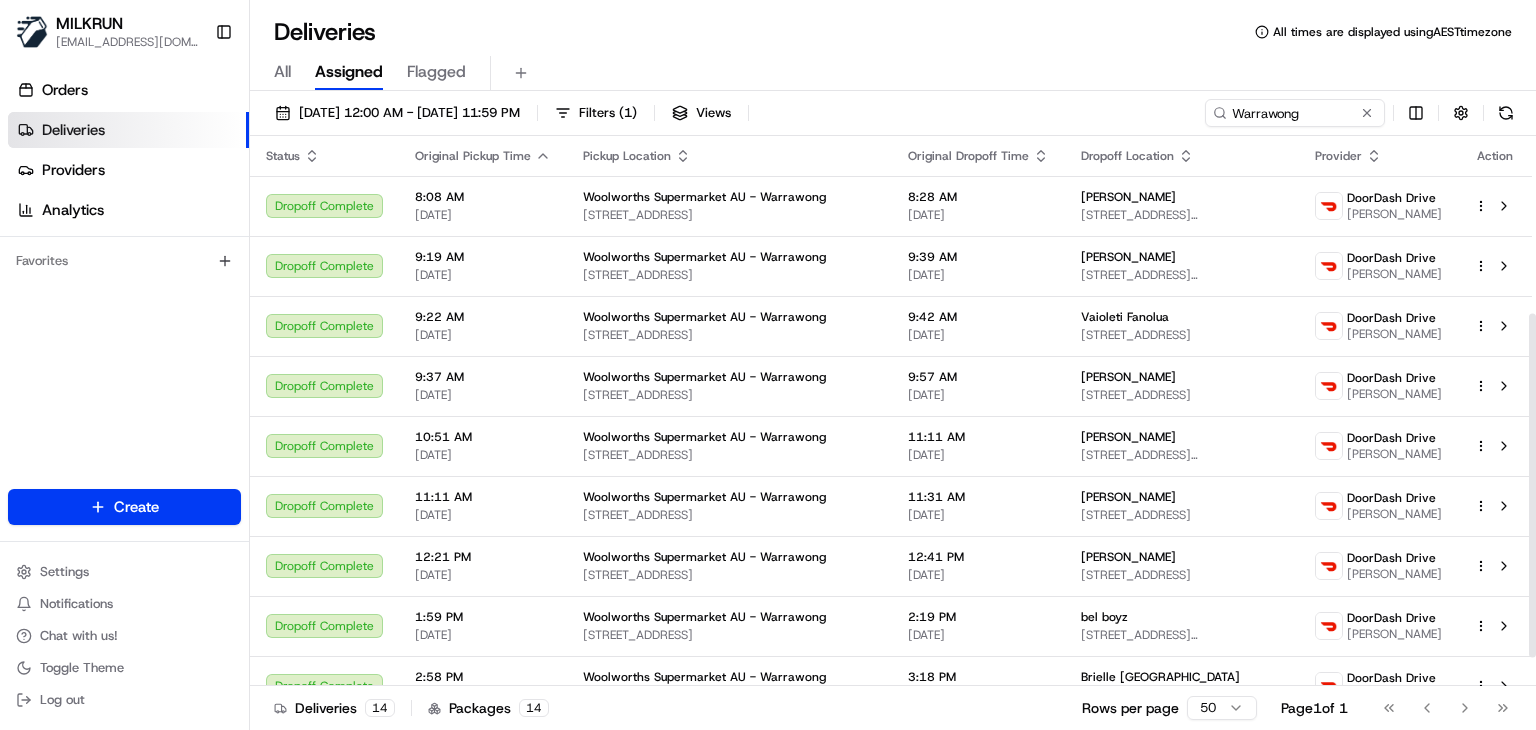 scroll, scrollTop: 330, scrollLeft: 0, axis: vertical 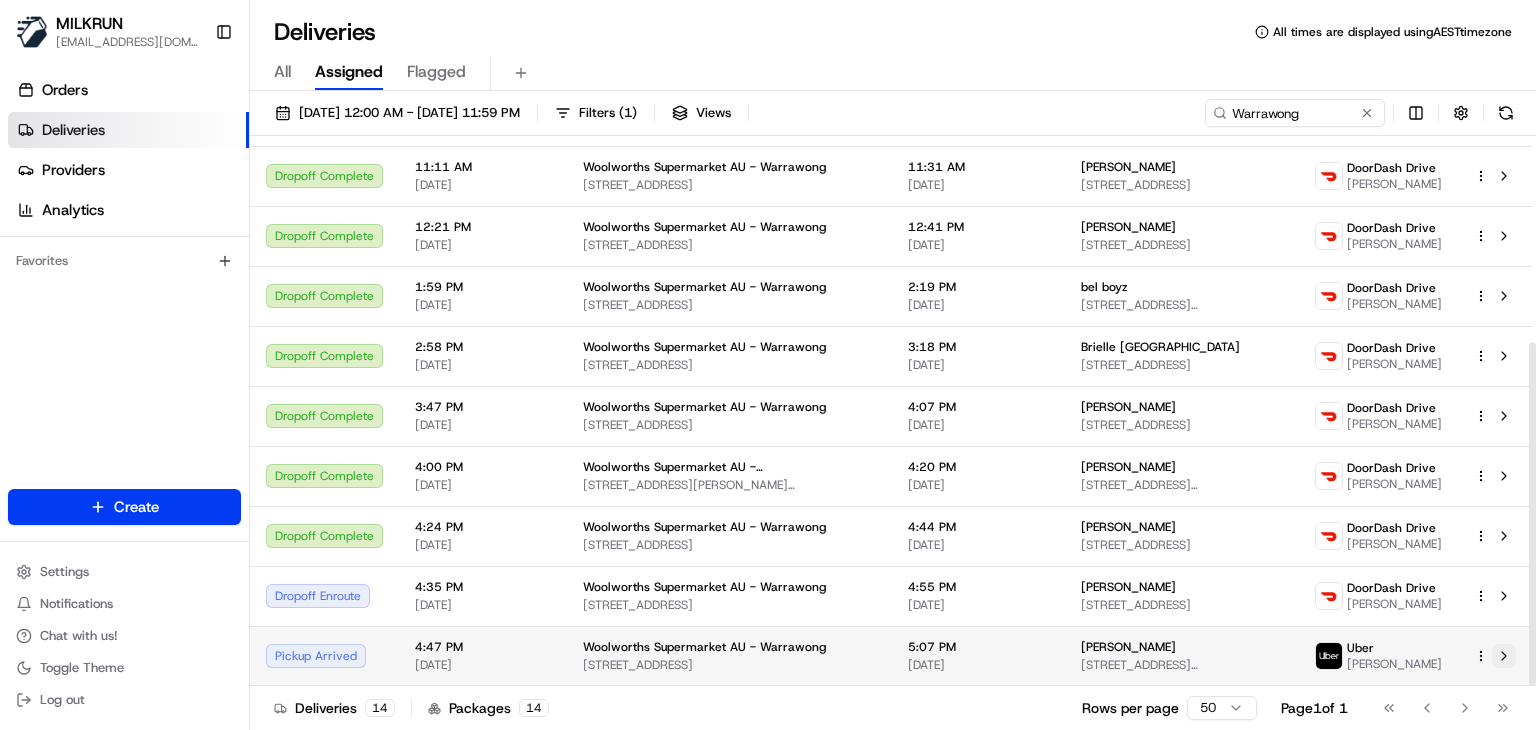 click at bounding box center (1504, 656) 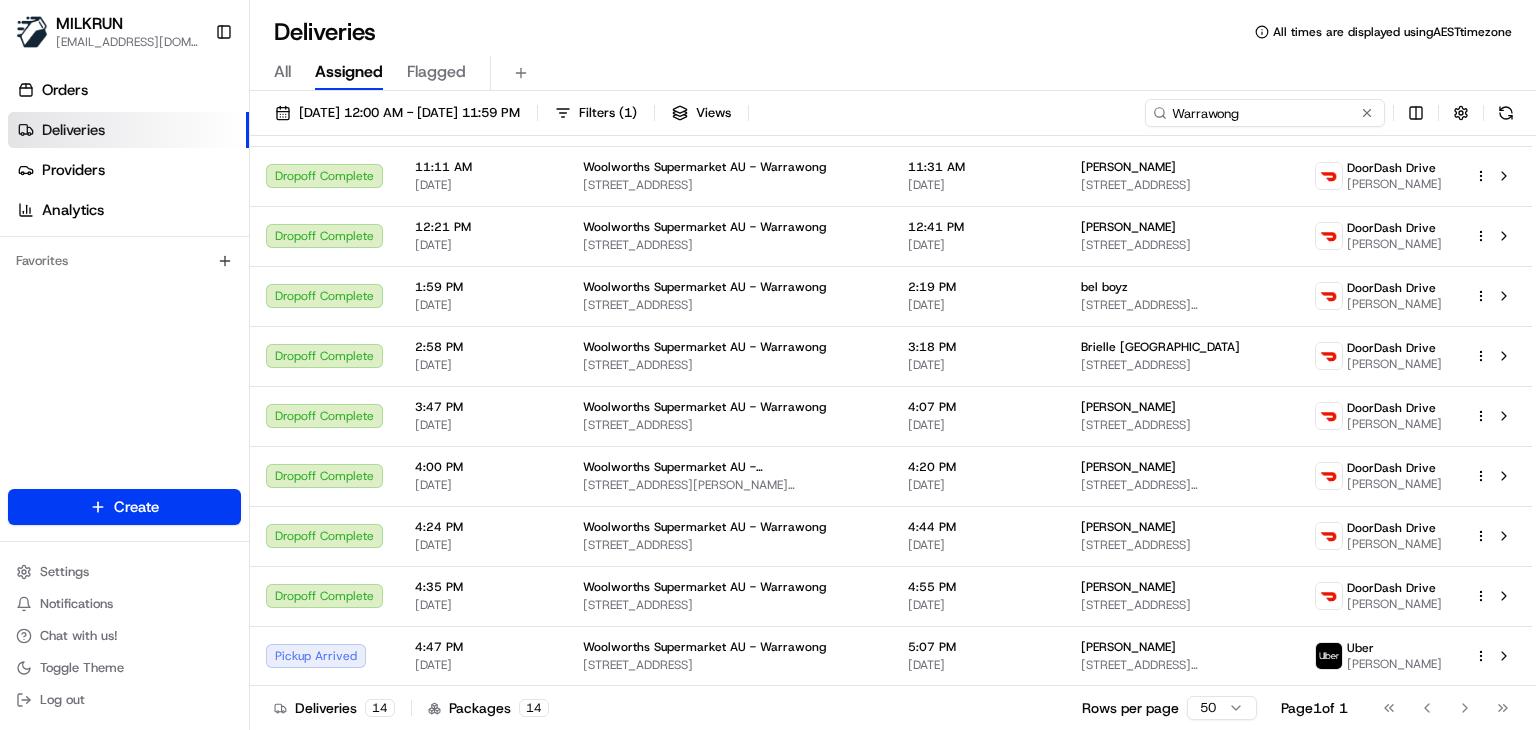 click on "Warrawong" at bounding box center [1265, 113] 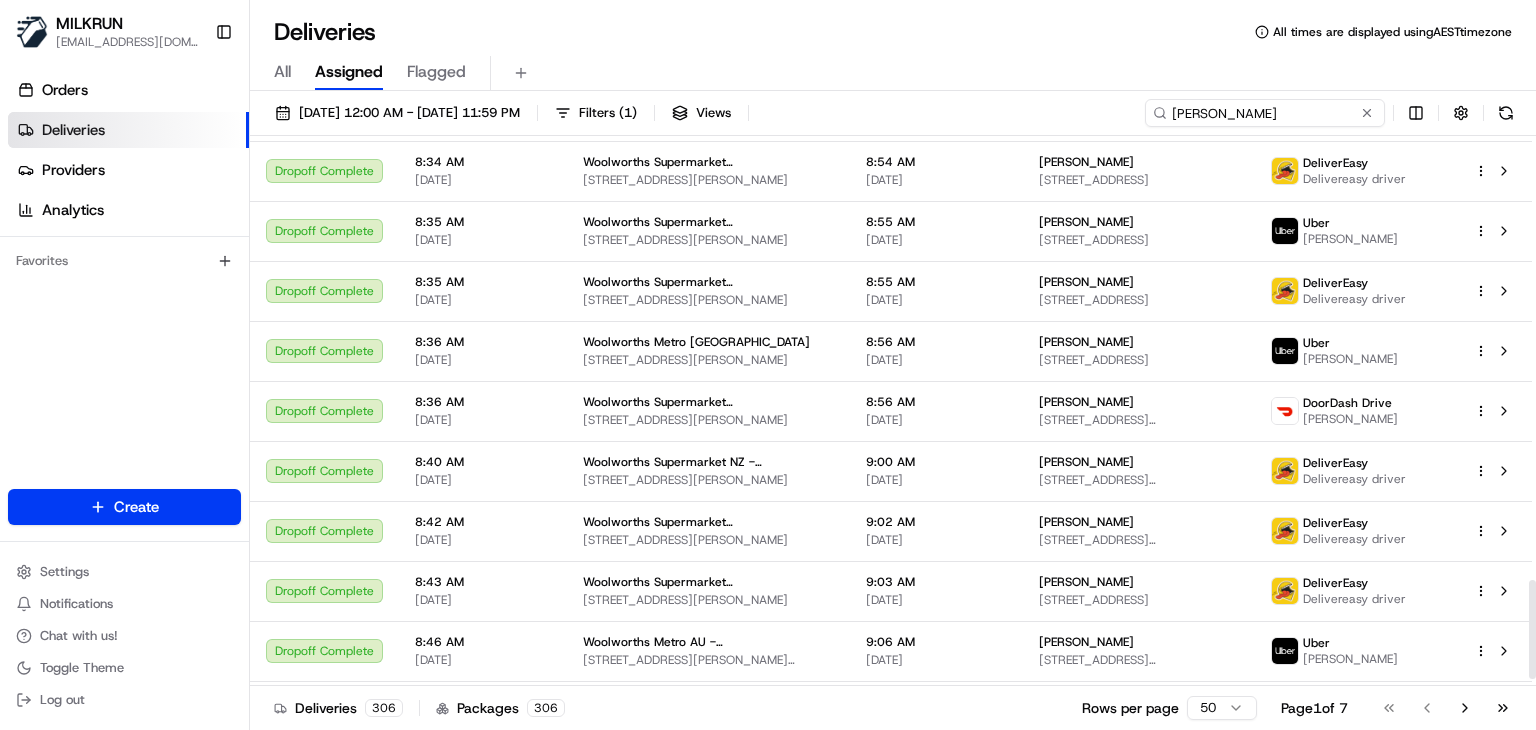 scroll, scrollTop: 2495, scrollLeft: 0, axis: vertical 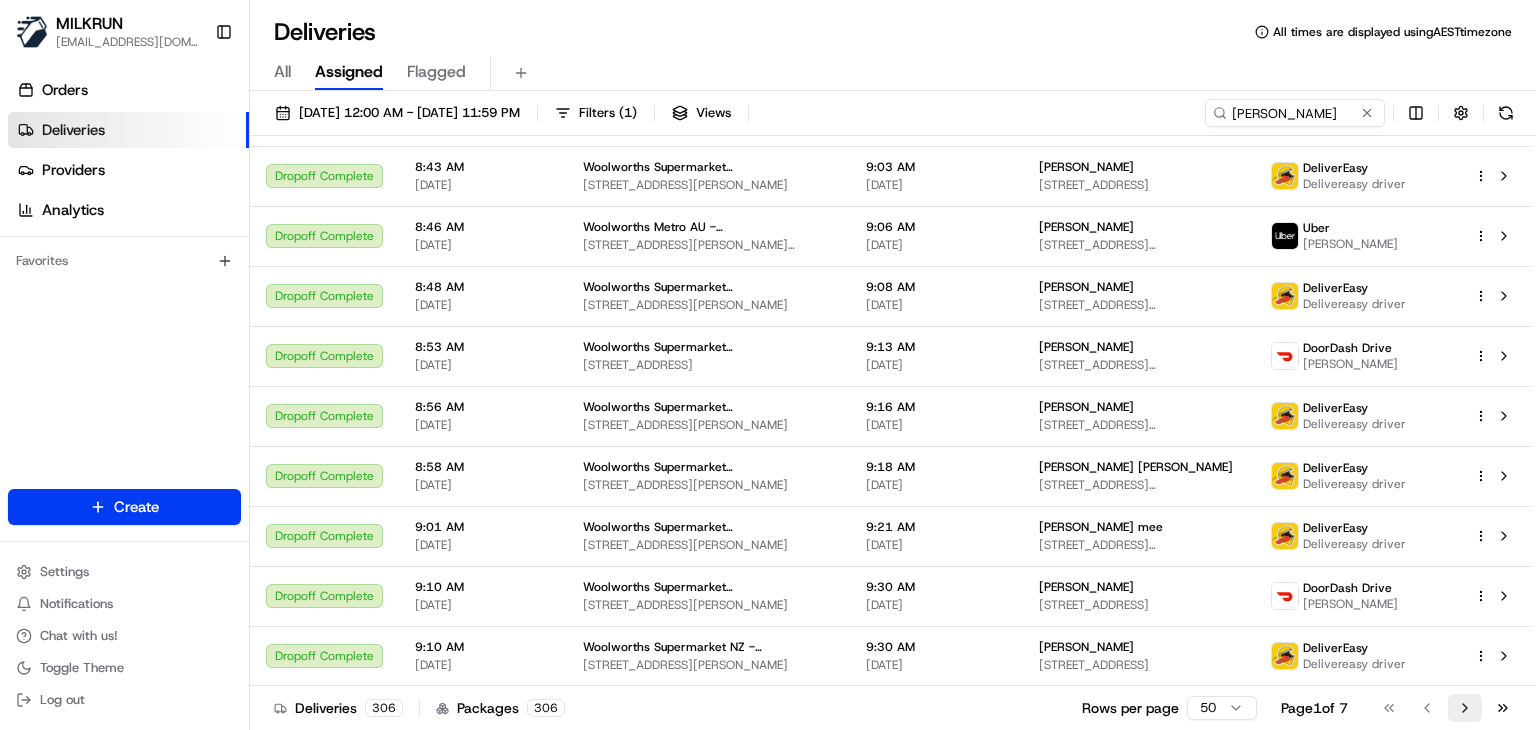click on "Go to next page" at bounding box center (1465, 708) 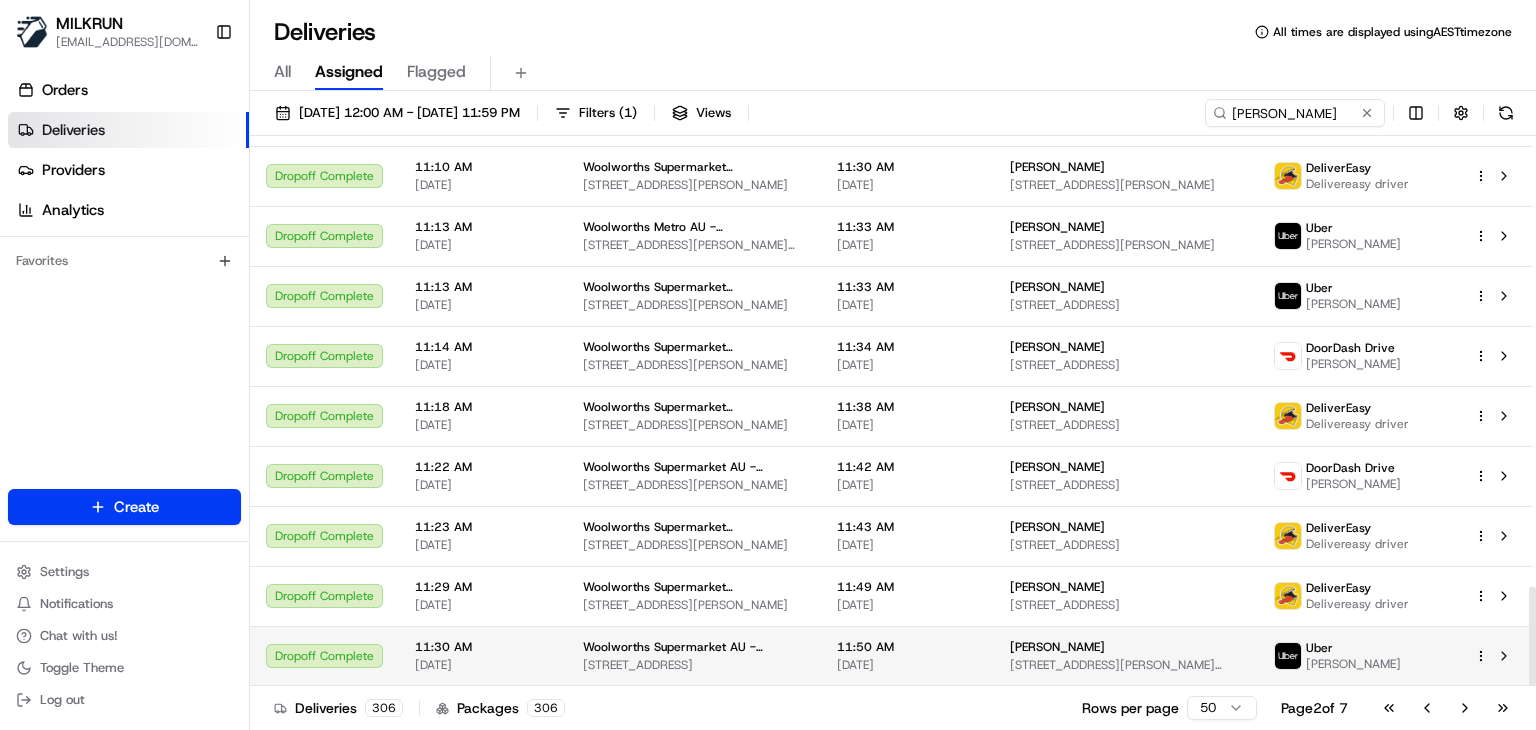 scroll, scrollTop: 2495, scrollLeft: 0, axis: vertical 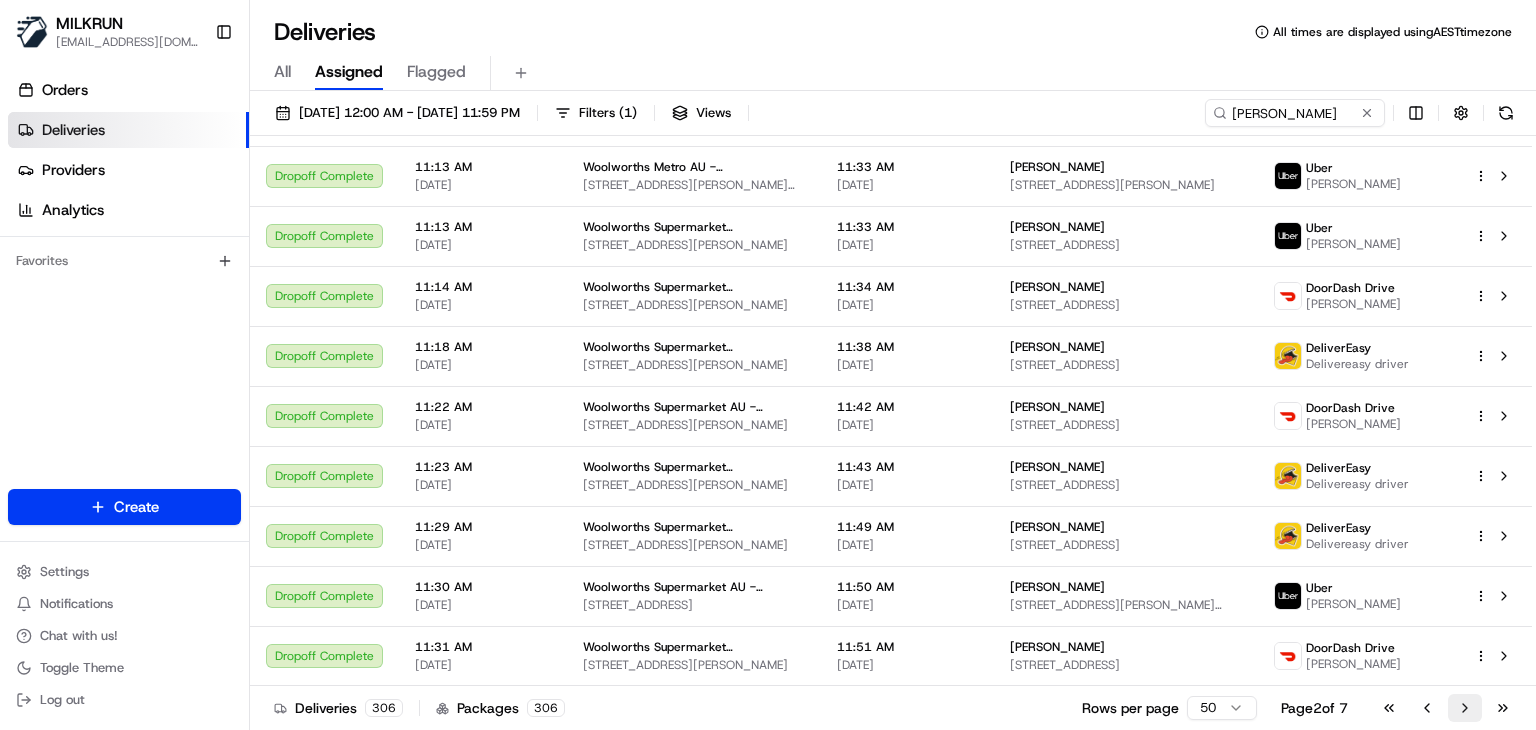 click on "Go to next page" at bounding box center [1465, 708] 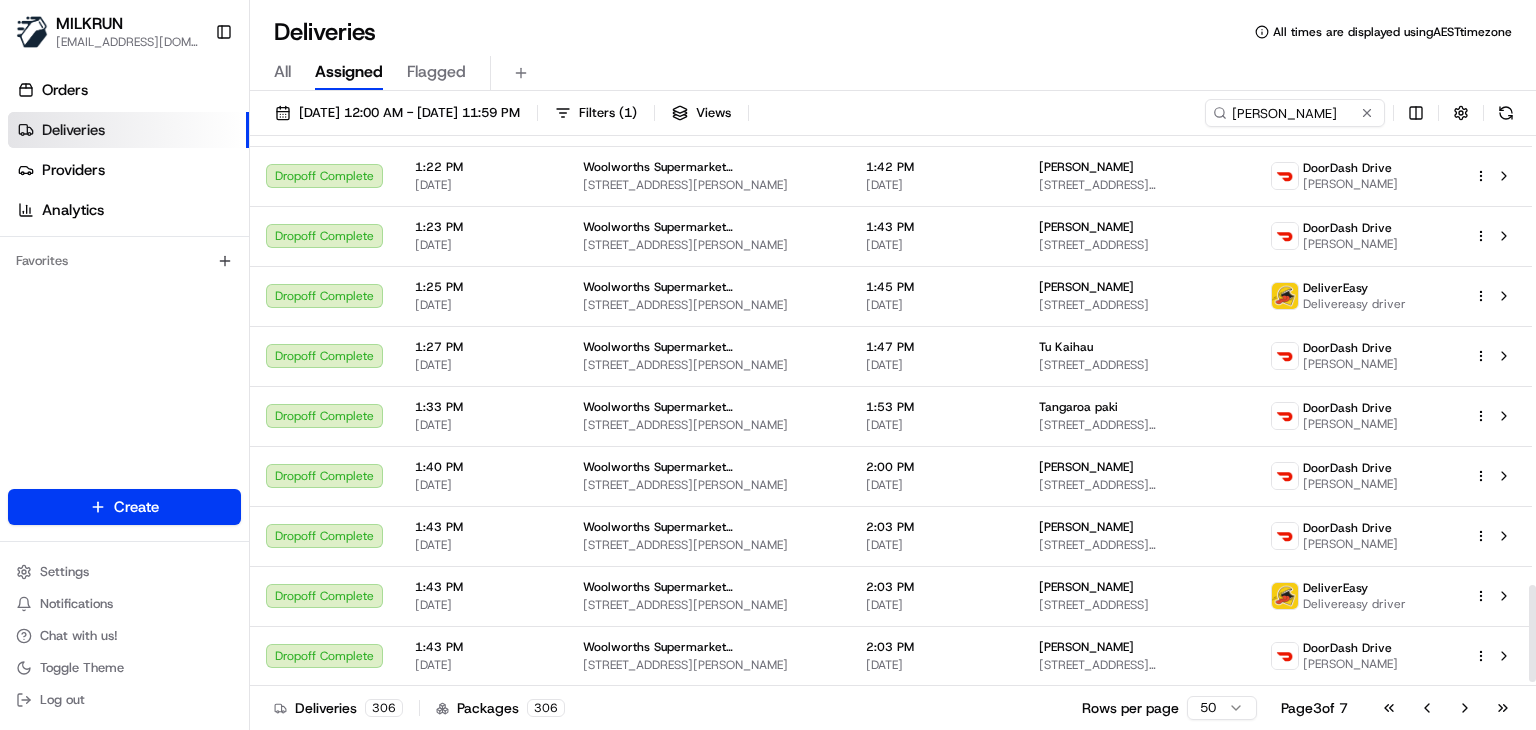 scroll, scrollTop: 2567, scrollLeft: 0, axis: vertical 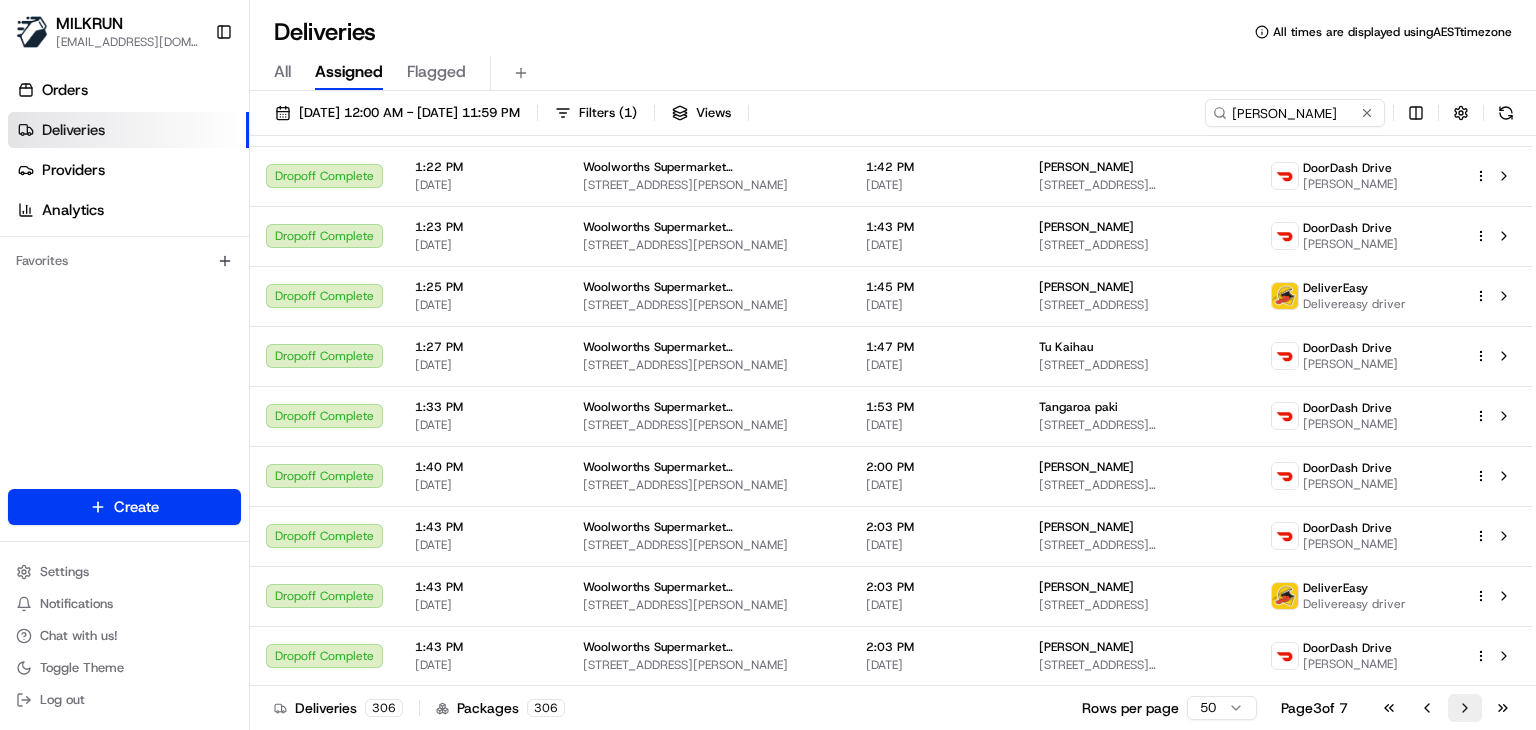 click on "Go to next page" at bounding box center (1465, 708) 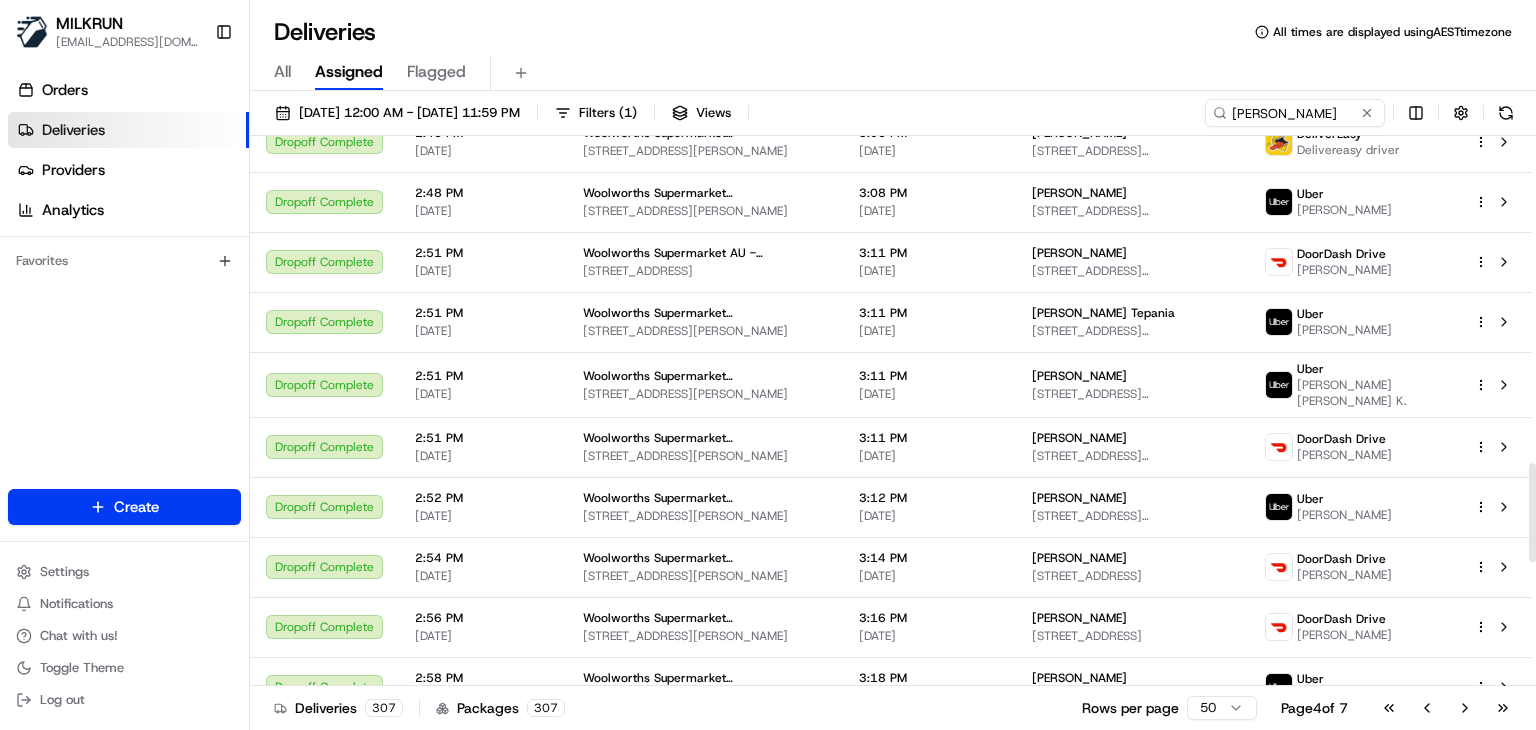 scroll, scrollTop: 1811, scrollLeft: 0, axis: vertical 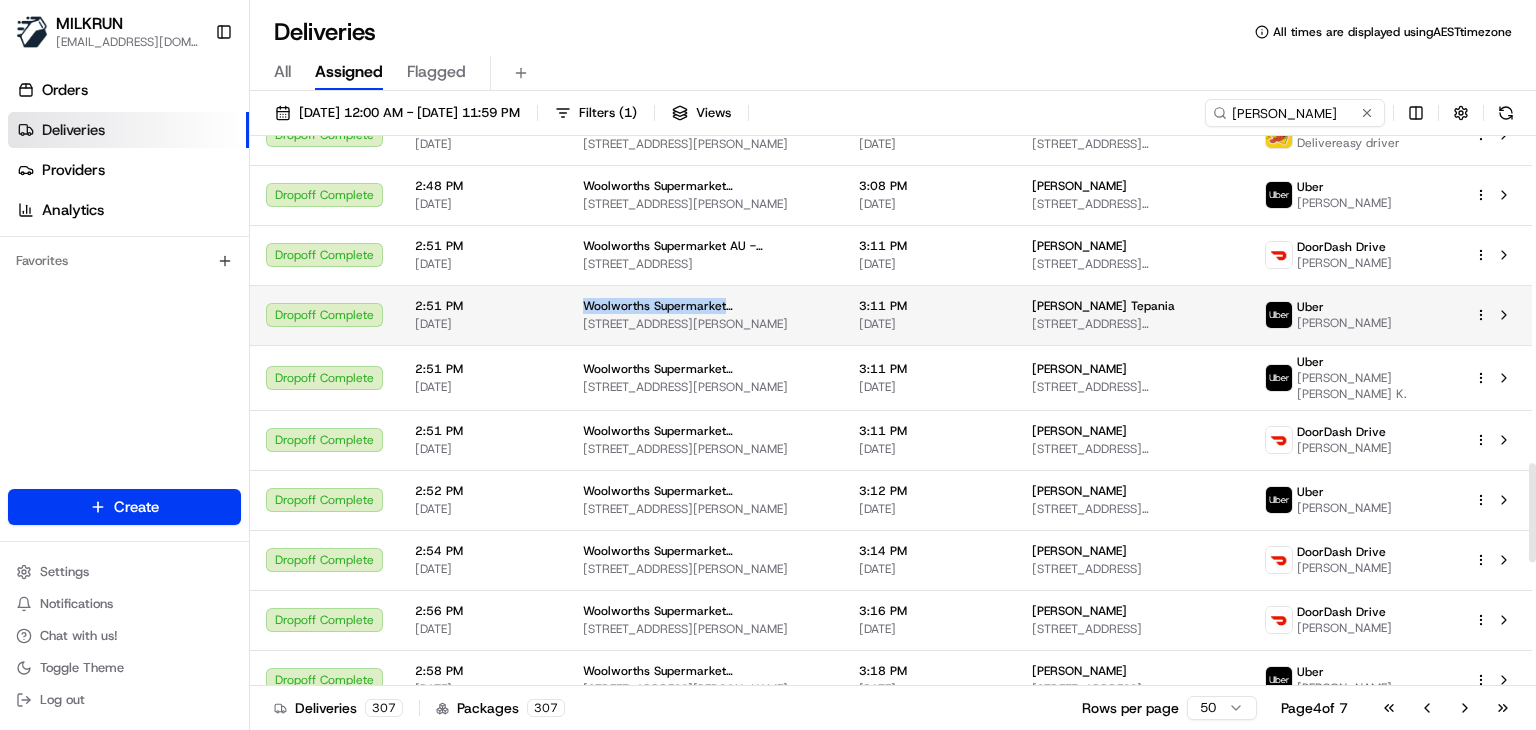 drag, startPoint x: 803, startPoint y: 308, endPoint x: 573, endPoint y: 306, distance: 230.0087 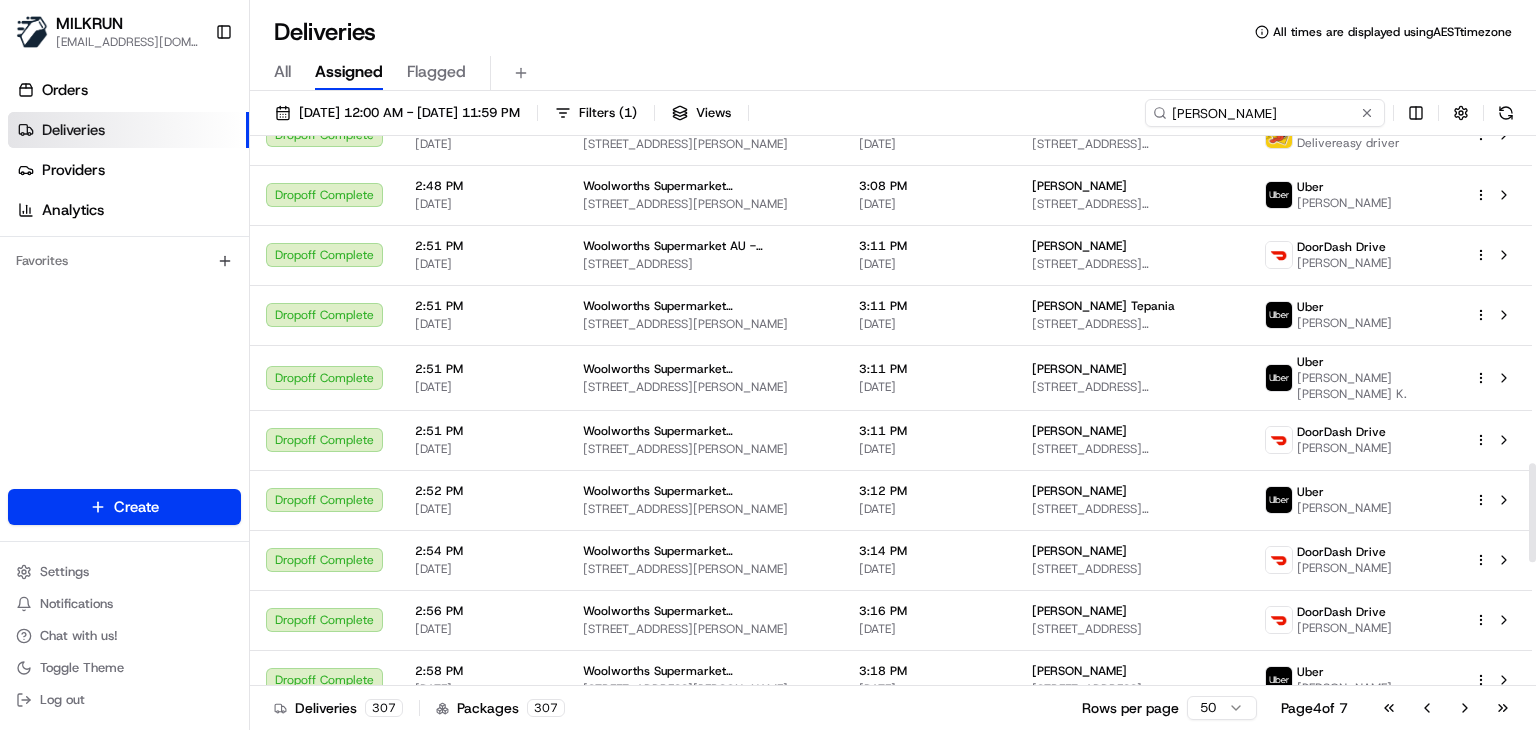 click on "Hamilton" at bounding box center [1265, 113] 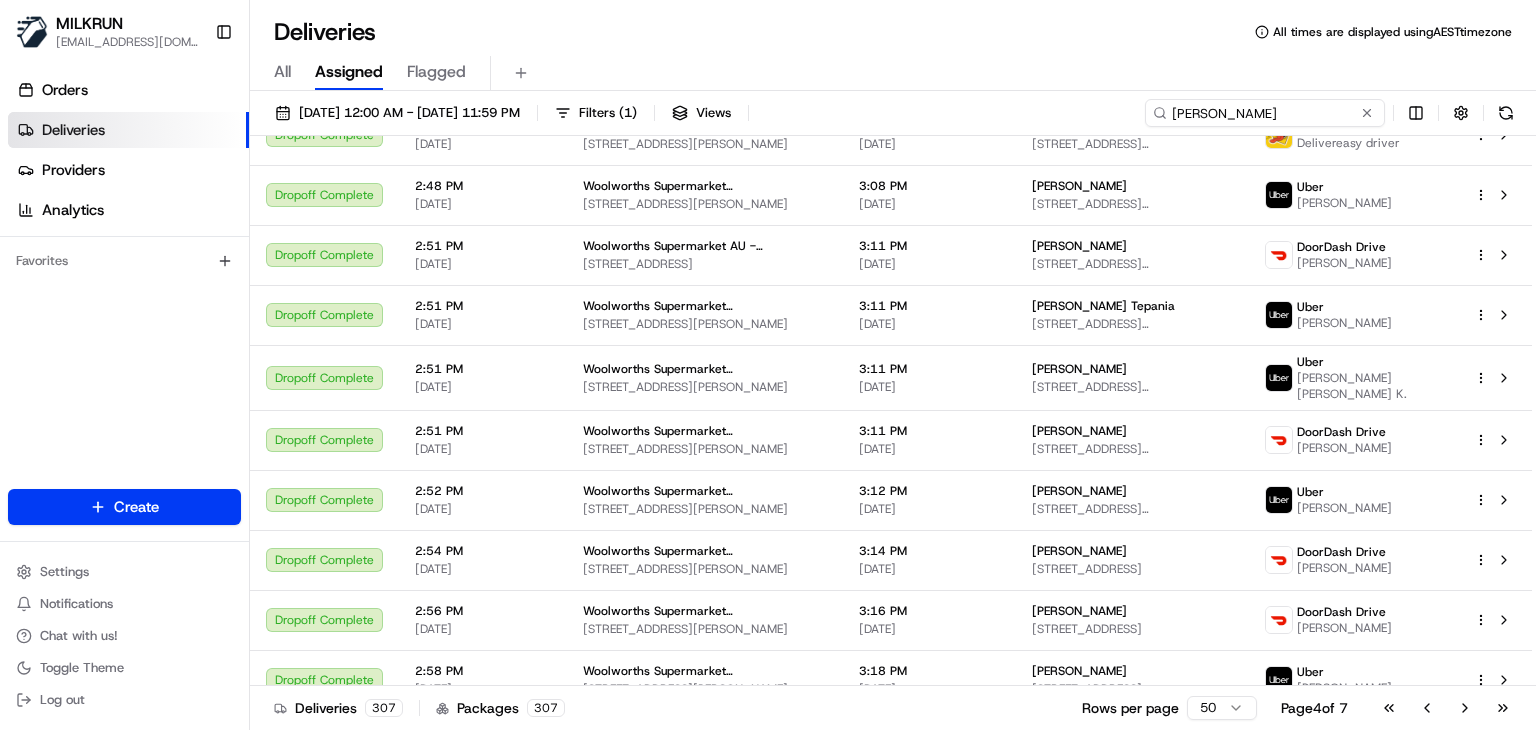 click on "Hamilton" at bounding box center [1265, 113] 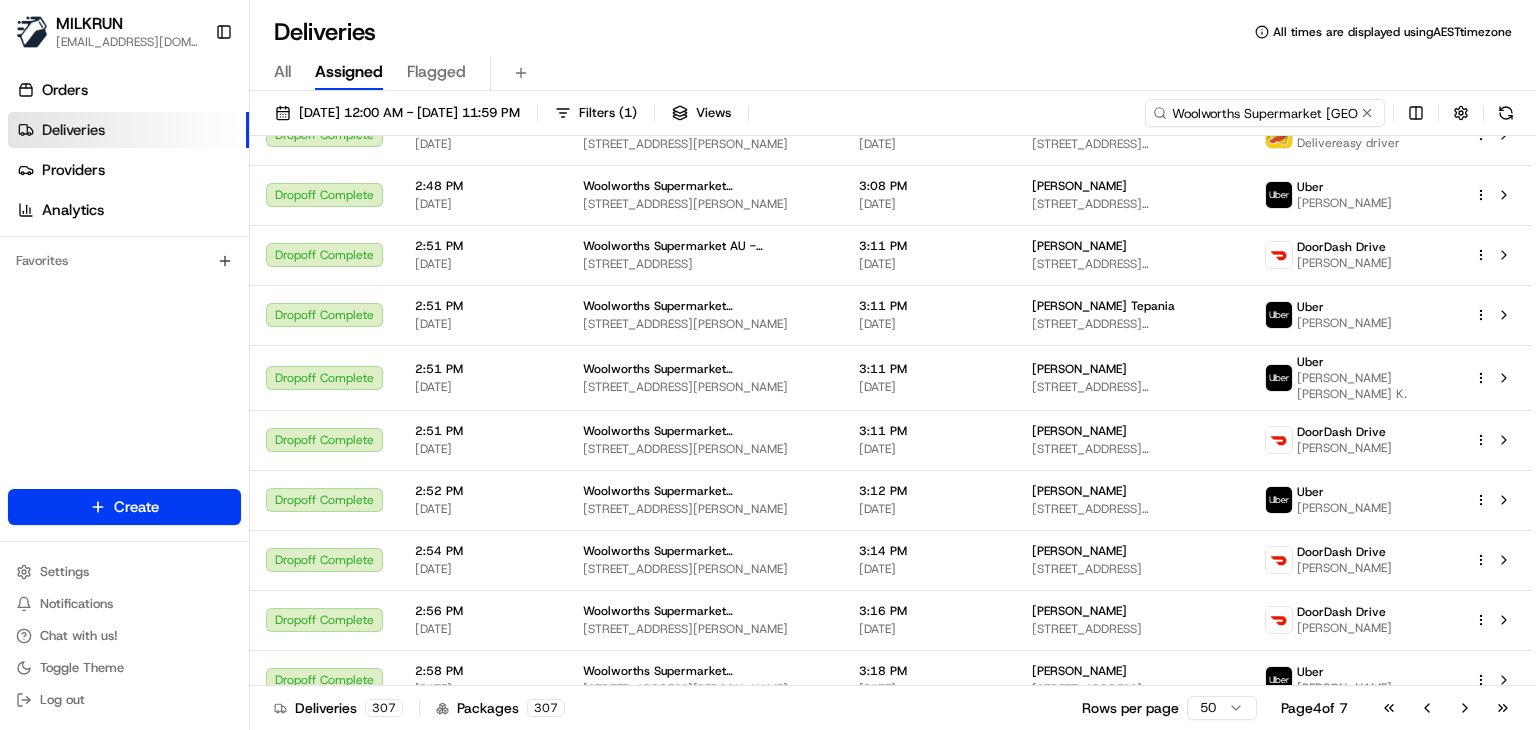 scroll, scrollTop: 0, scrollLeft: 51, axis: horizontal 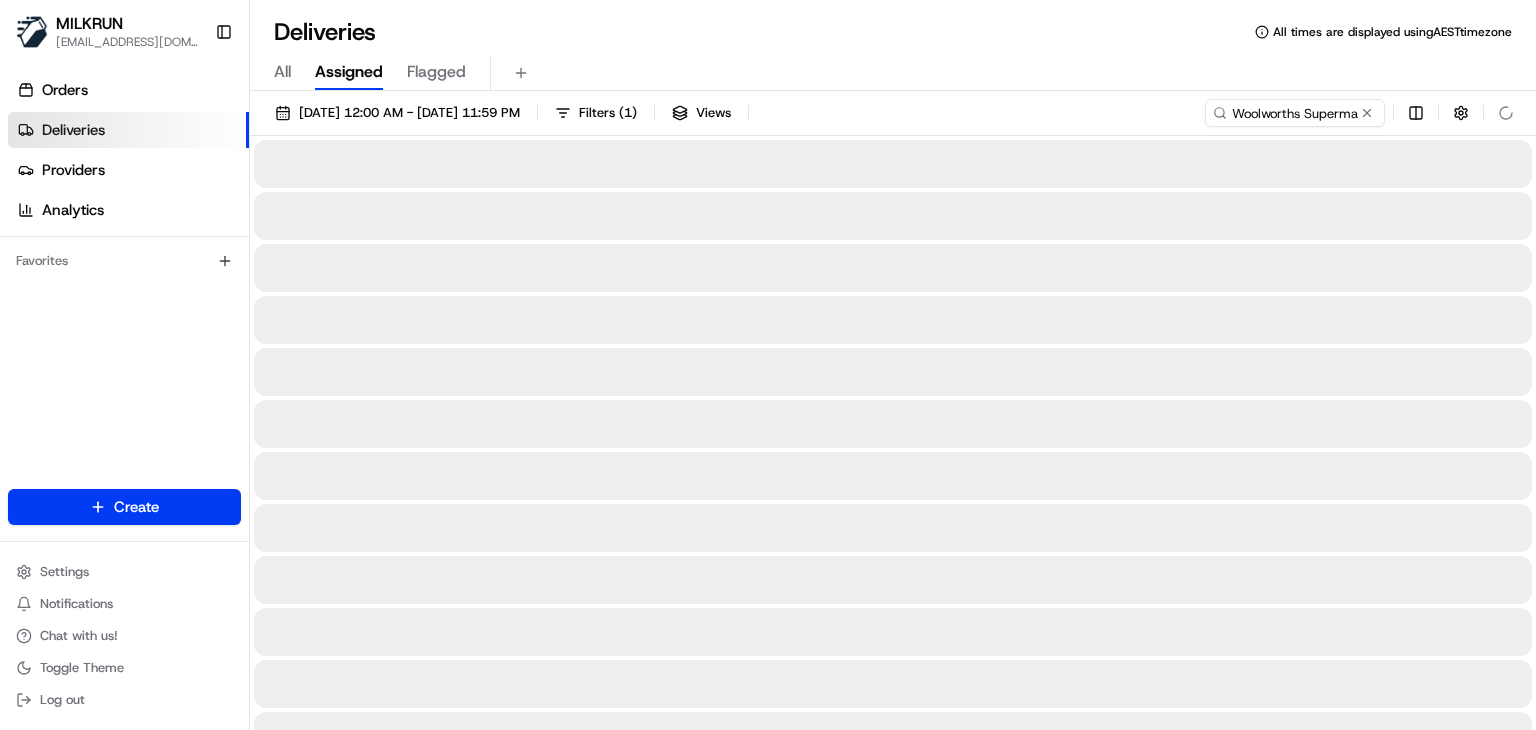 click on "All Assigned Flagged" at bounding box center [893, 73] 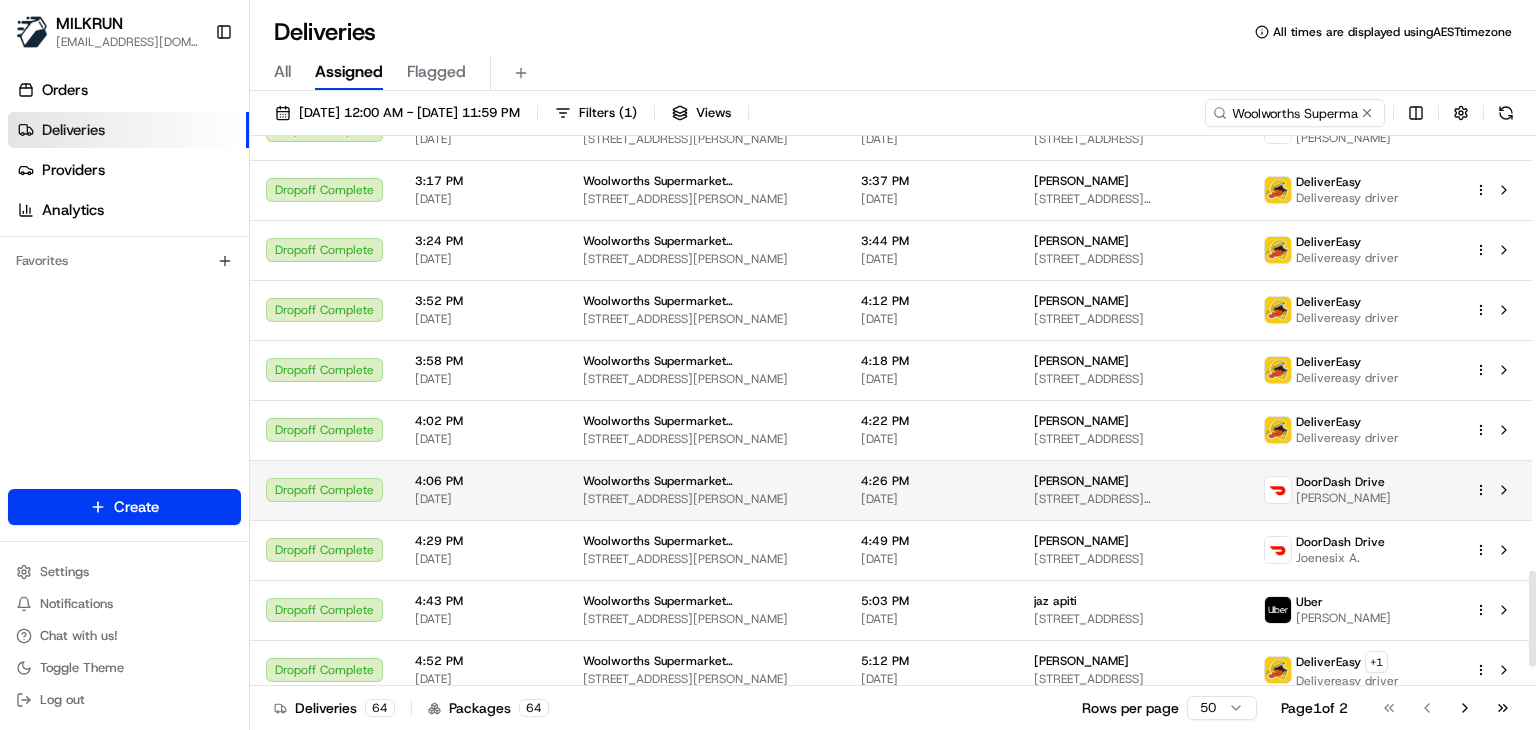 scroll, scrollTop: 2596, scrollLeft: 0, axis: vertical 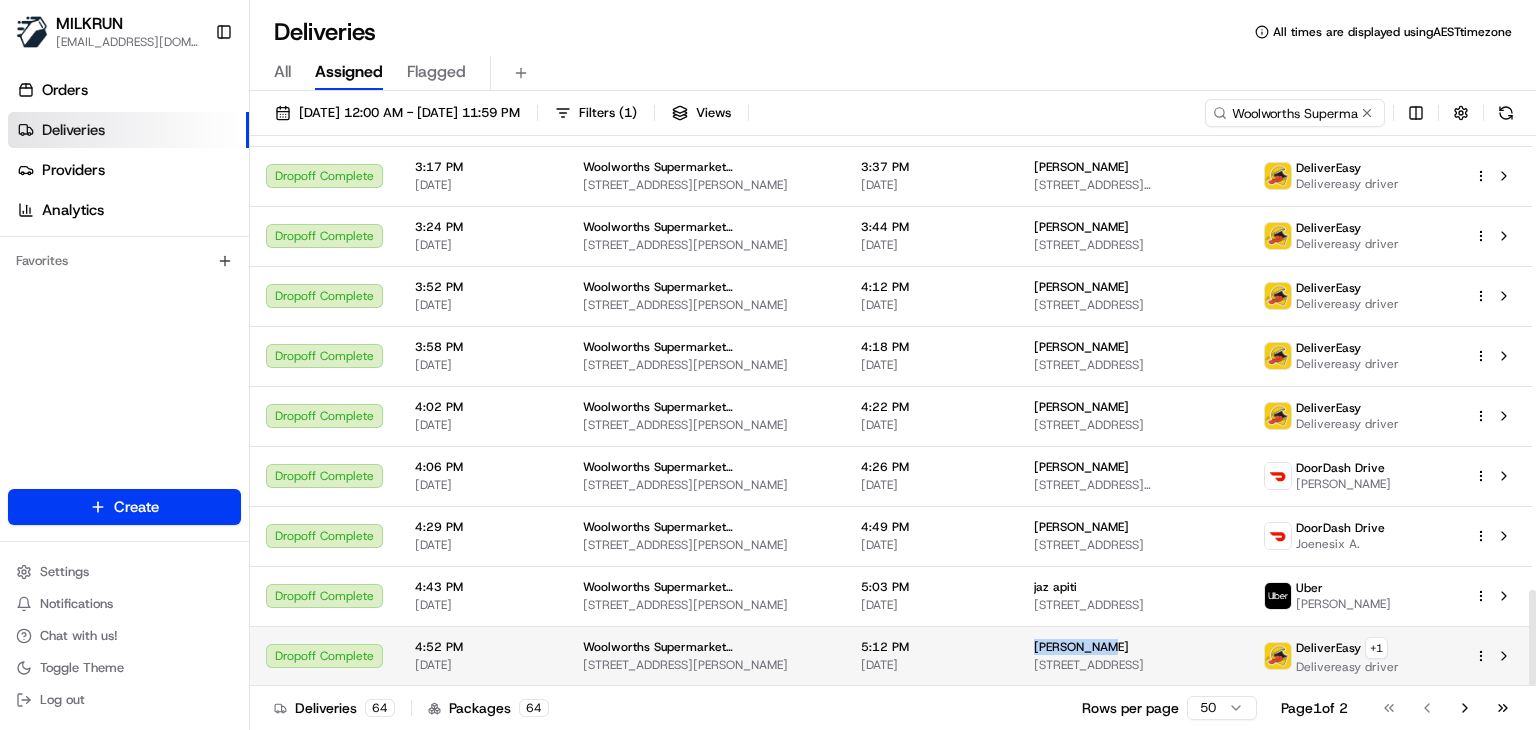 drag, startPoint x: 1108, startPoint y: 645, endPoint x: 1009, endPoint y: 645, distance: 99 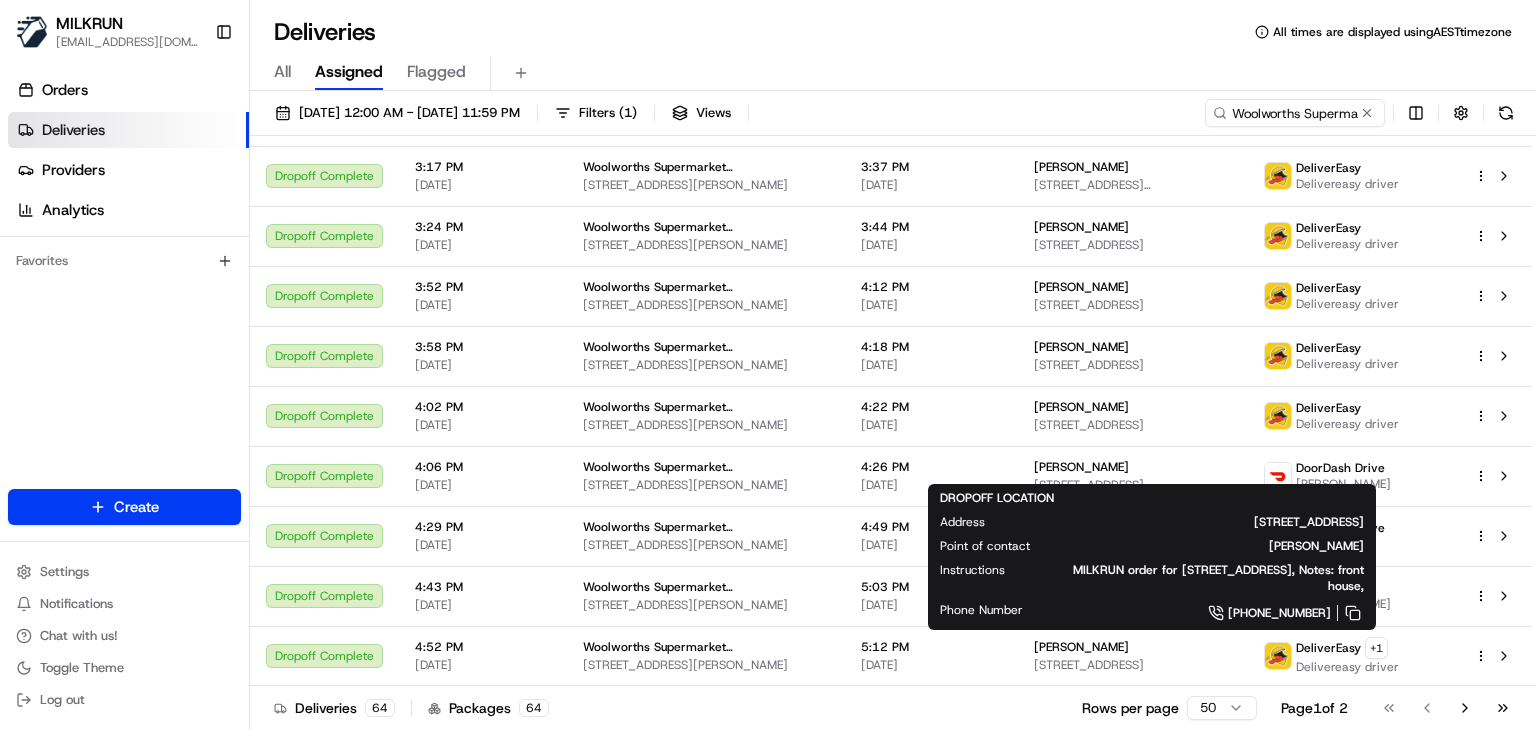 click on "All Assigned Flagged" at bounding box center (893, 73) 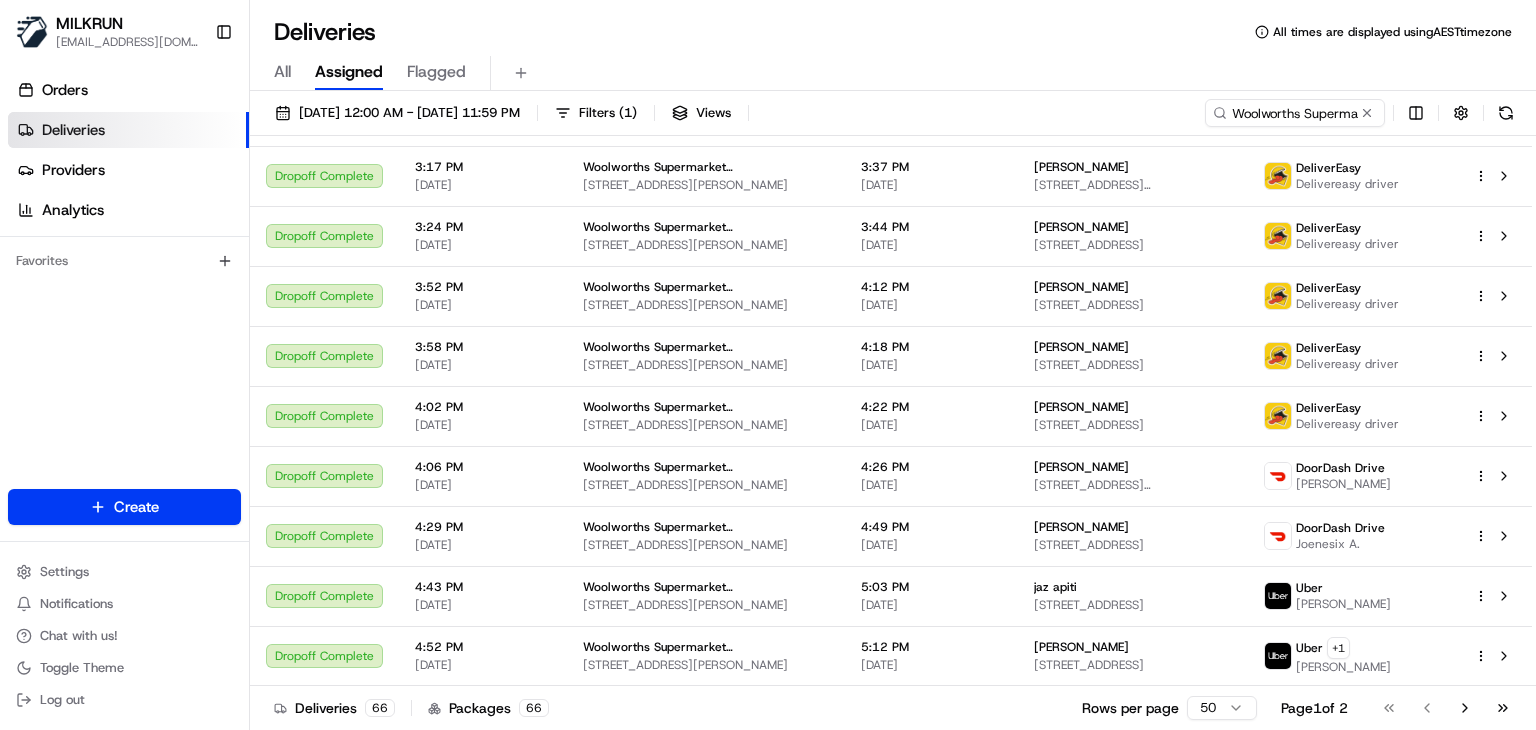 scroll, scrollTop: 2586, scrollLeft: 0, axis: vertical 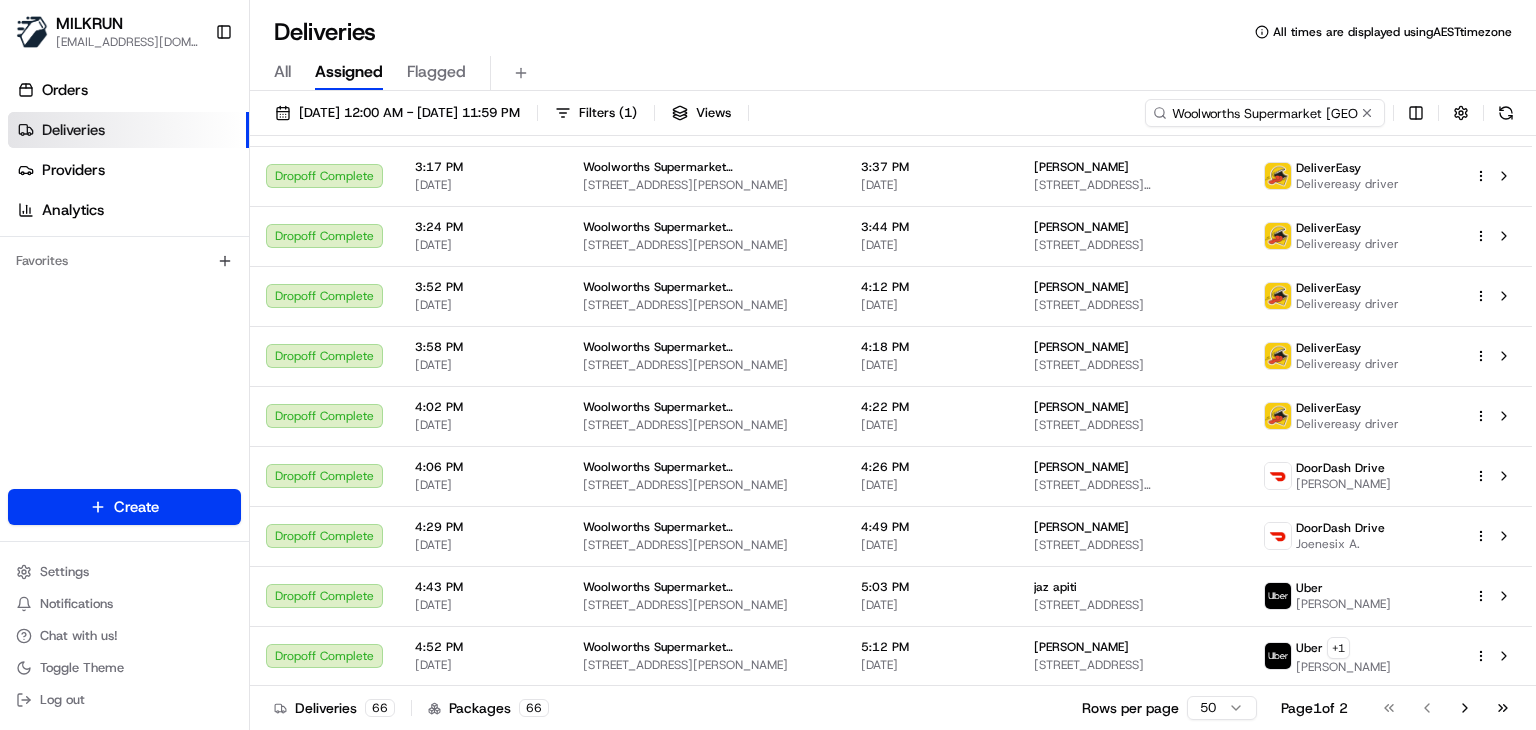 click on "Woolworths Supermarket NZ - Hamilton" at bounding box center (1265, 113) 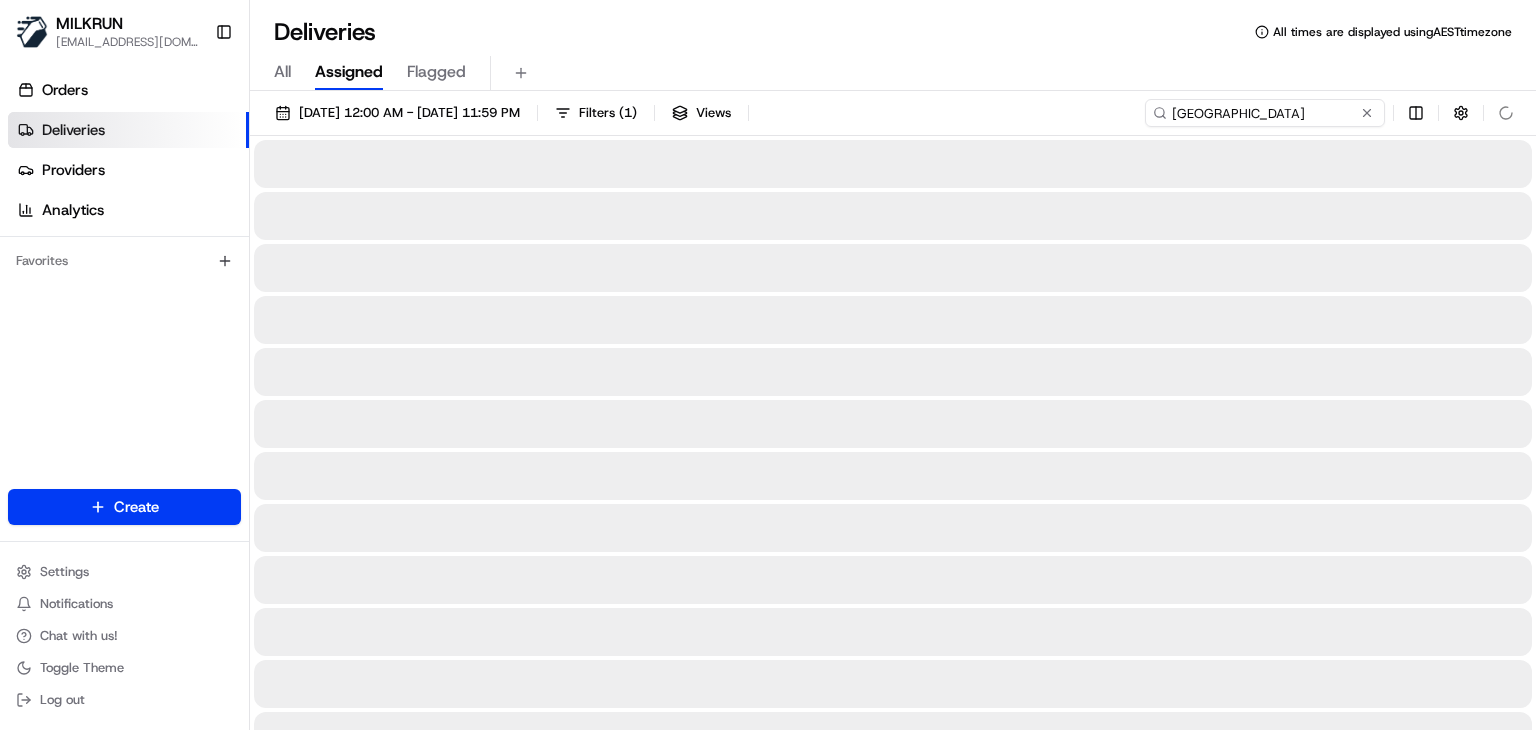 type on "jordan springs" 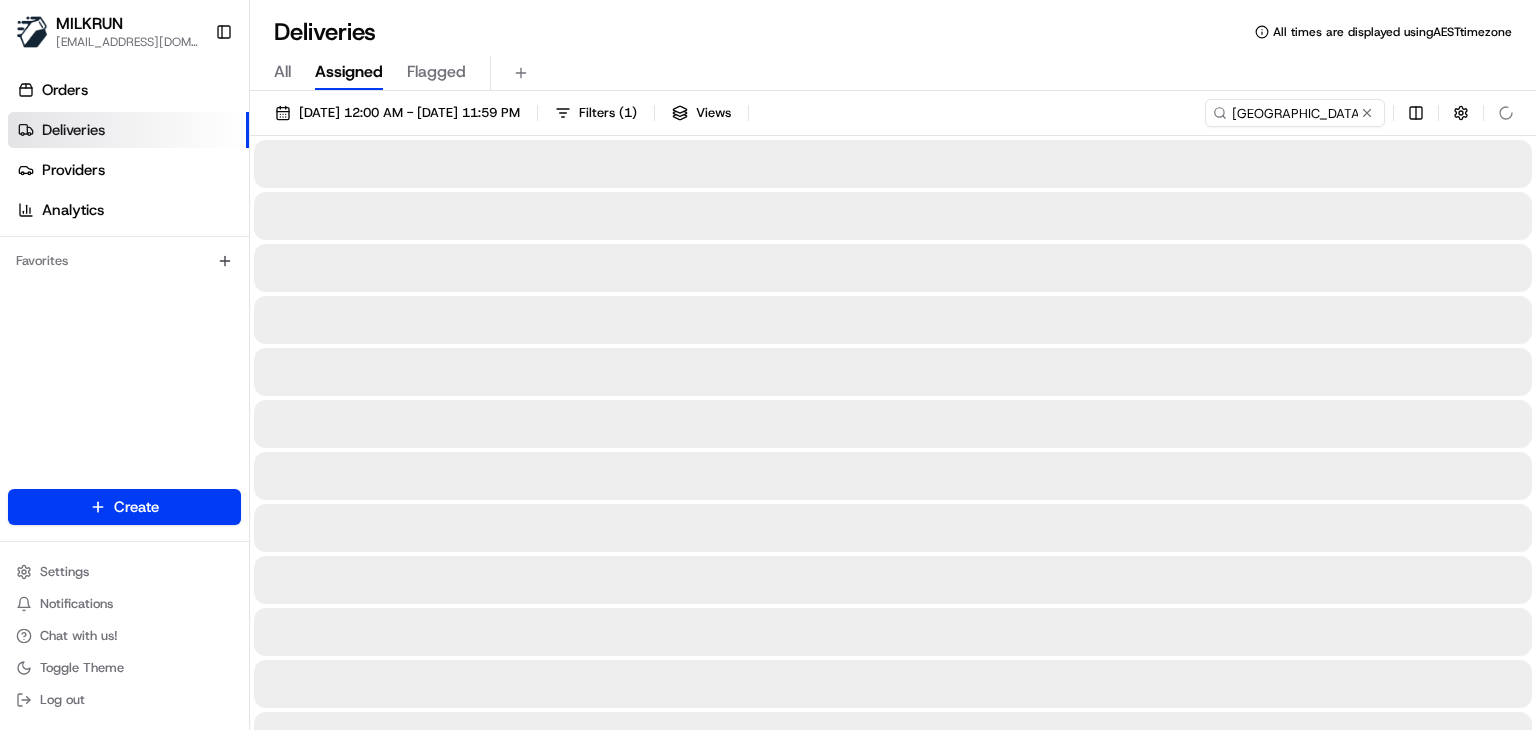 click on "All Assigned Flagged" at bounding box center [893, 73] 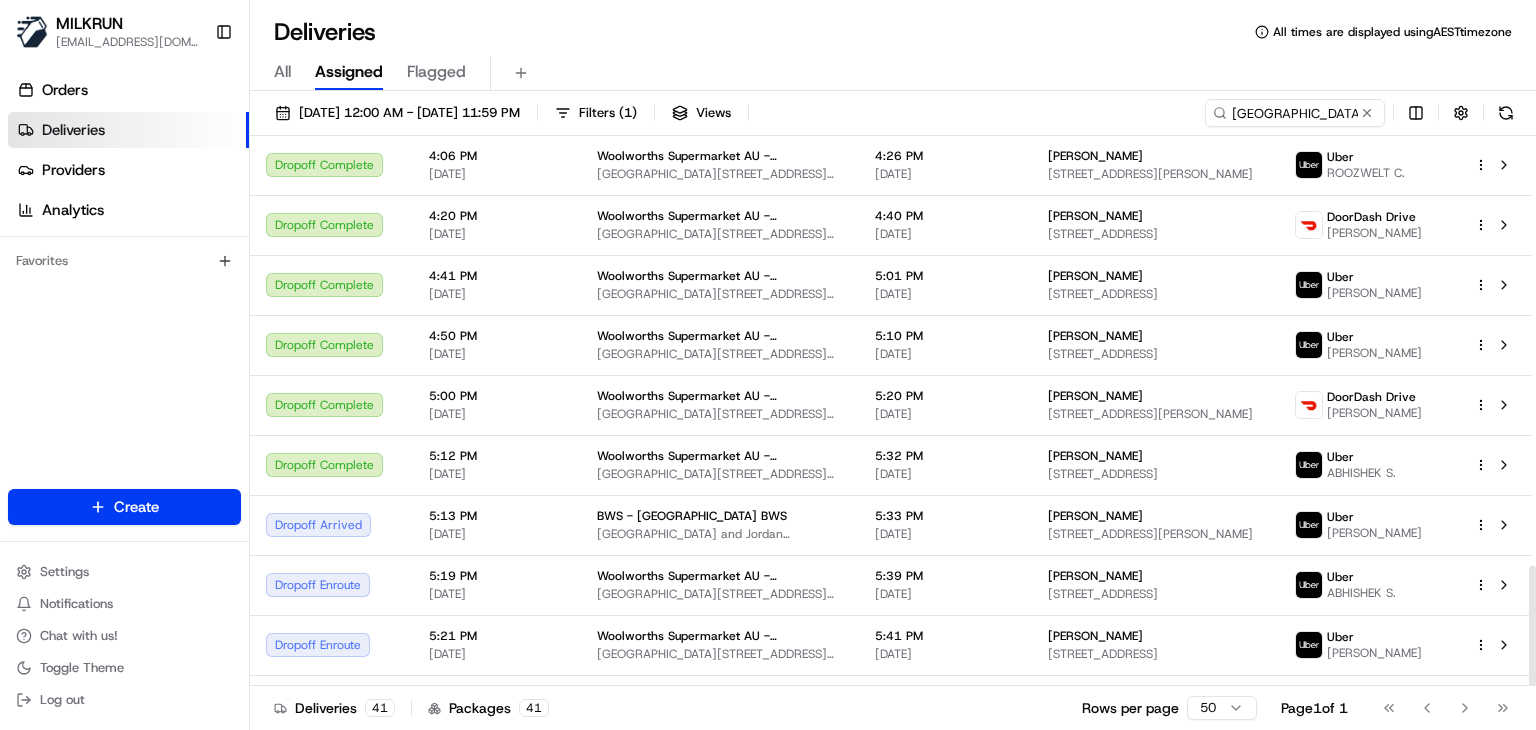 scroll, scrollTop: 1960, scrollLeft: 0, axis: vertical 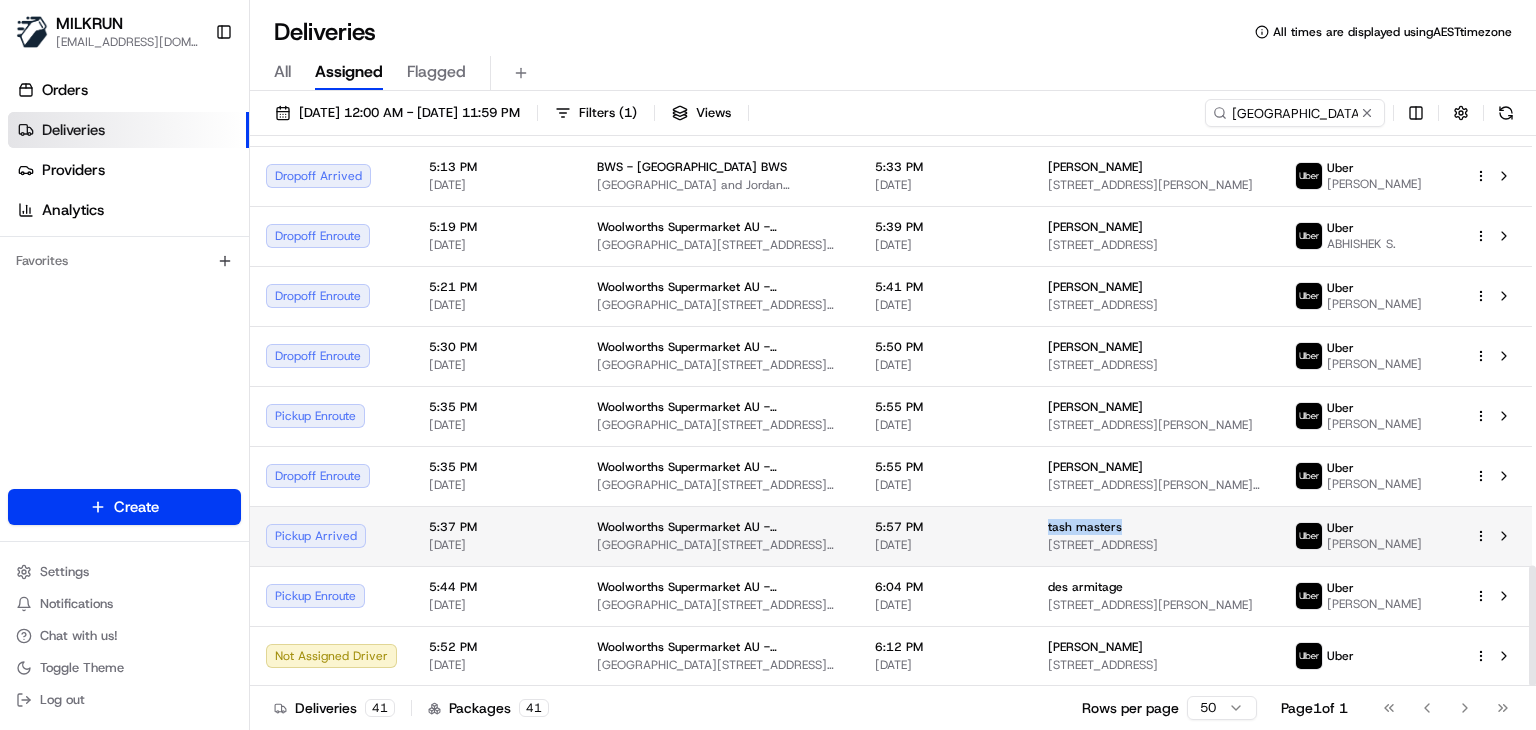 drag, startPoint x: 1131, startPoint y: 526, endPoint x: 1048, endPoint y: 525, distance: 83.00603 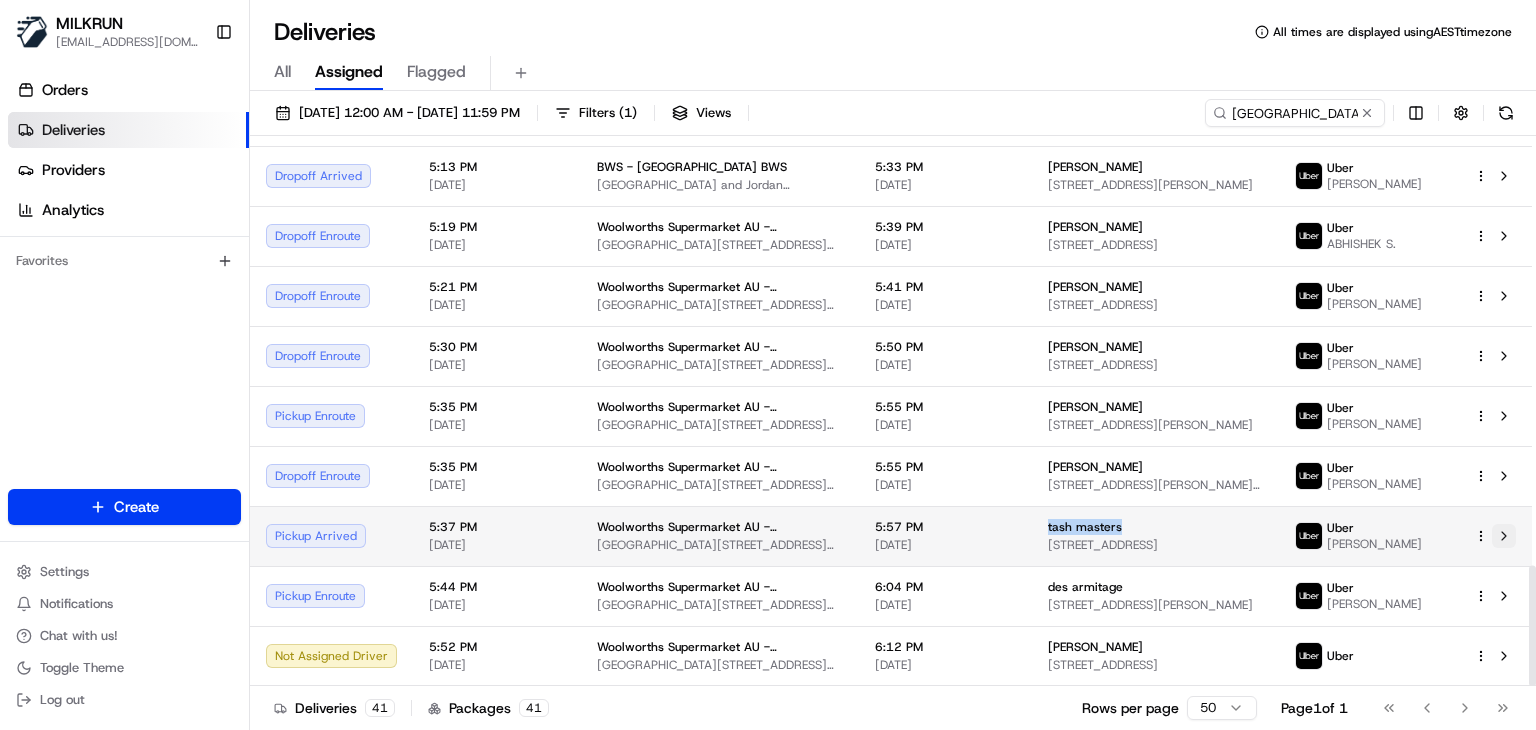 click at bounding box center (1504, 536) 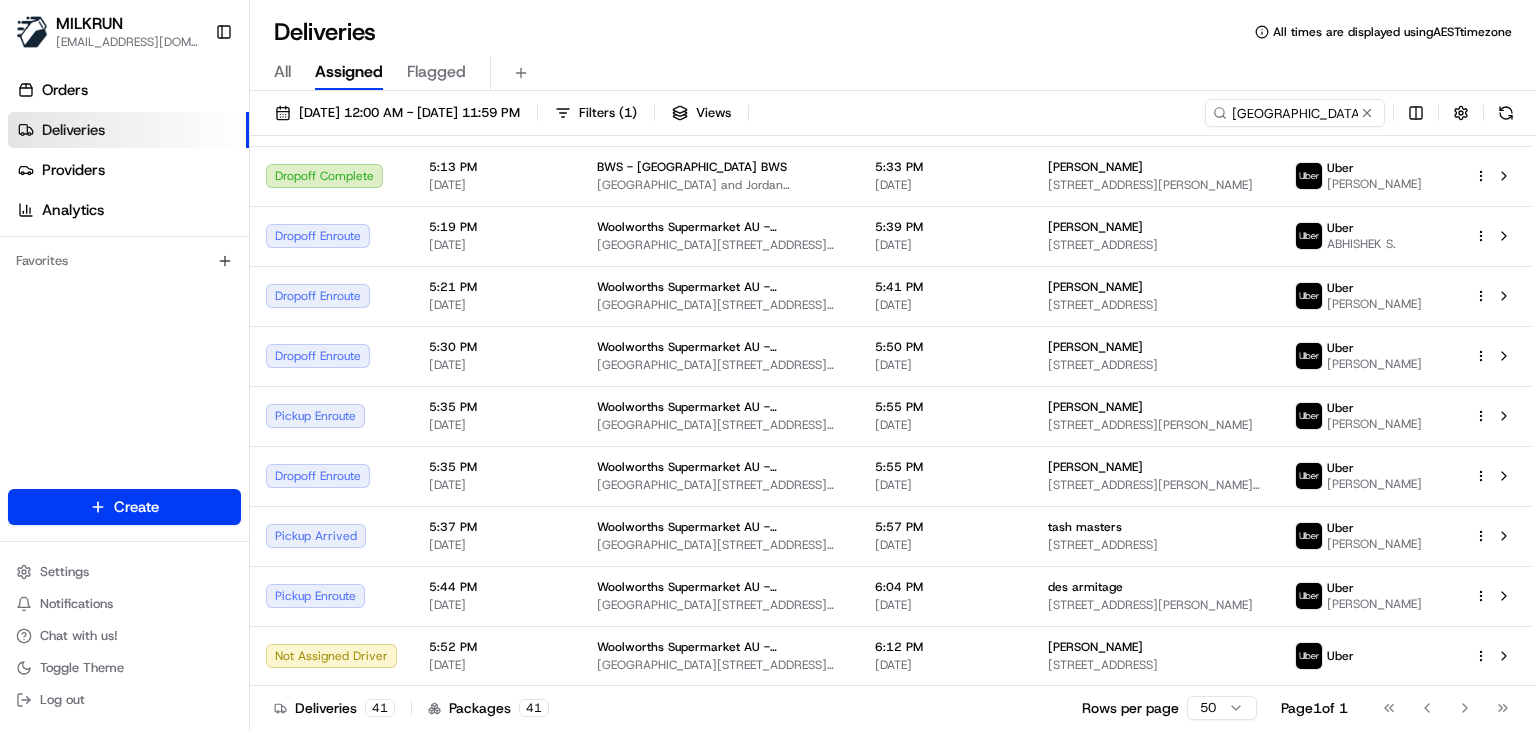 click on "14/07/2025 12:00 AM - 14/07/2025 11:59 PM Filters ( 1 ) Views jordan springs" at bounding box center (893, 117) 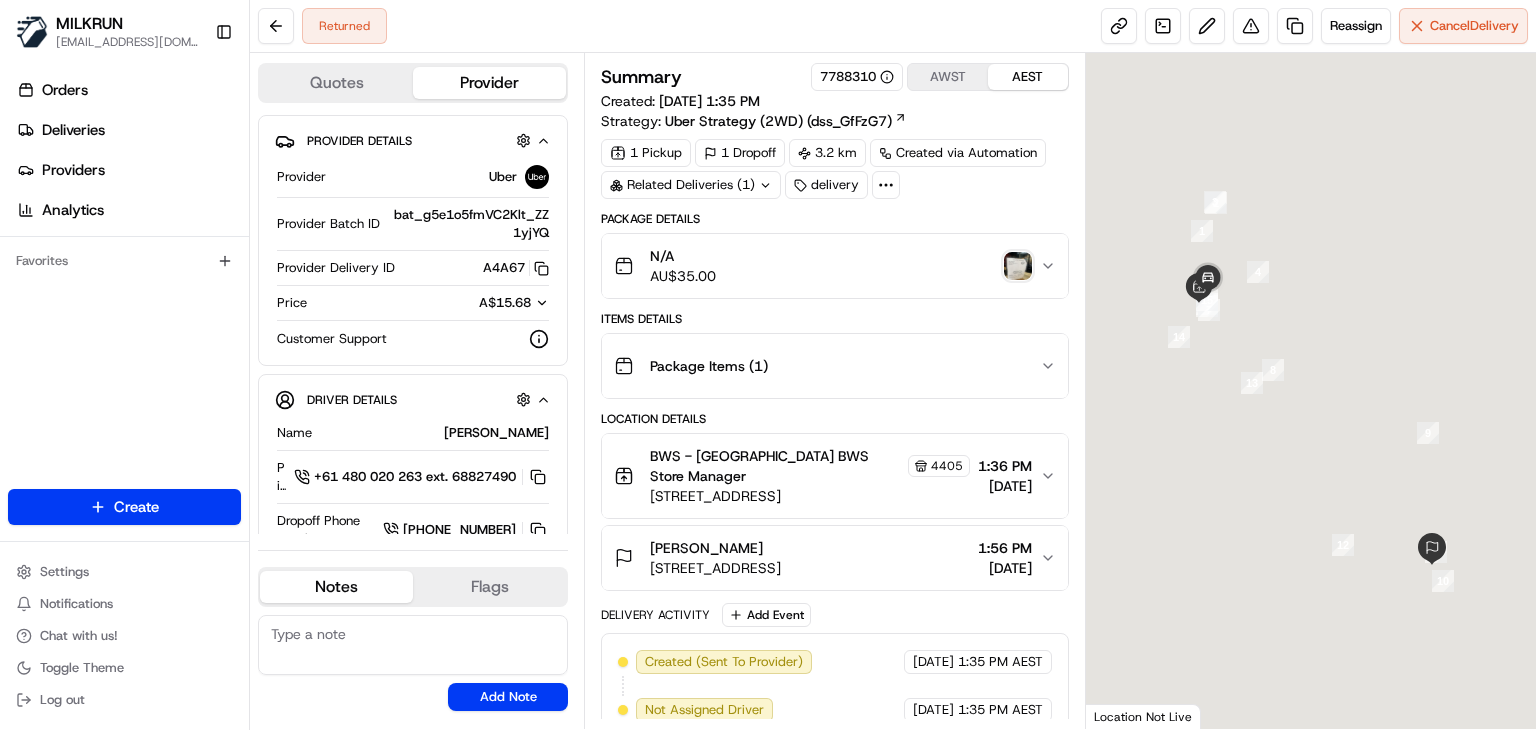 scroll, scrollTop: 0, scrollLeft: 0, axis: both 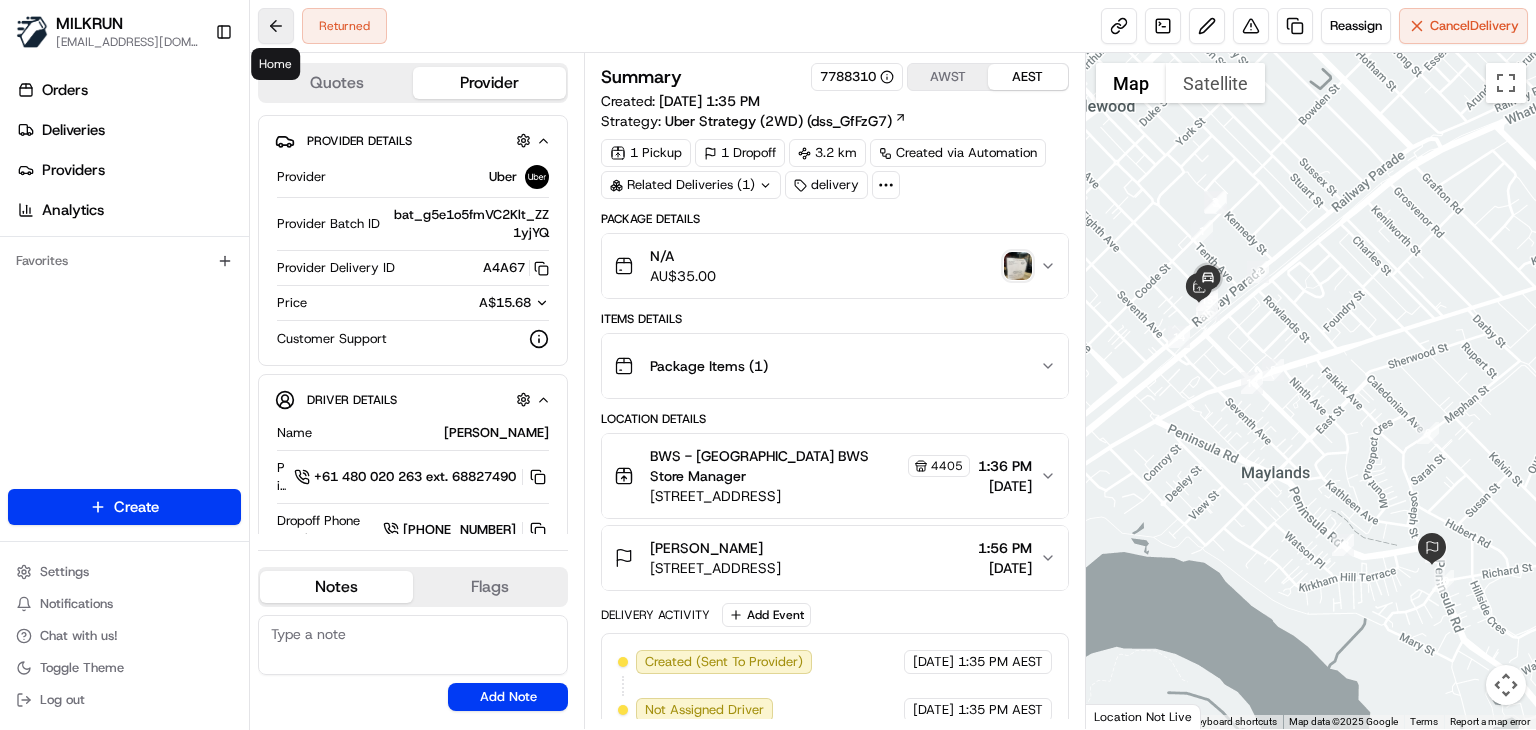 click at bounding box center [276, 26] 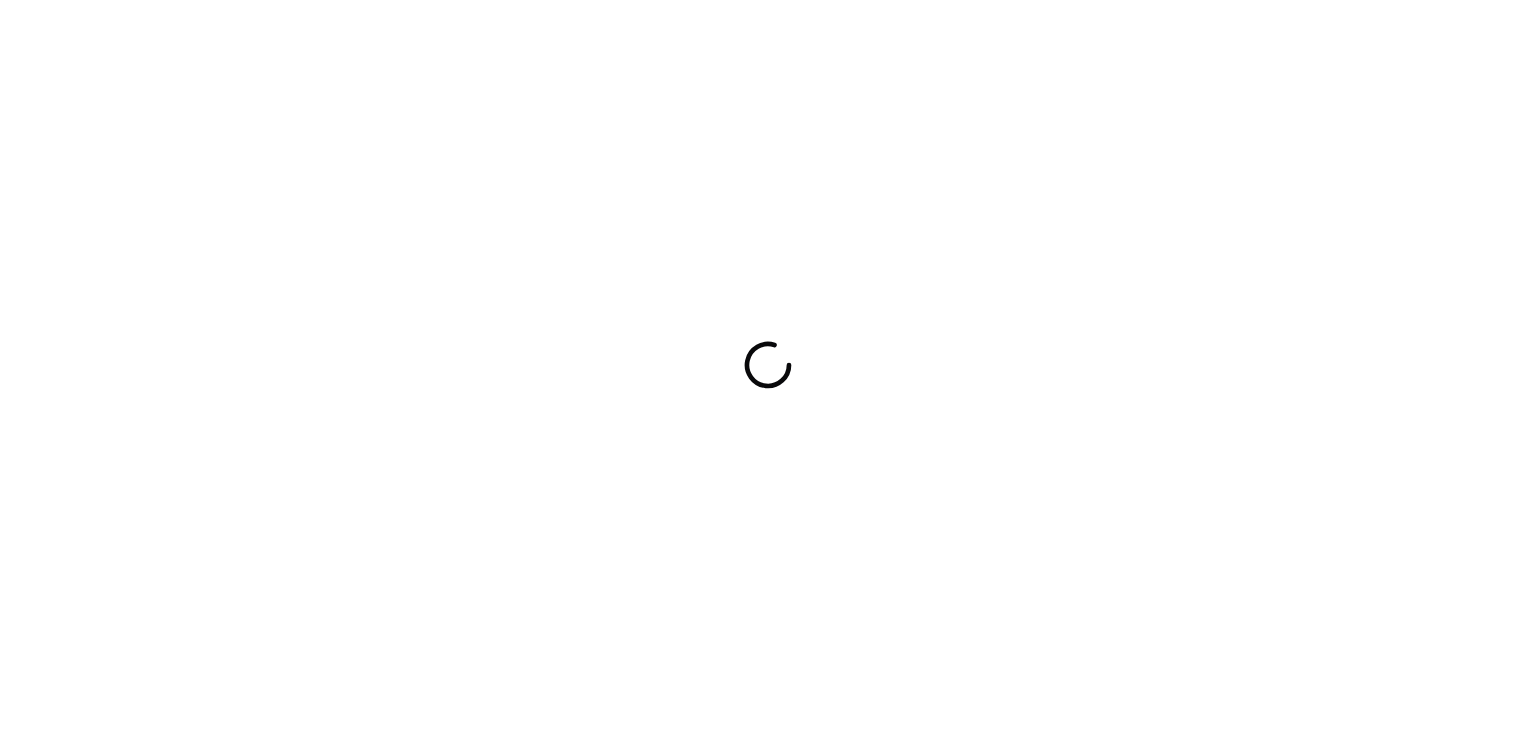 scroll, scrollTop: 0, scrollLeft: 0, axis: both 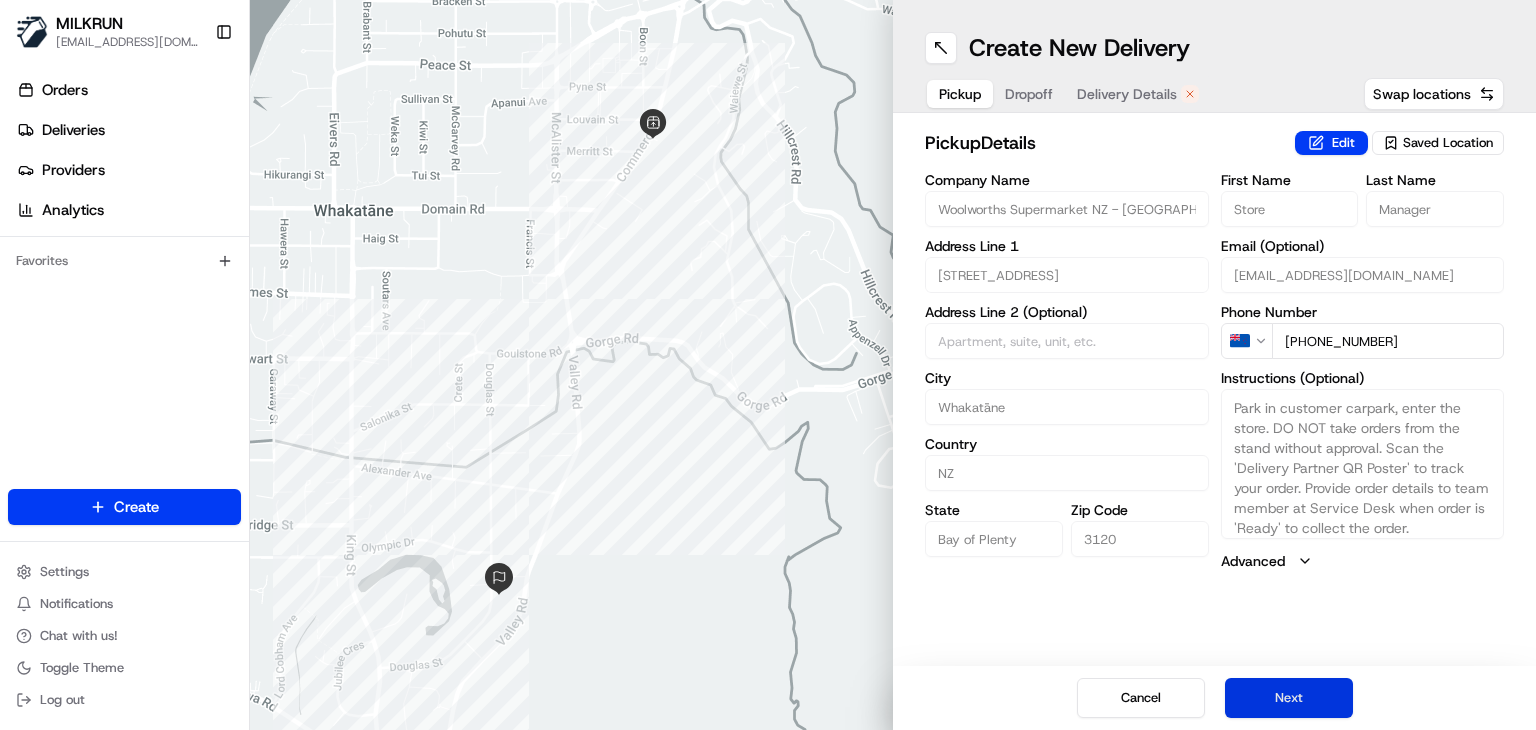 click on "Next" at bounding box center [1289, 698] 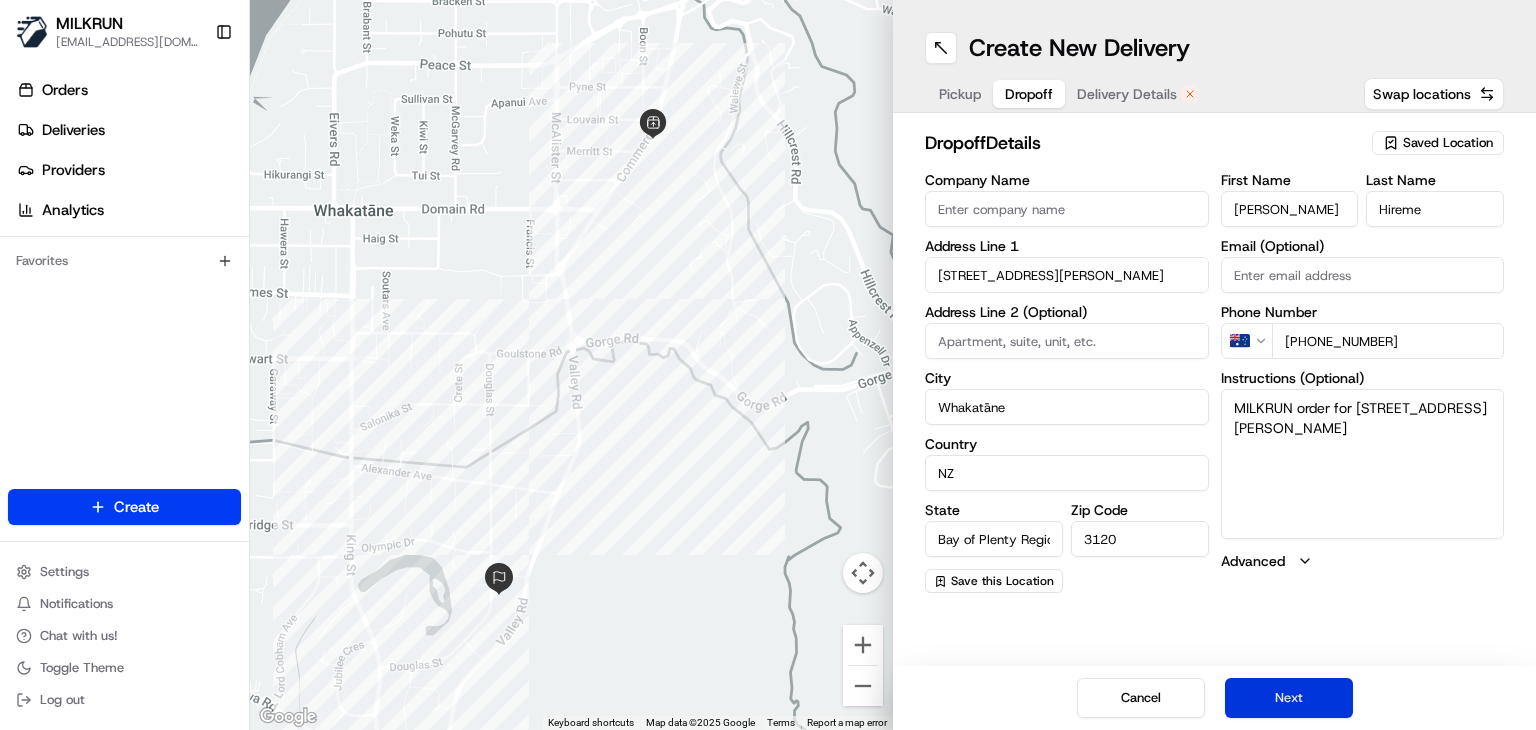 click on "Next" at bounding box center (1289, 698) 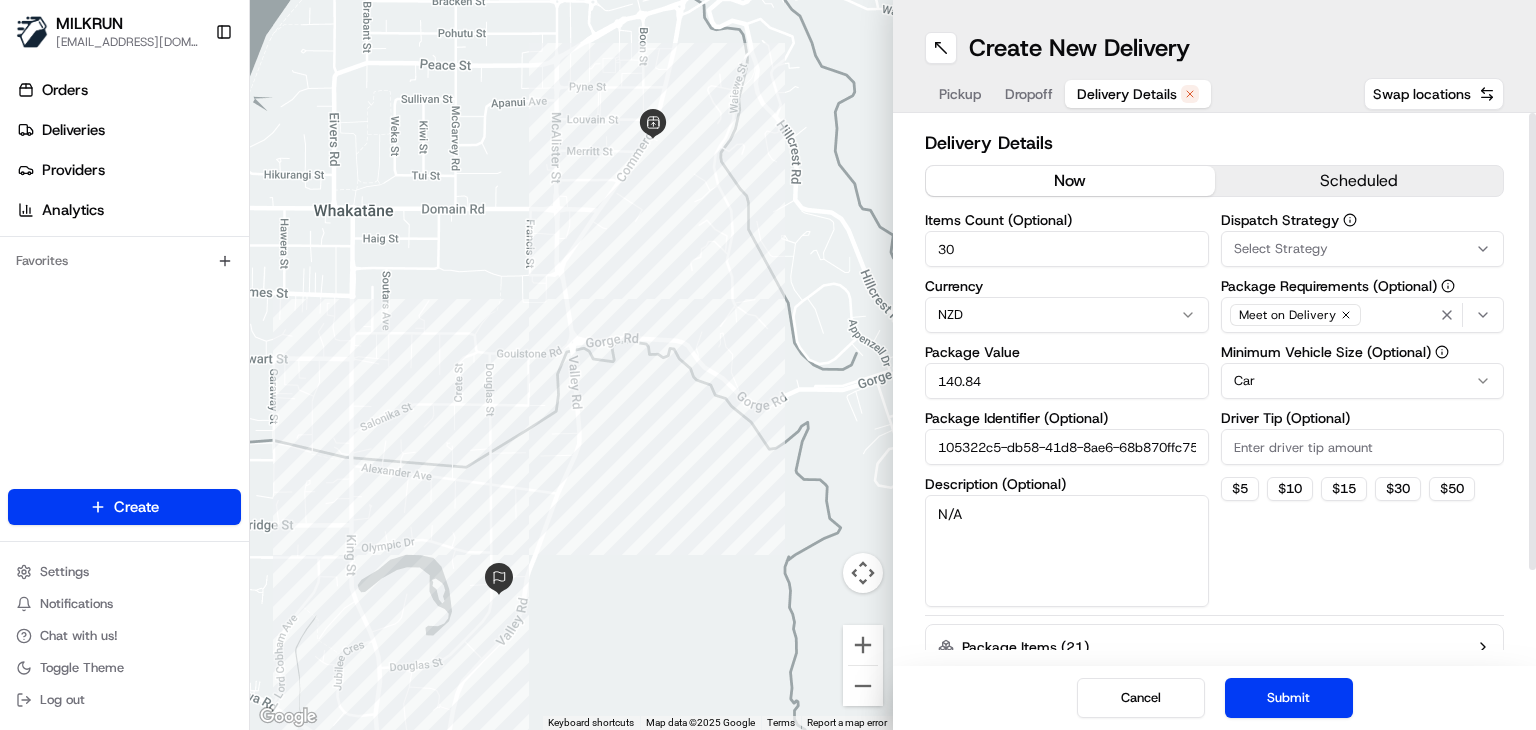 click on "now" at bounding box center [1070, 181] 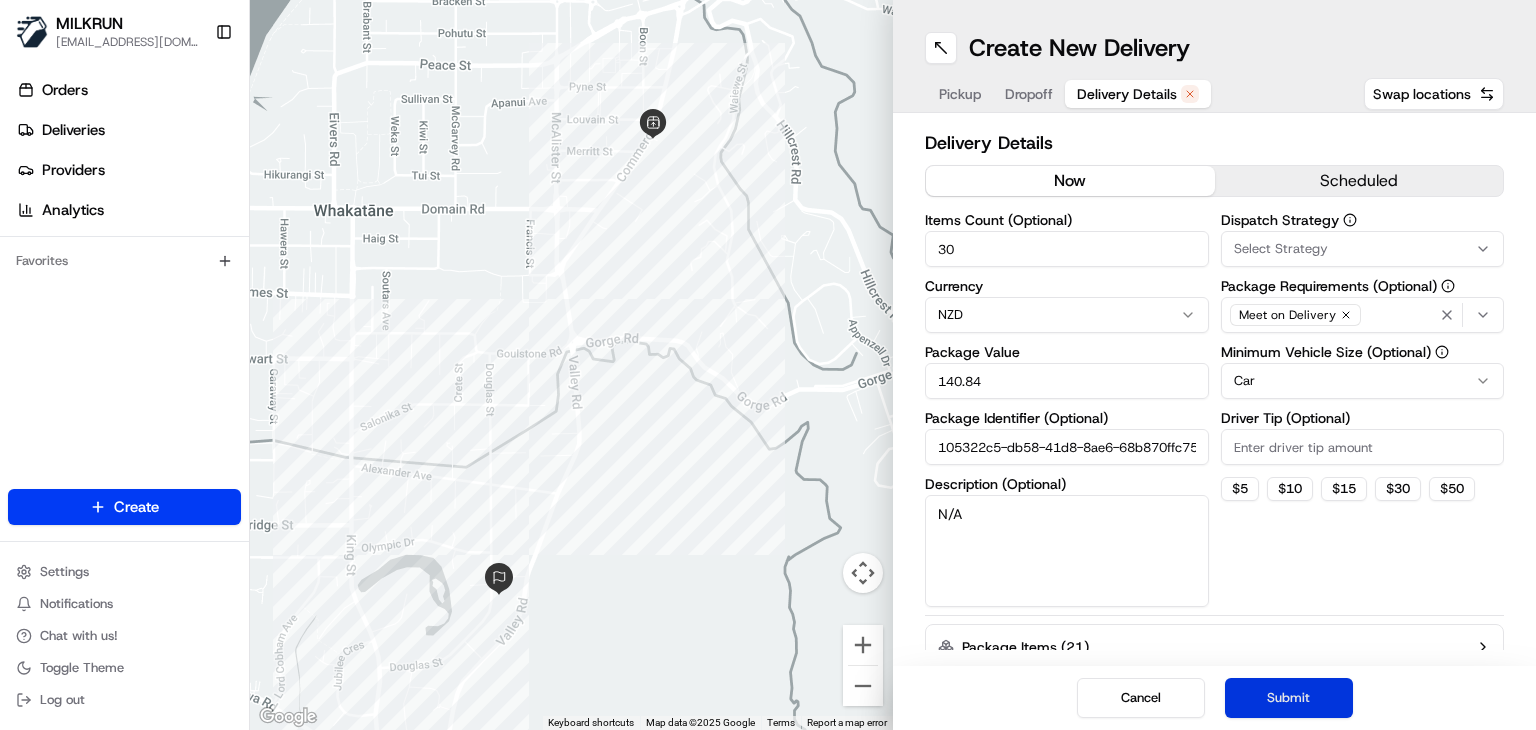 click on "Submit" at bounding box center [1289, 698] 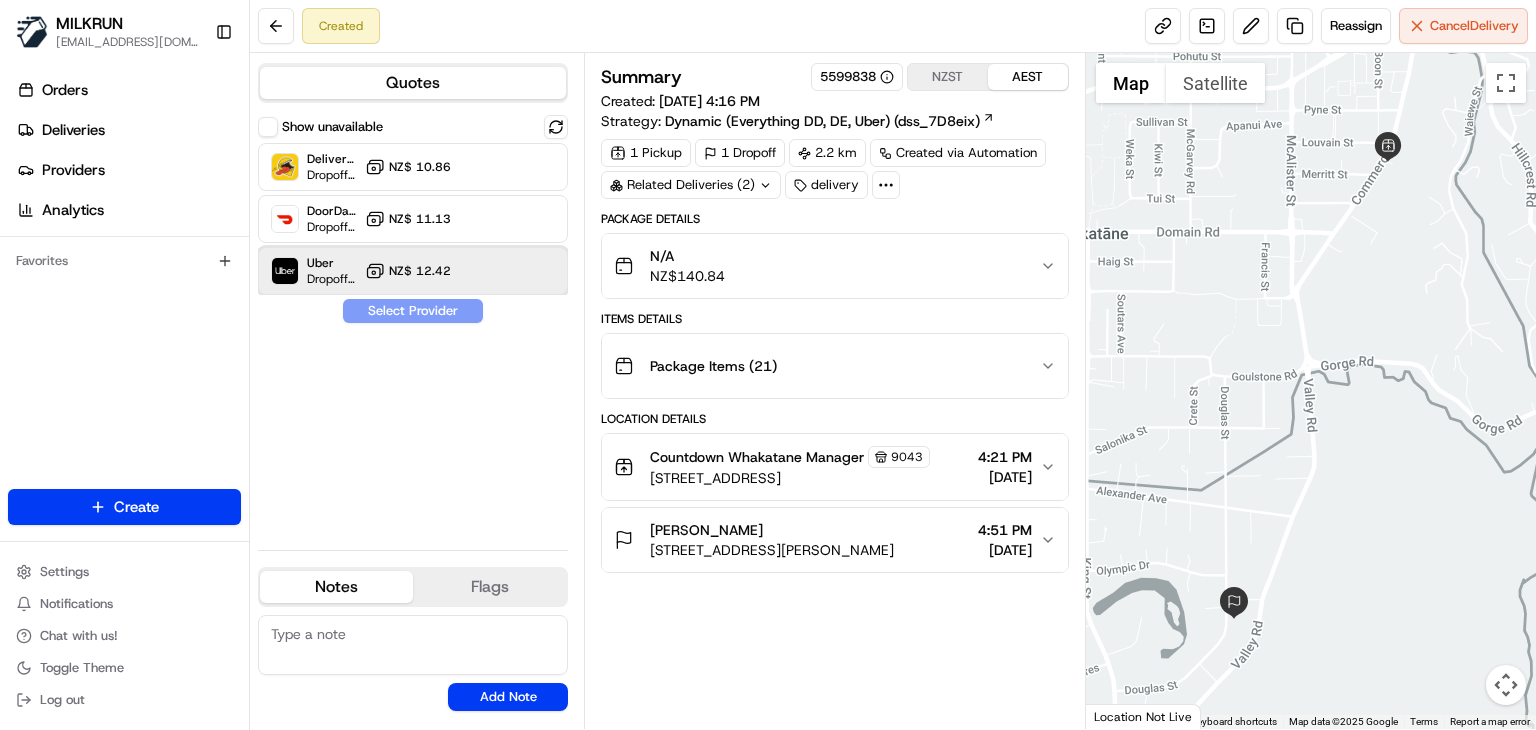 click on "Uber Dropoff ETA   22 minutes NZ$   12.42" at bounding box center [413, 271] 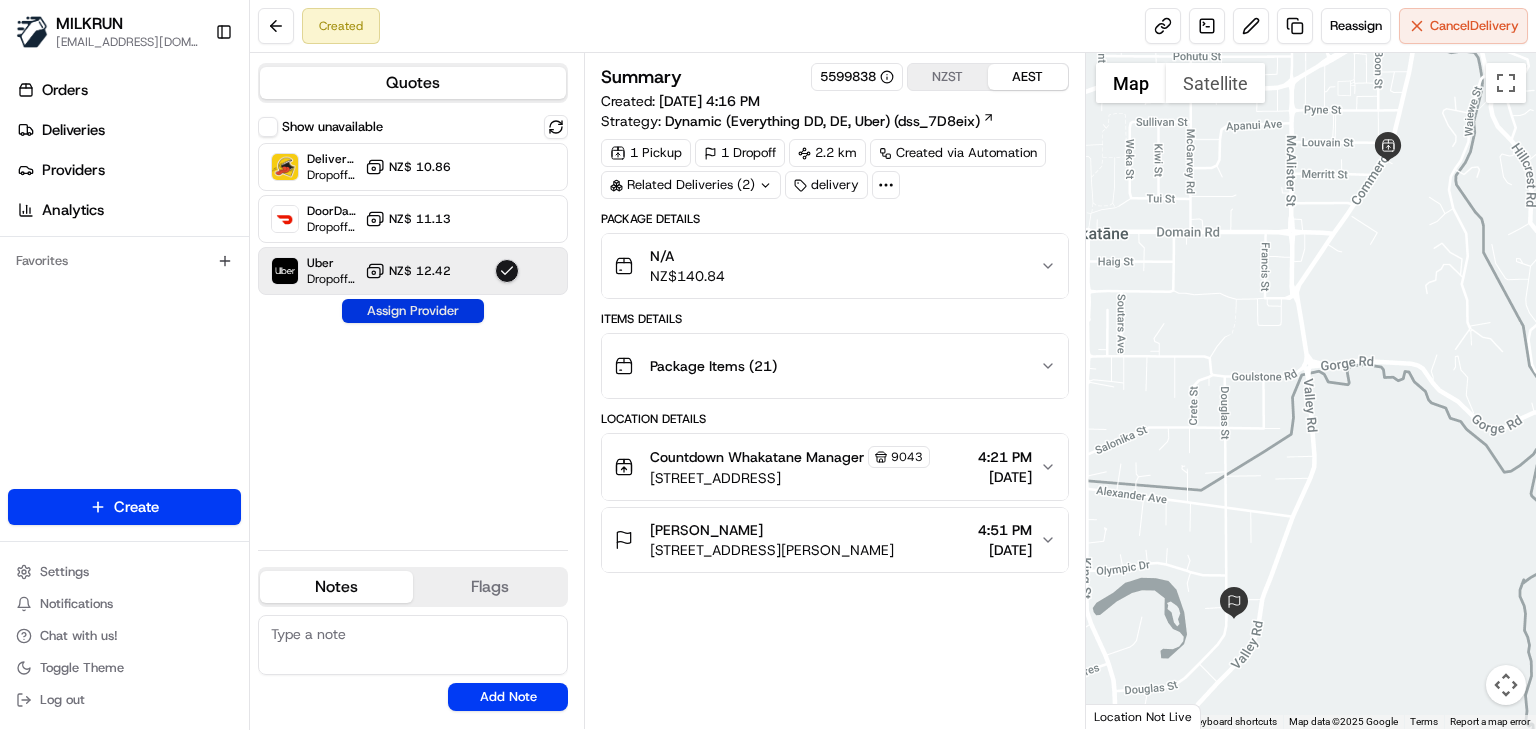 click on "Assign Provider" at bounding box center (413, 311) 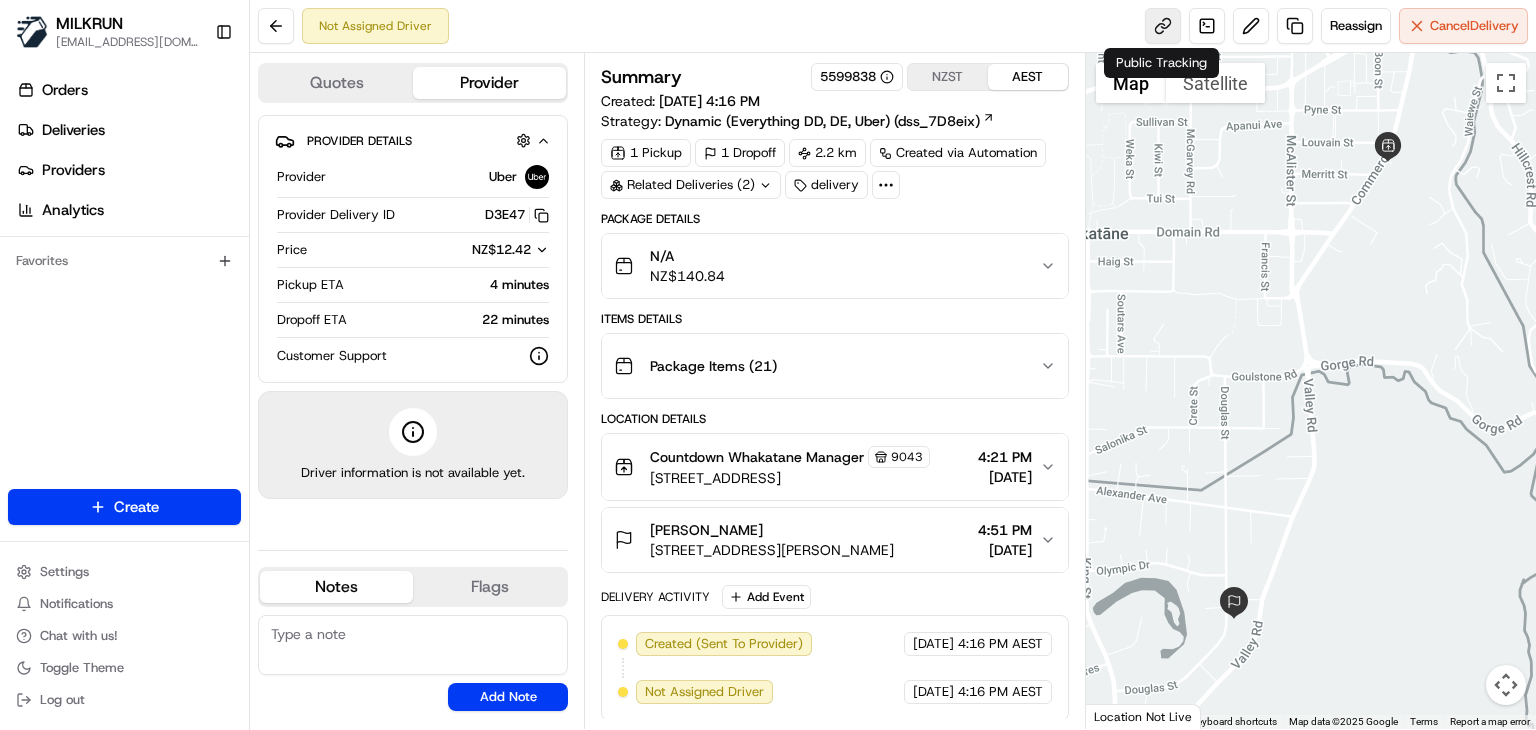 click at bounding box center (1163, 26) 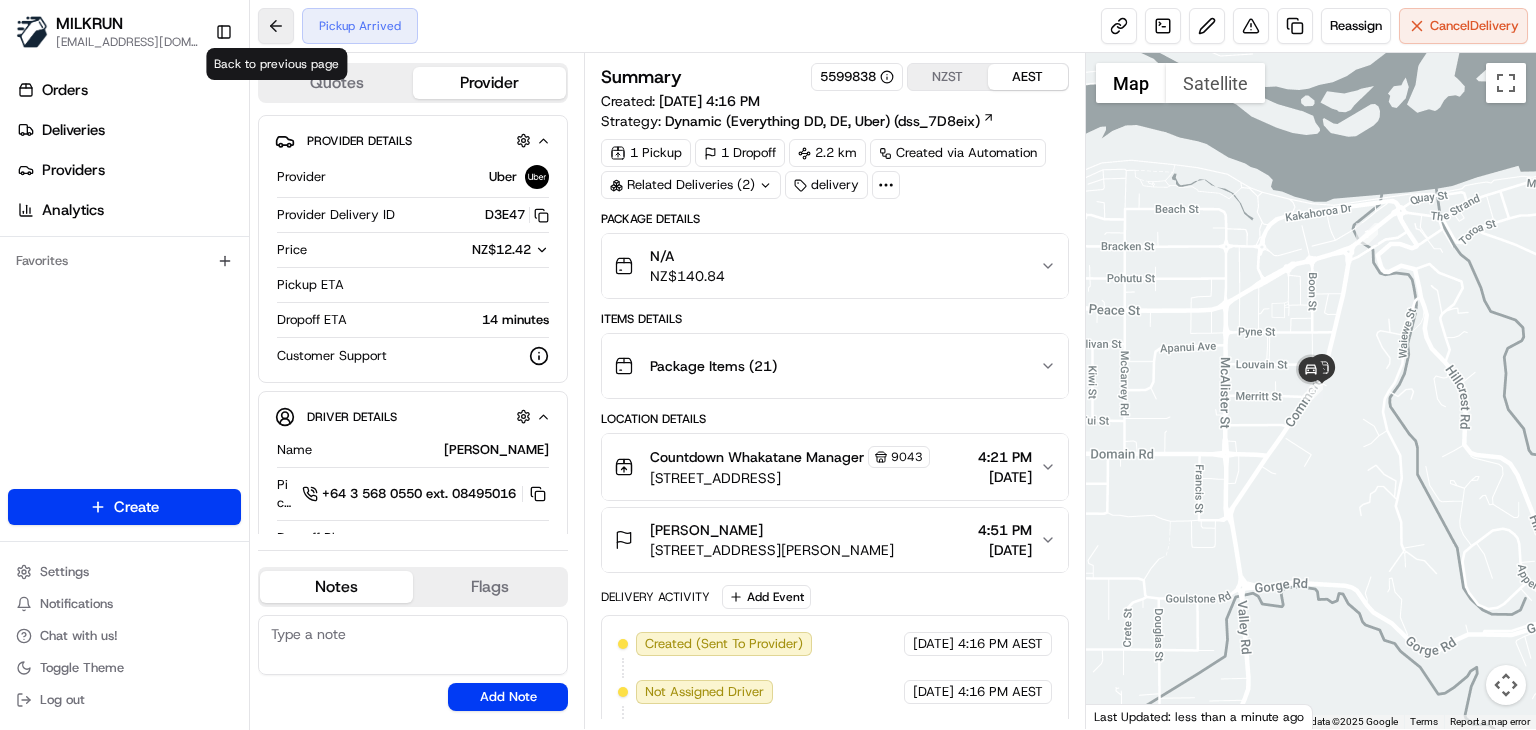 click at bounding box center (276, 26) 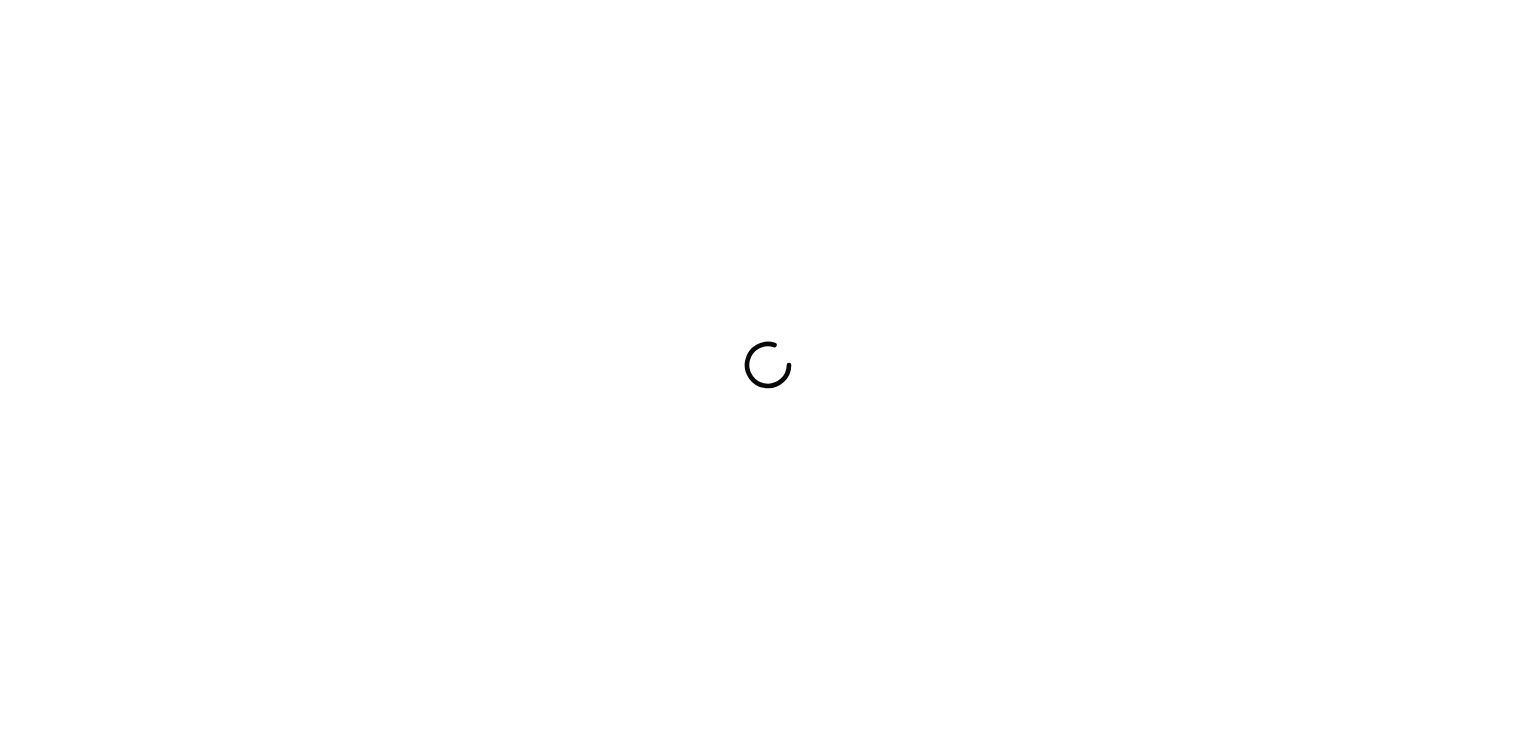 scroll, scrollTop: 0, scrollLeft: 0, axis: both 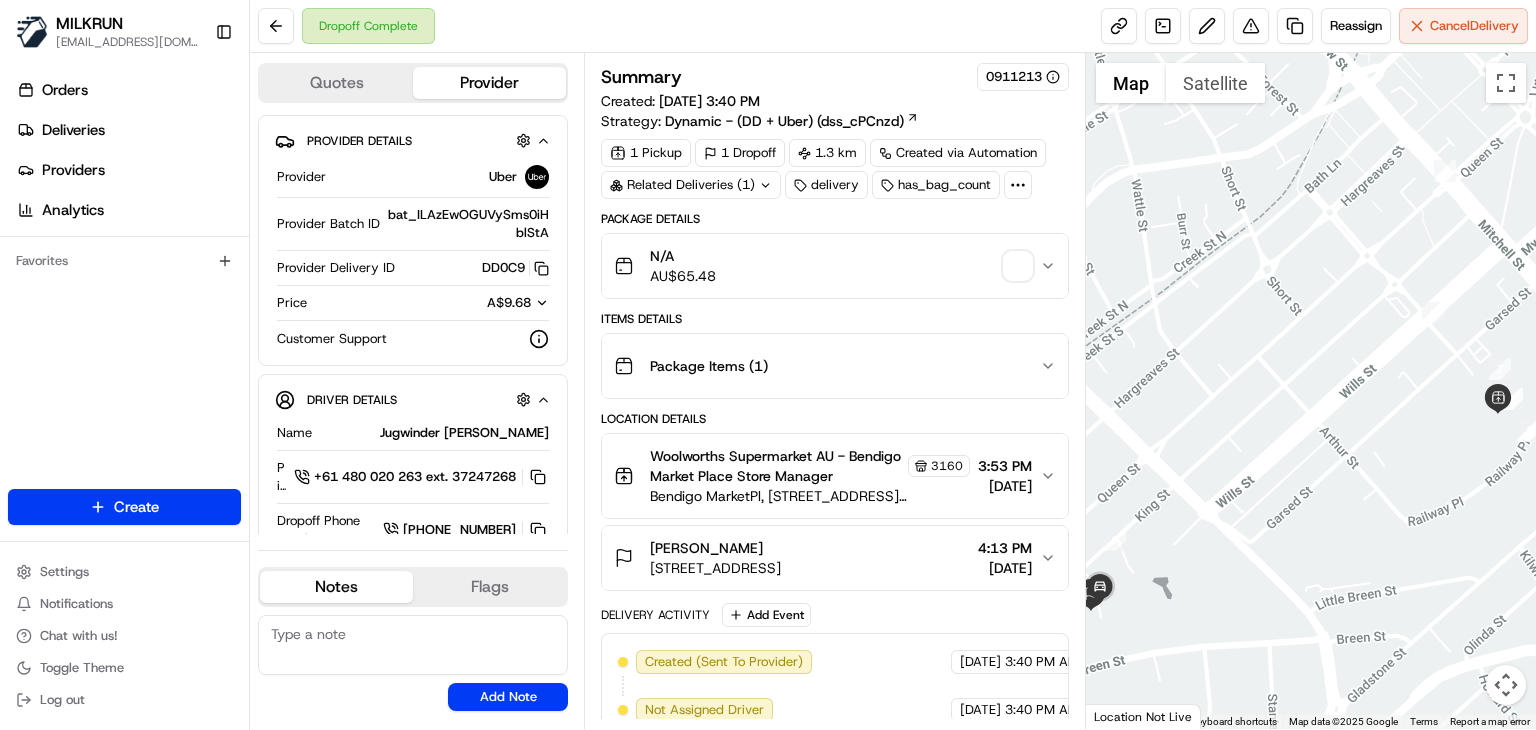 click at bounding box center [1018, 266] 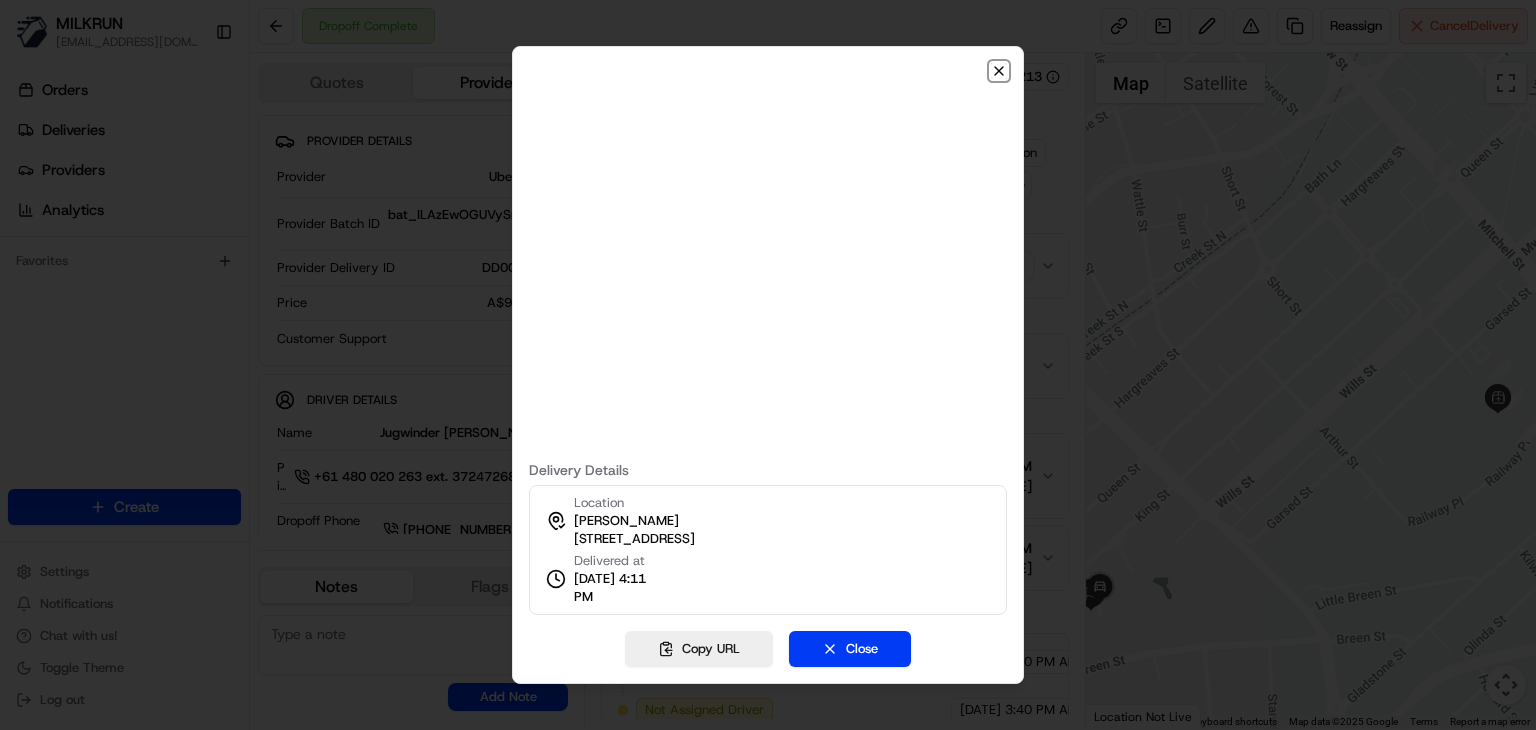 click 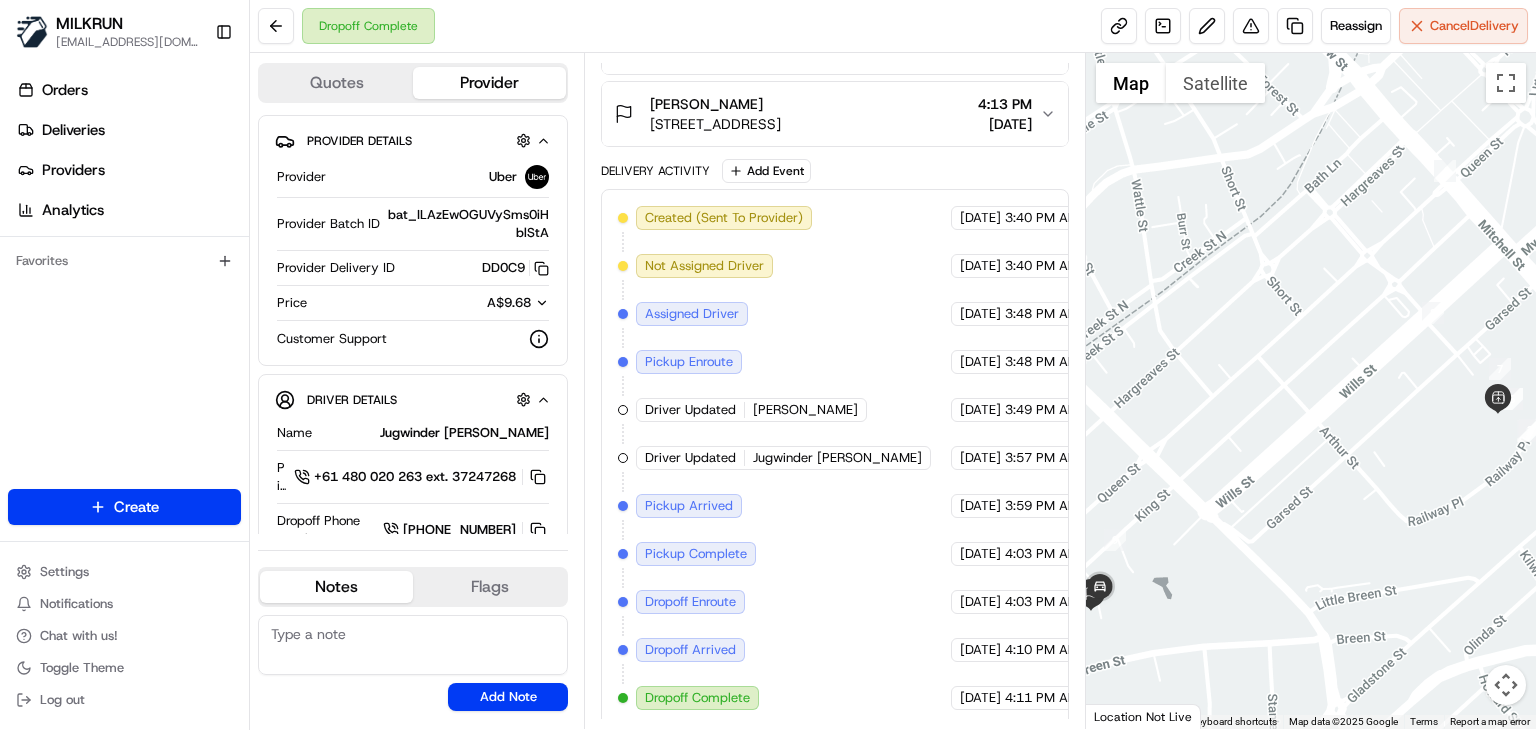 scroll, scrollTop: 0, scrollLeft: 0, axis: both 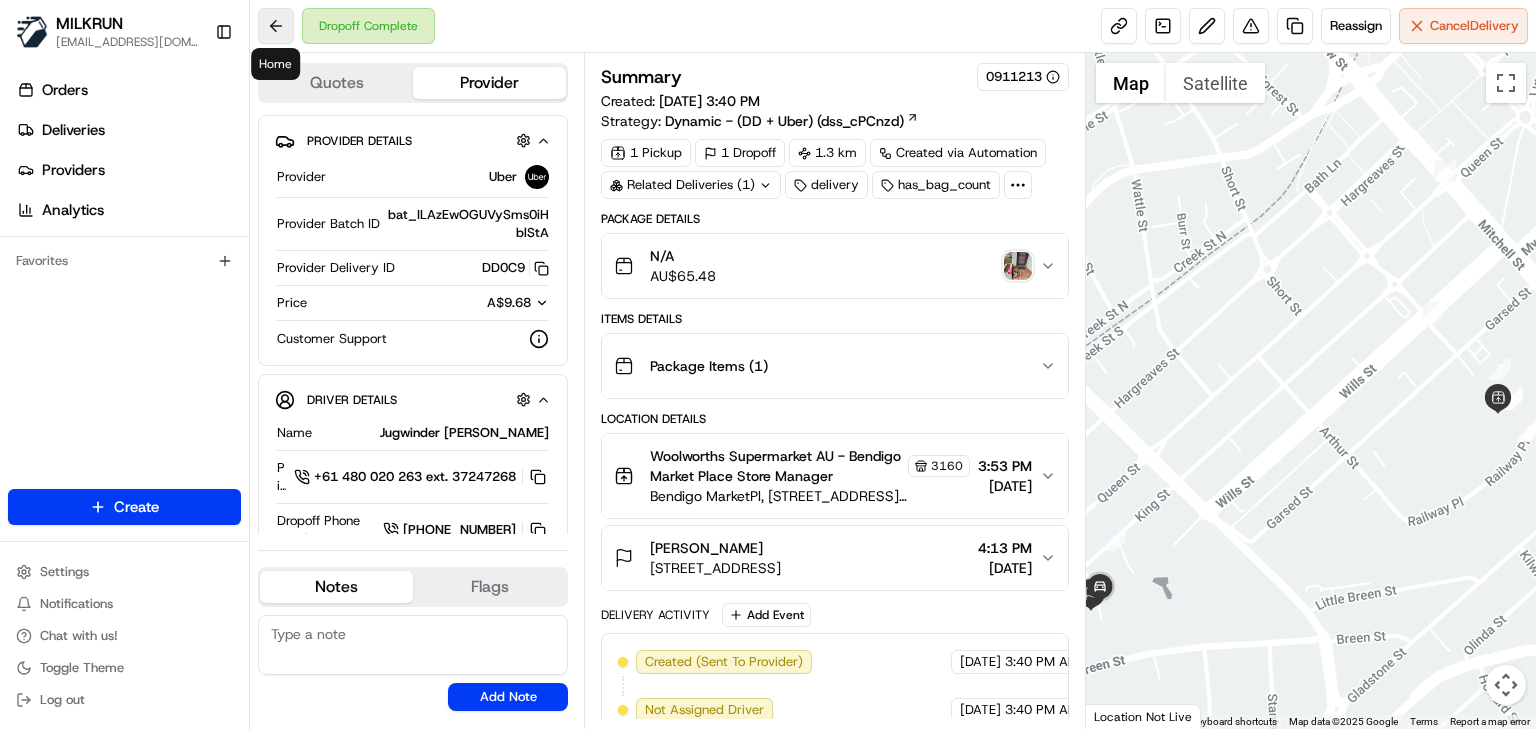 click at bounding box center [276, 26] 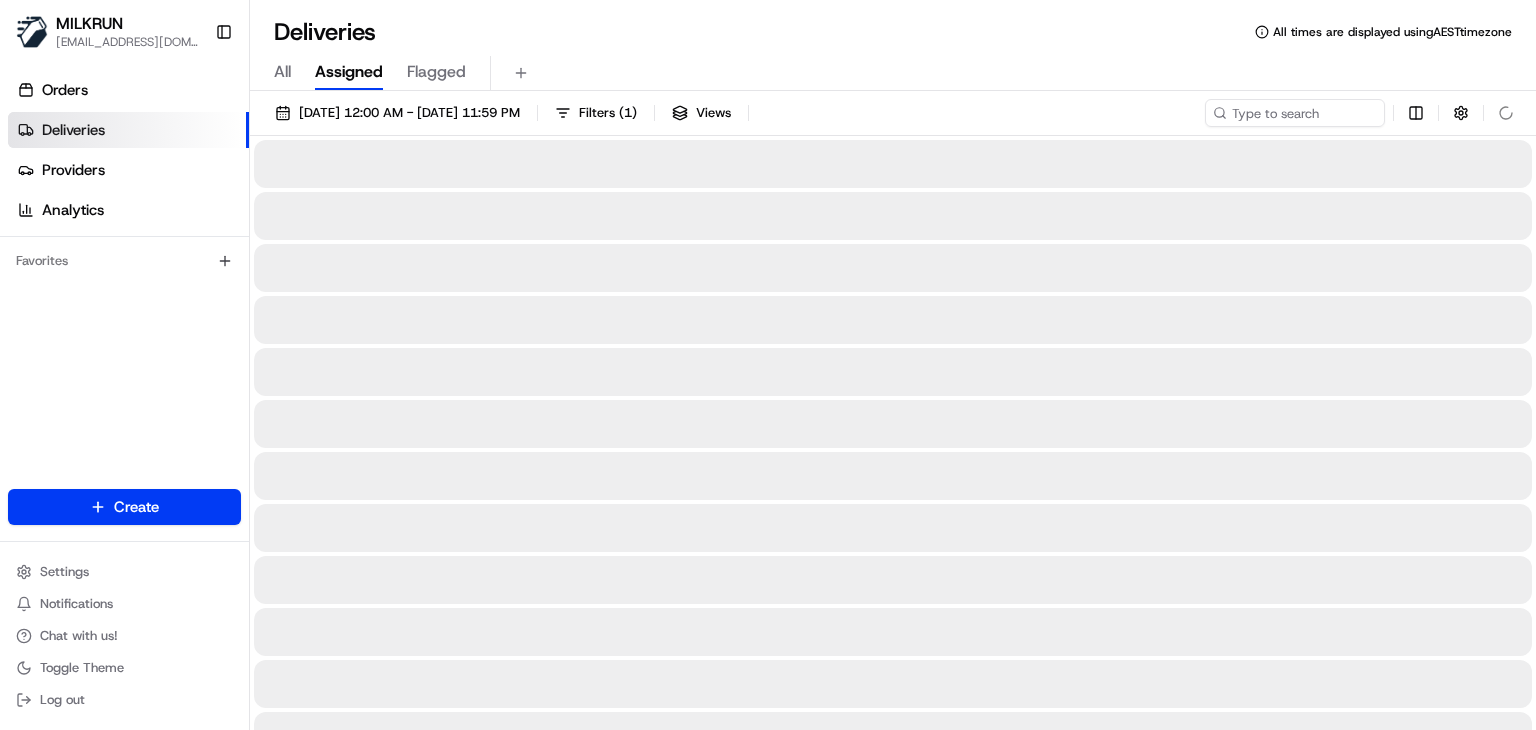 click on "Deliveries All times are displayed using  AEST  timezone" at bounding box center (893, 32) 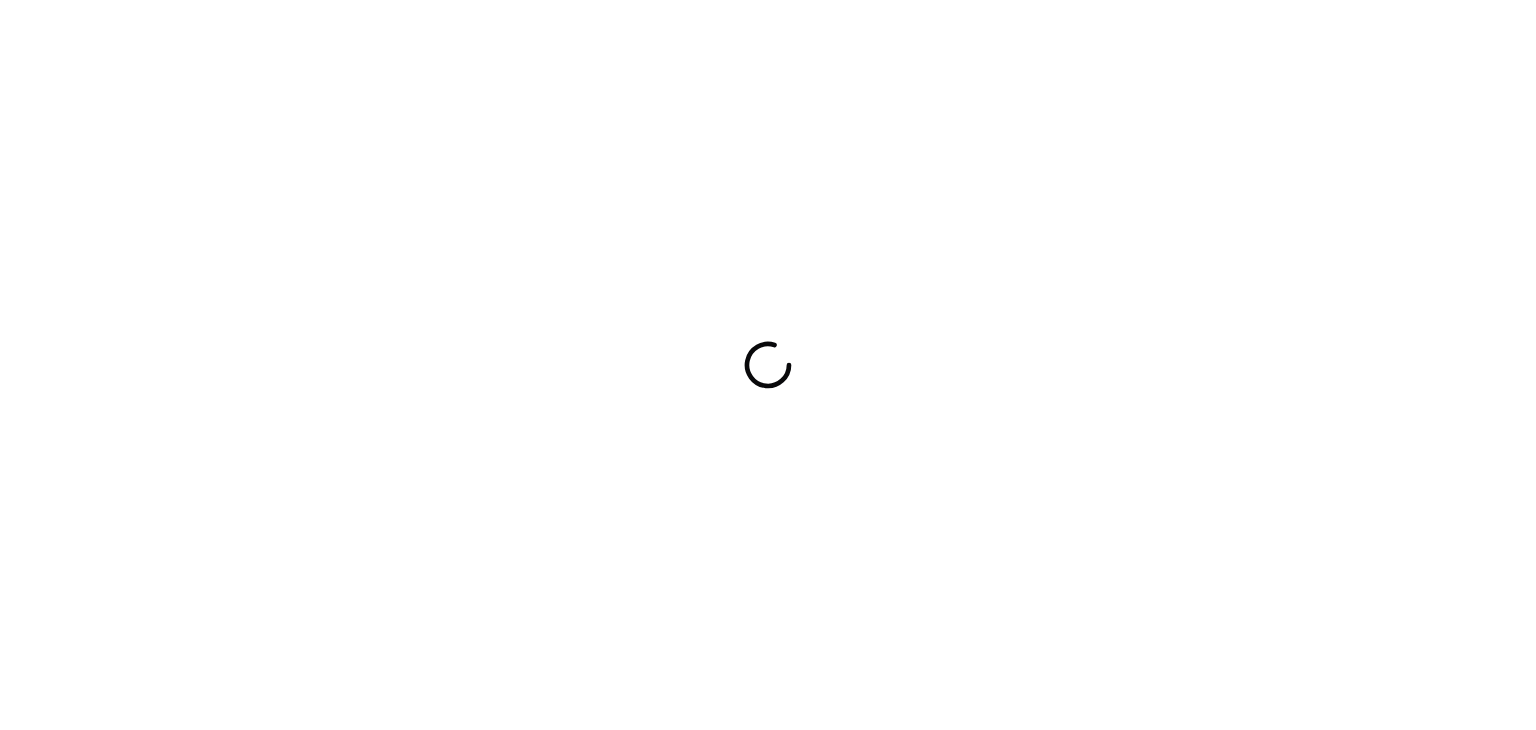 scroll, scrollTop: 0, scrollLeft: 0, axis: both 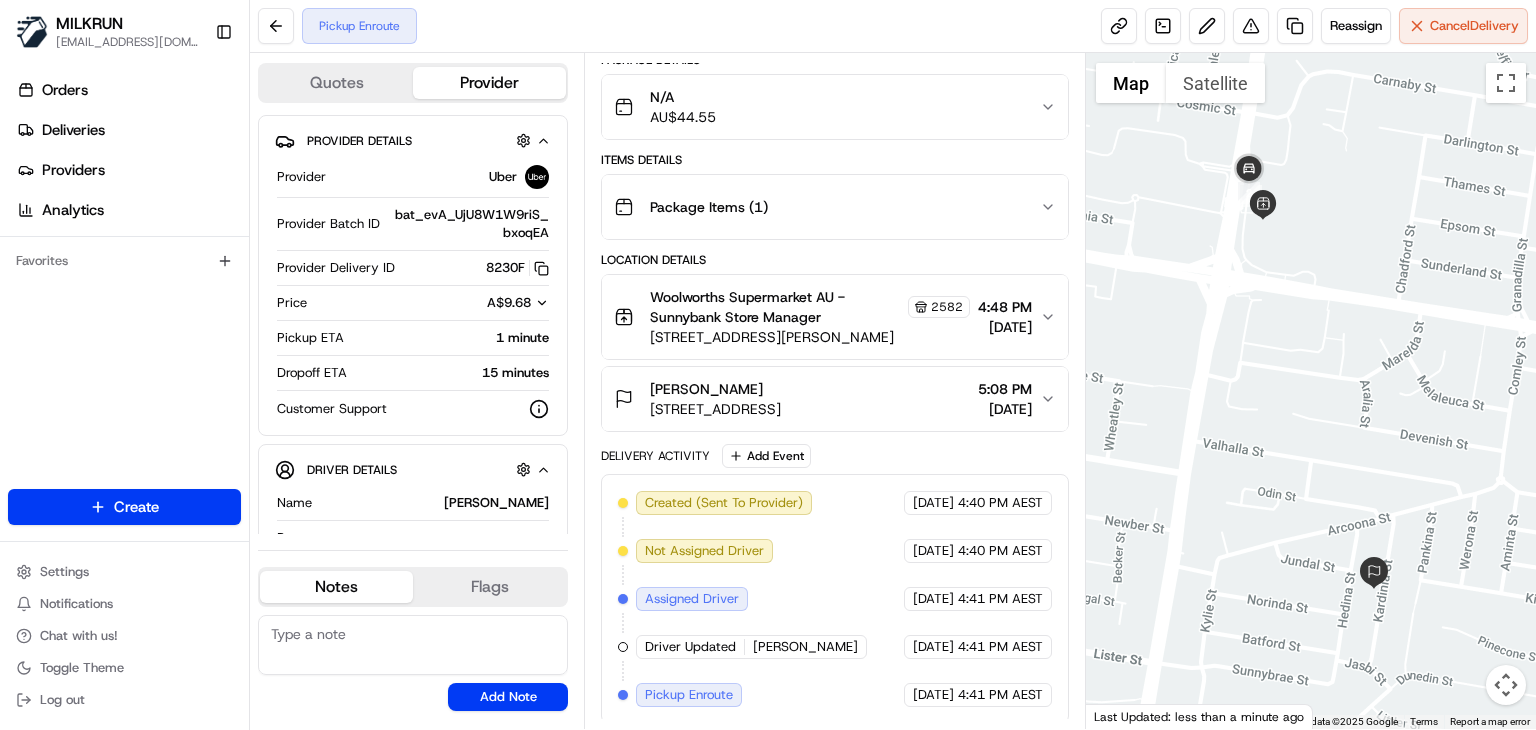 click 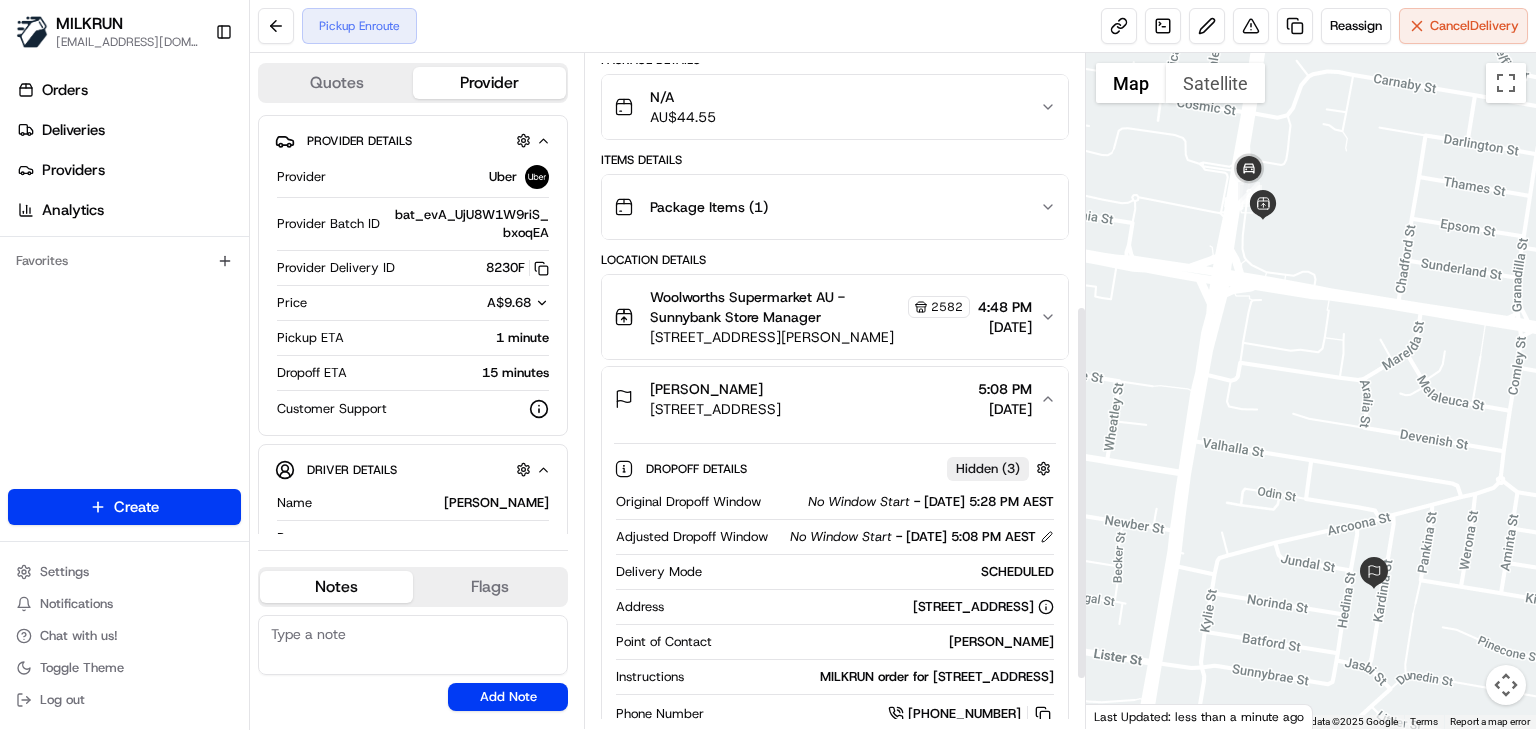 scroll, scrollTop: 456, scrollLeft: 0, axis: vertical 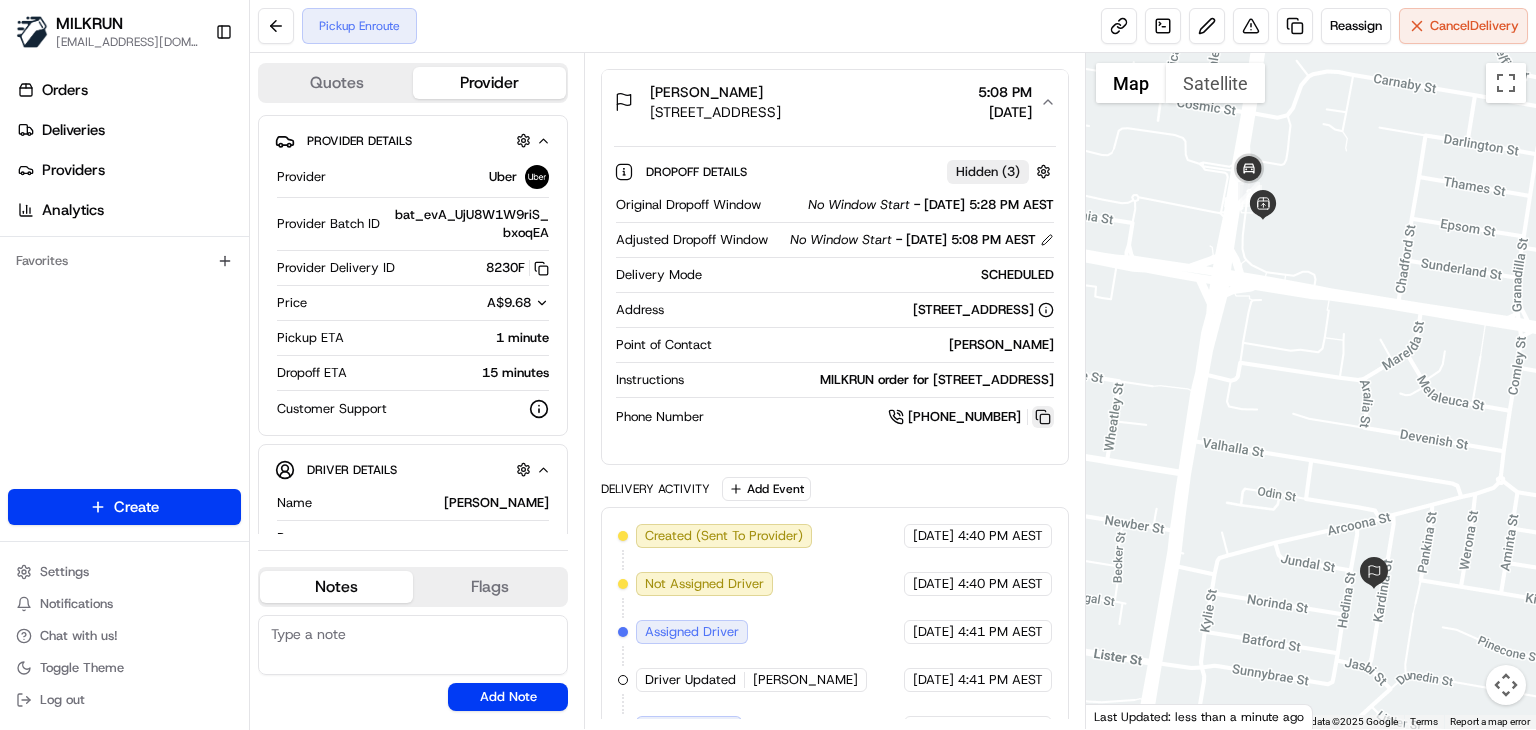 click at bounding box center (1043, 417) 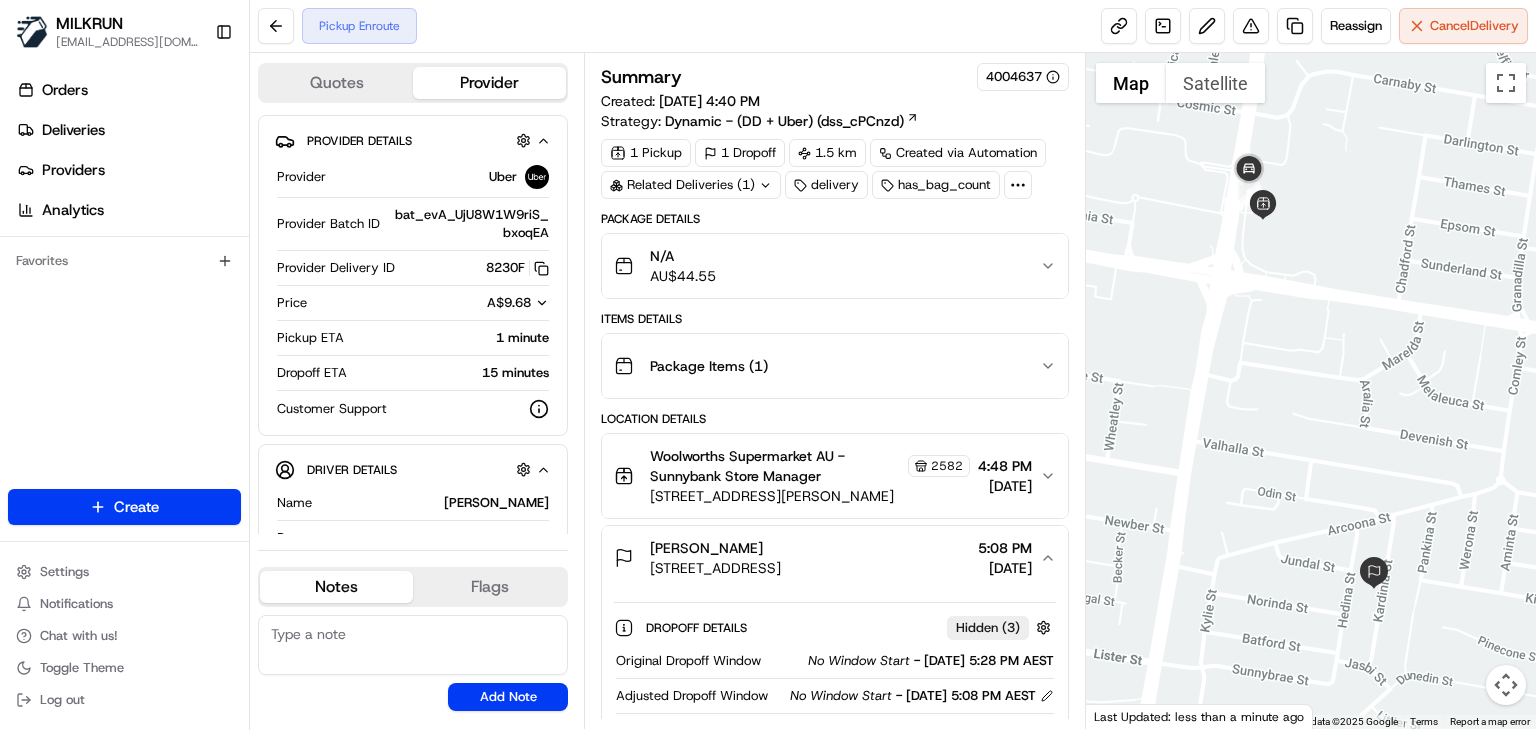 scroll, scrollTop: 541, scrollLeft: 0, axis: vertical 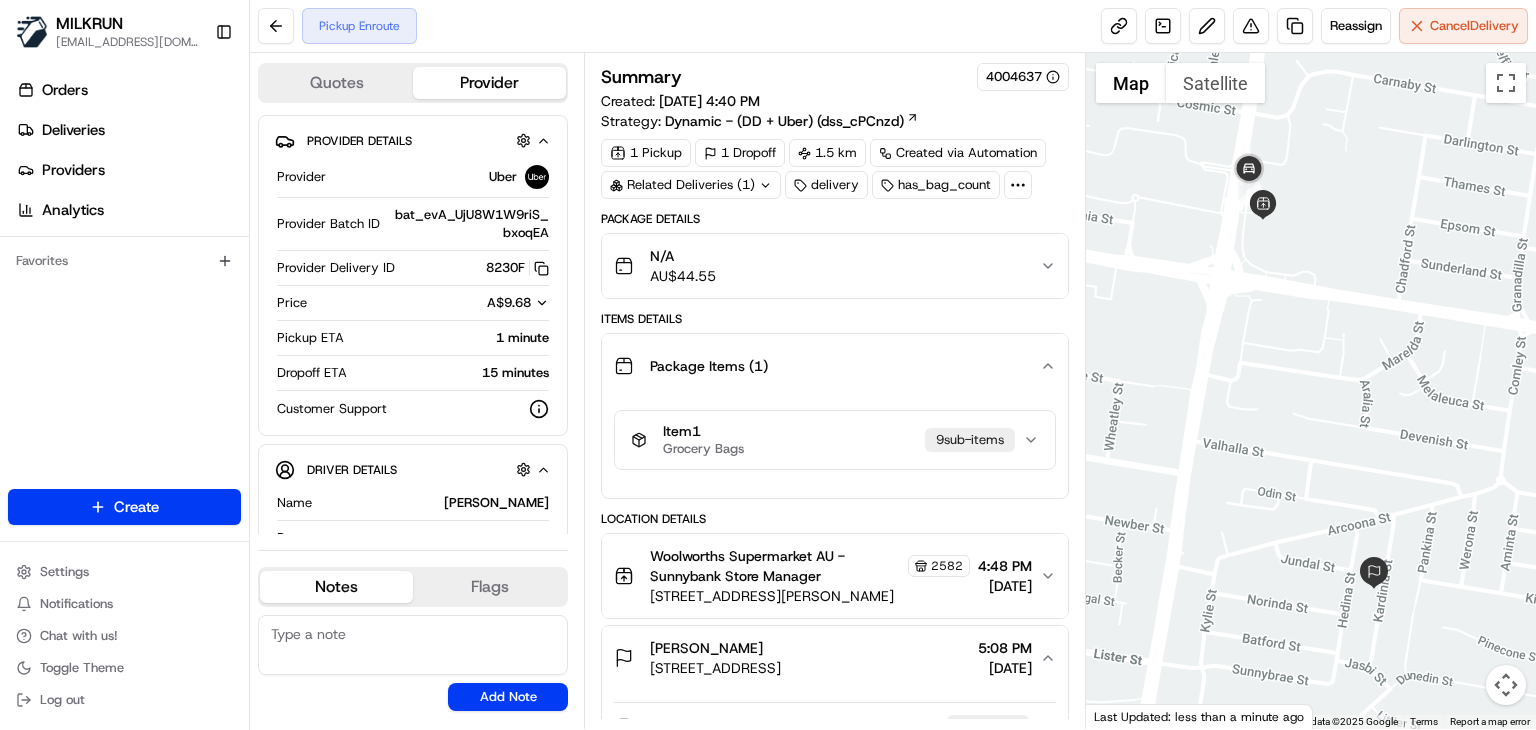 click 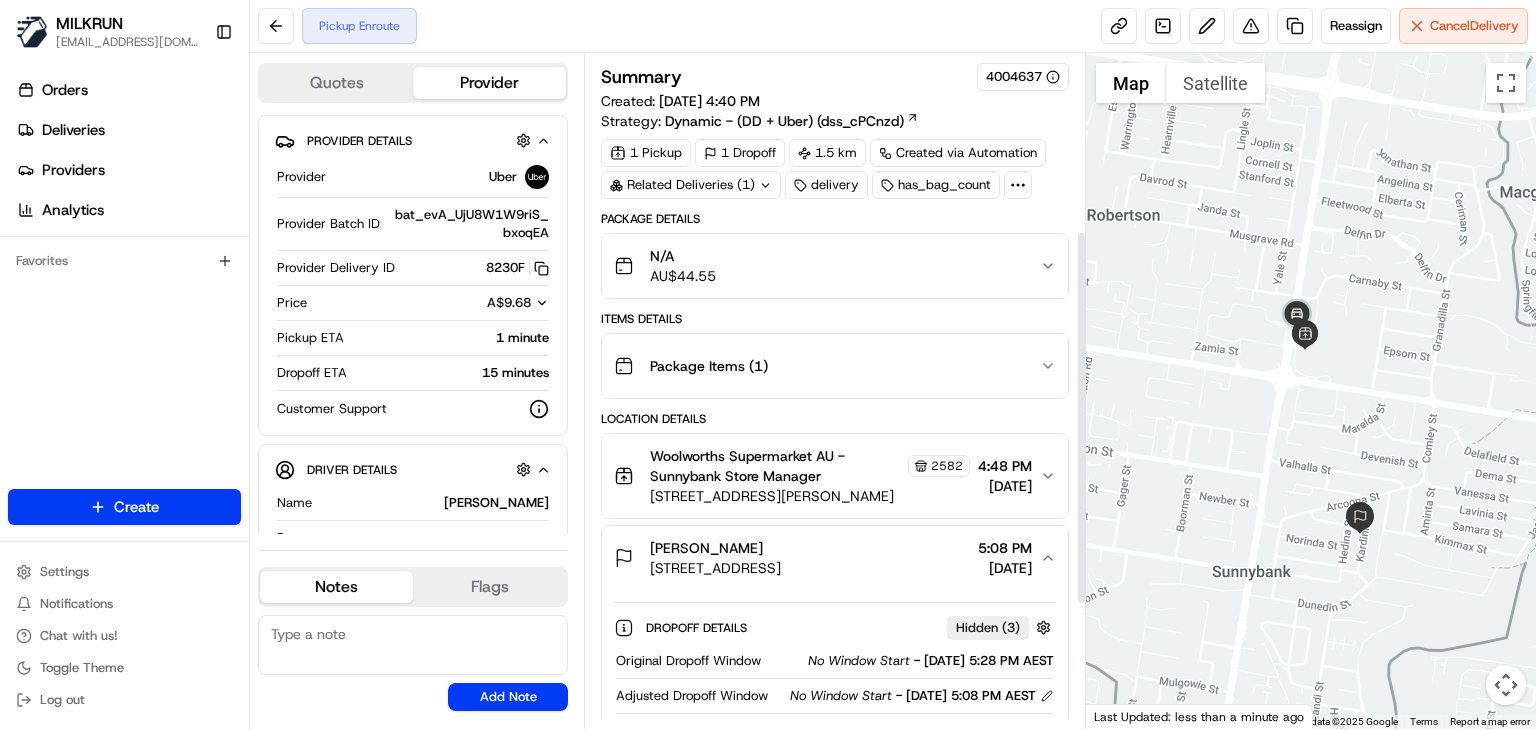 scroll, scrollTop: 319, scrollLeft: 0, axis: vertical 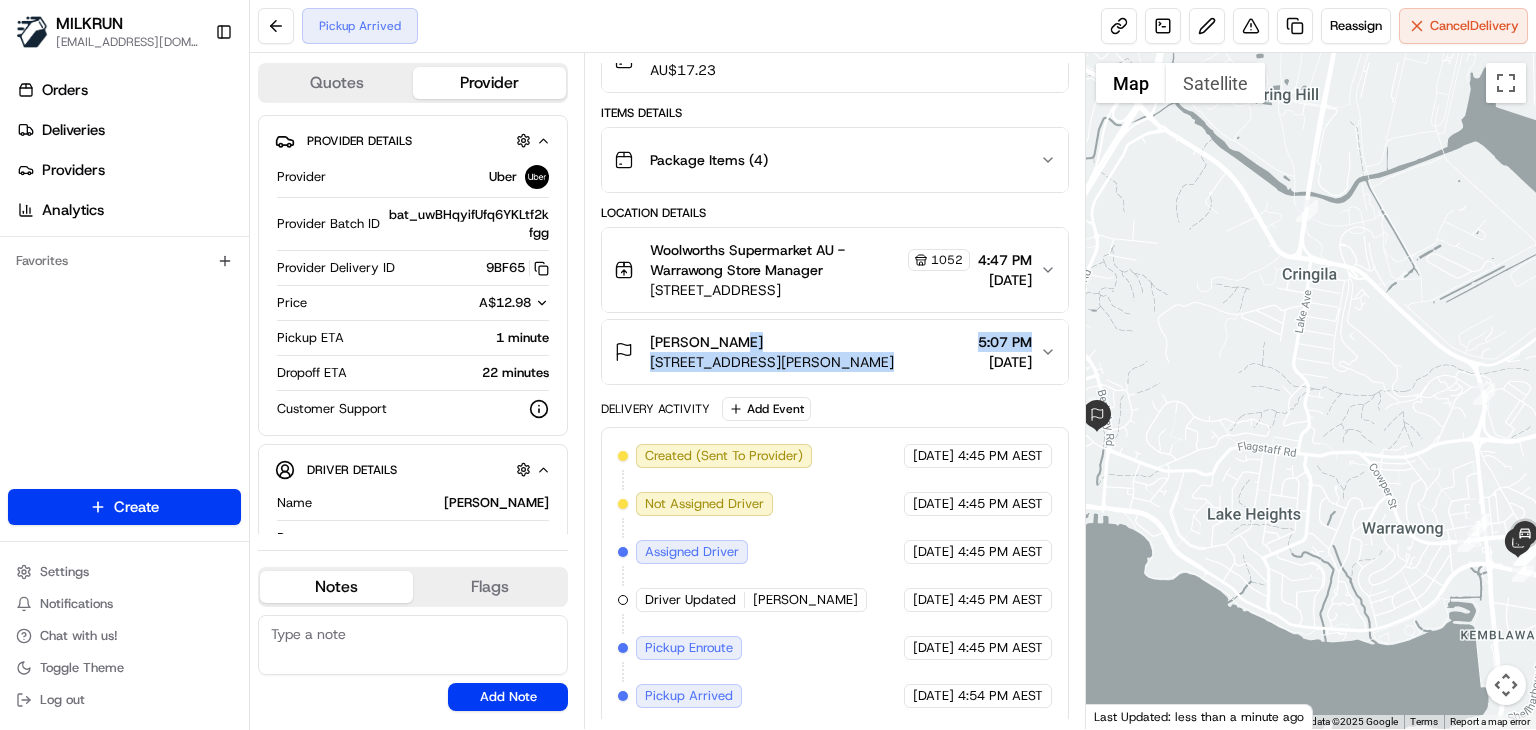 drag, startPoint x: 740, startPoint y: 332, endPoint x: 1039, endPoint y: 345, distance: 299.28247 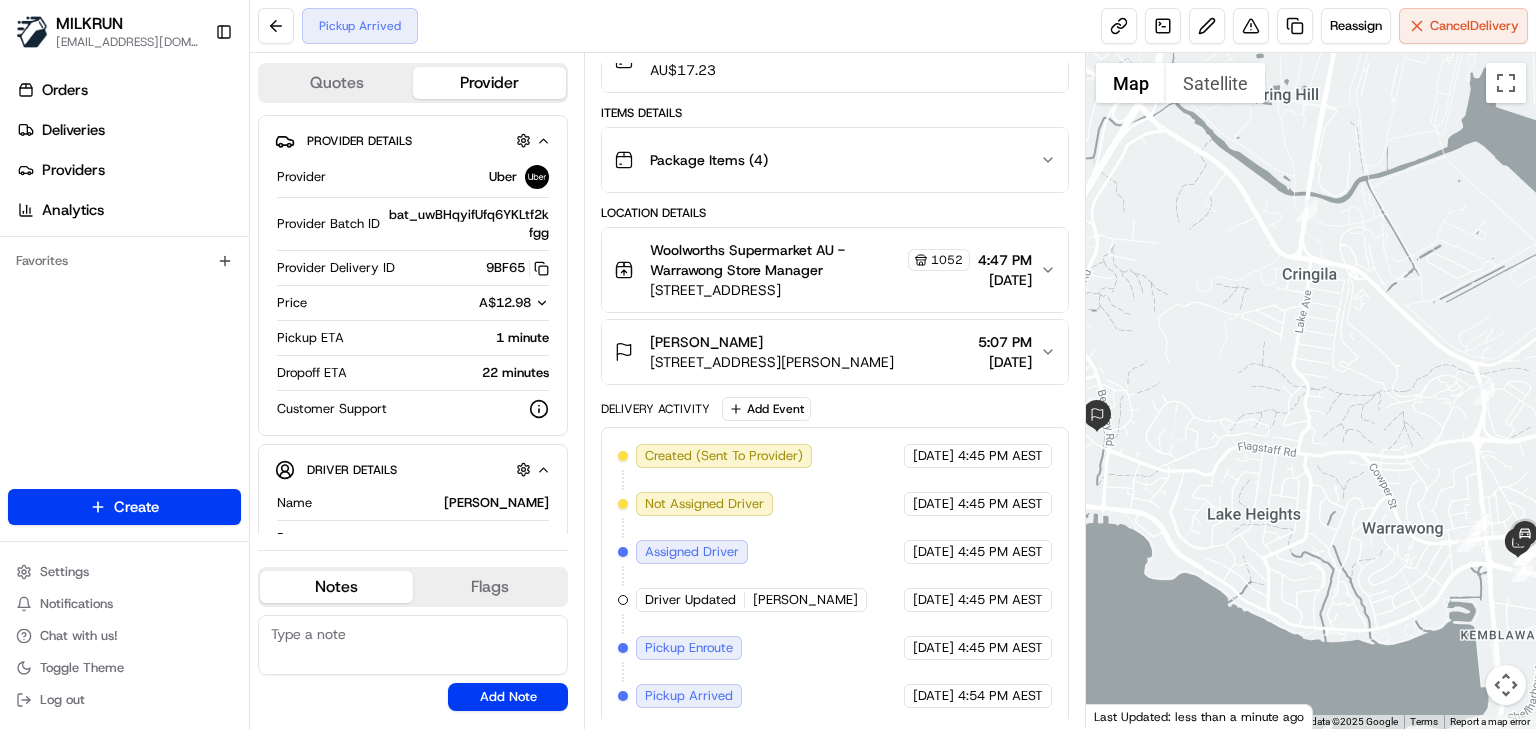 click 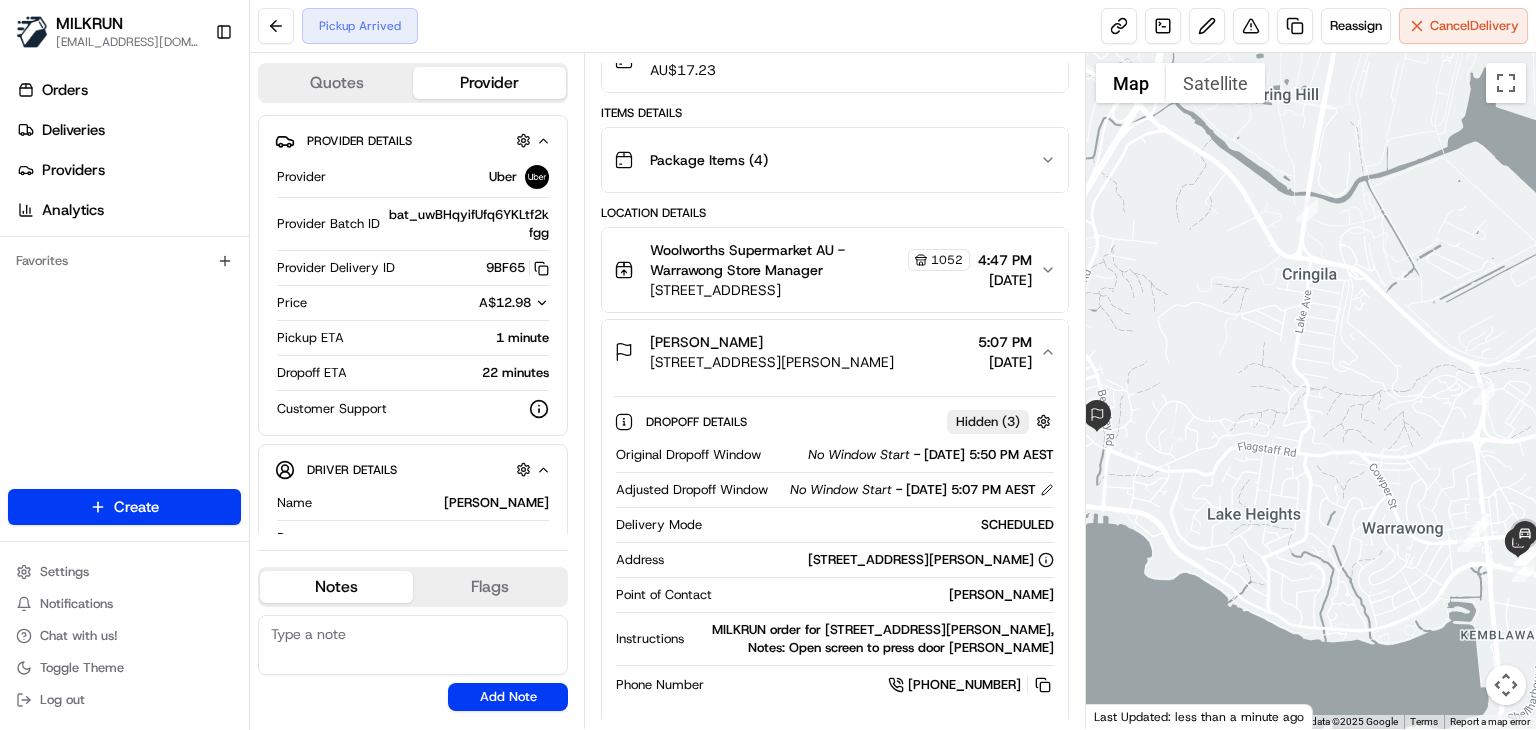 scroll, scrollTop: 478, scrollLeft: 0, axis: vertical 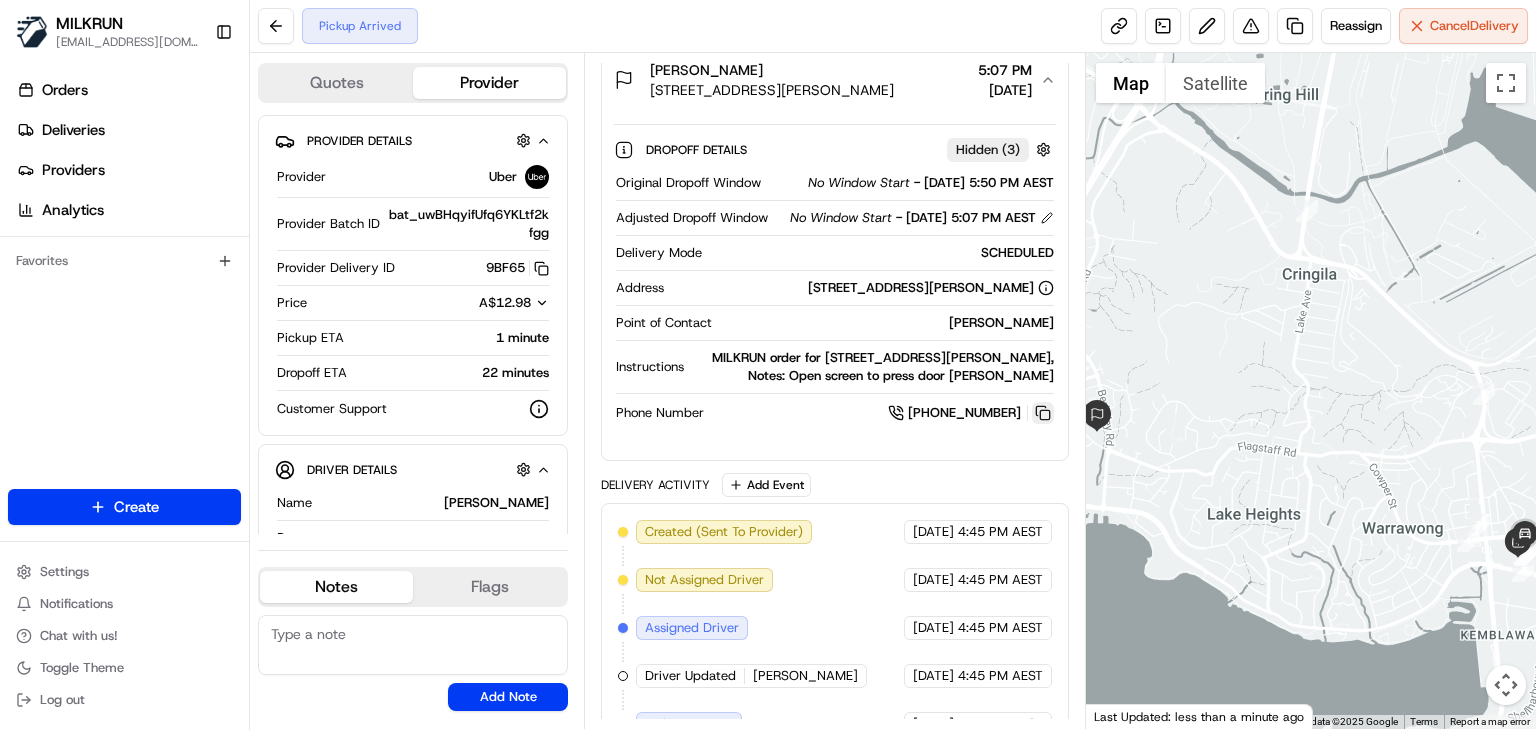 click at bounding box center (1043, 413) 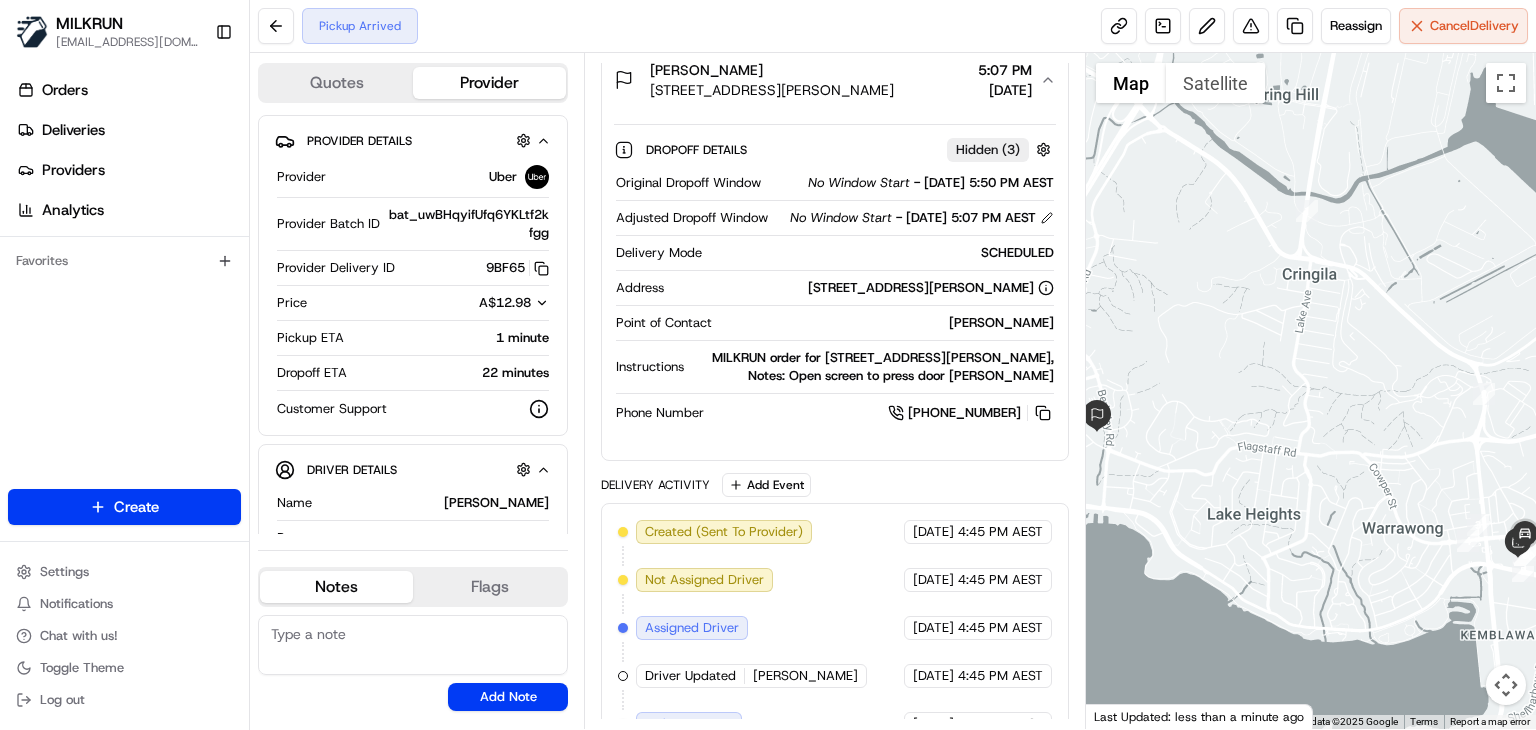 scroll, scrollTop: 589, scrollLeft: 0, axis: vertical 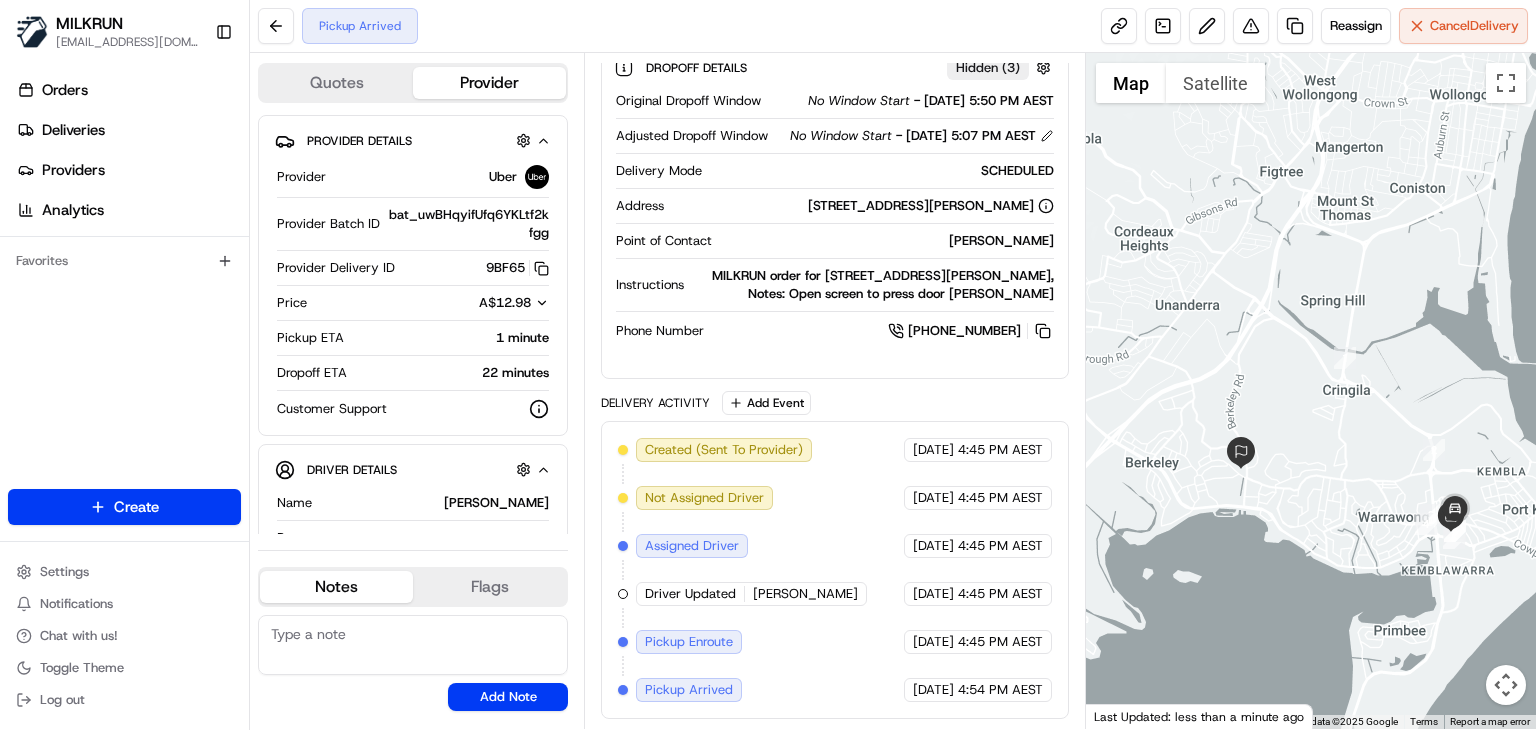 drag, startPoint x: 1341, startPoint y: 517, endPoint x: 1314, endPoint y: 500, distance: 31.906113 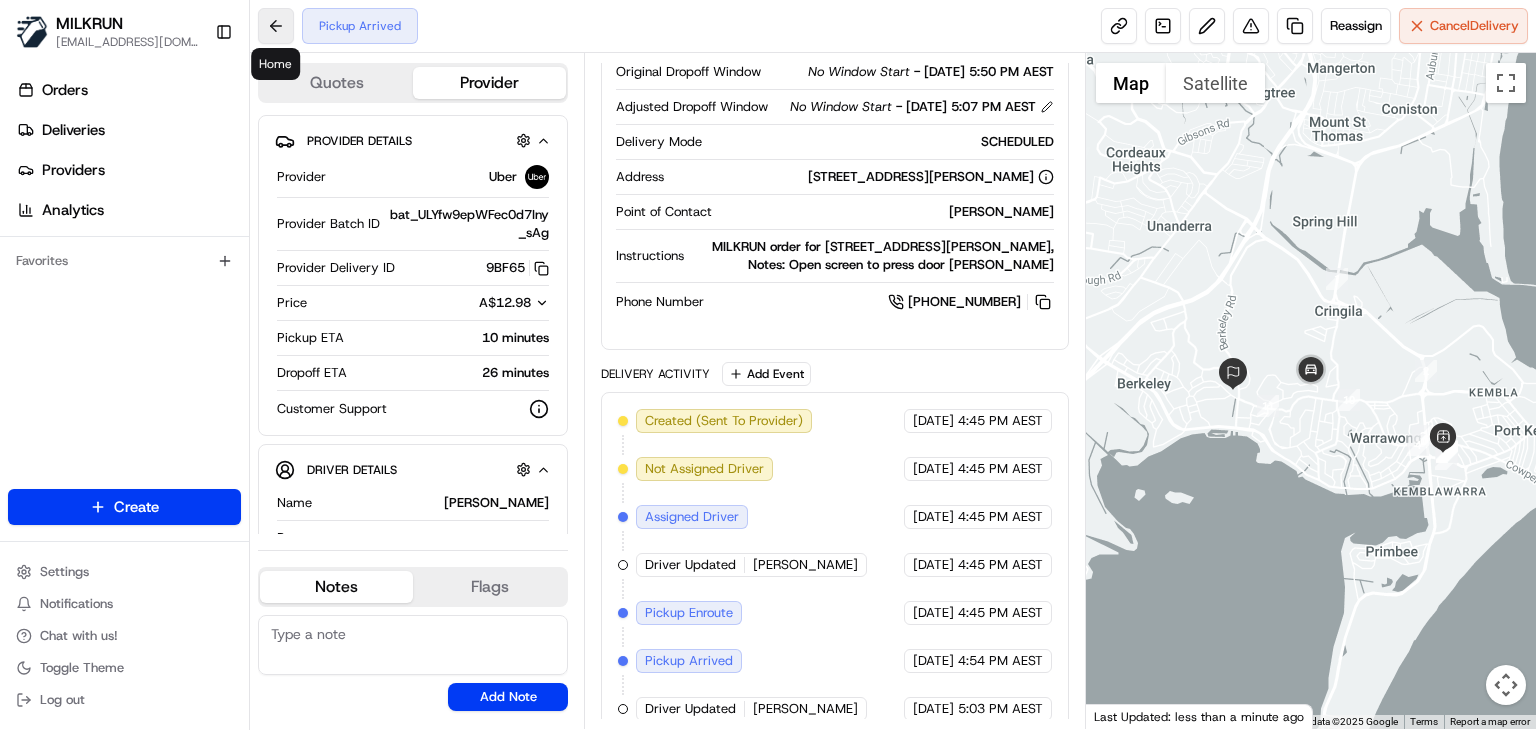 click at bounding box center [276, 26] 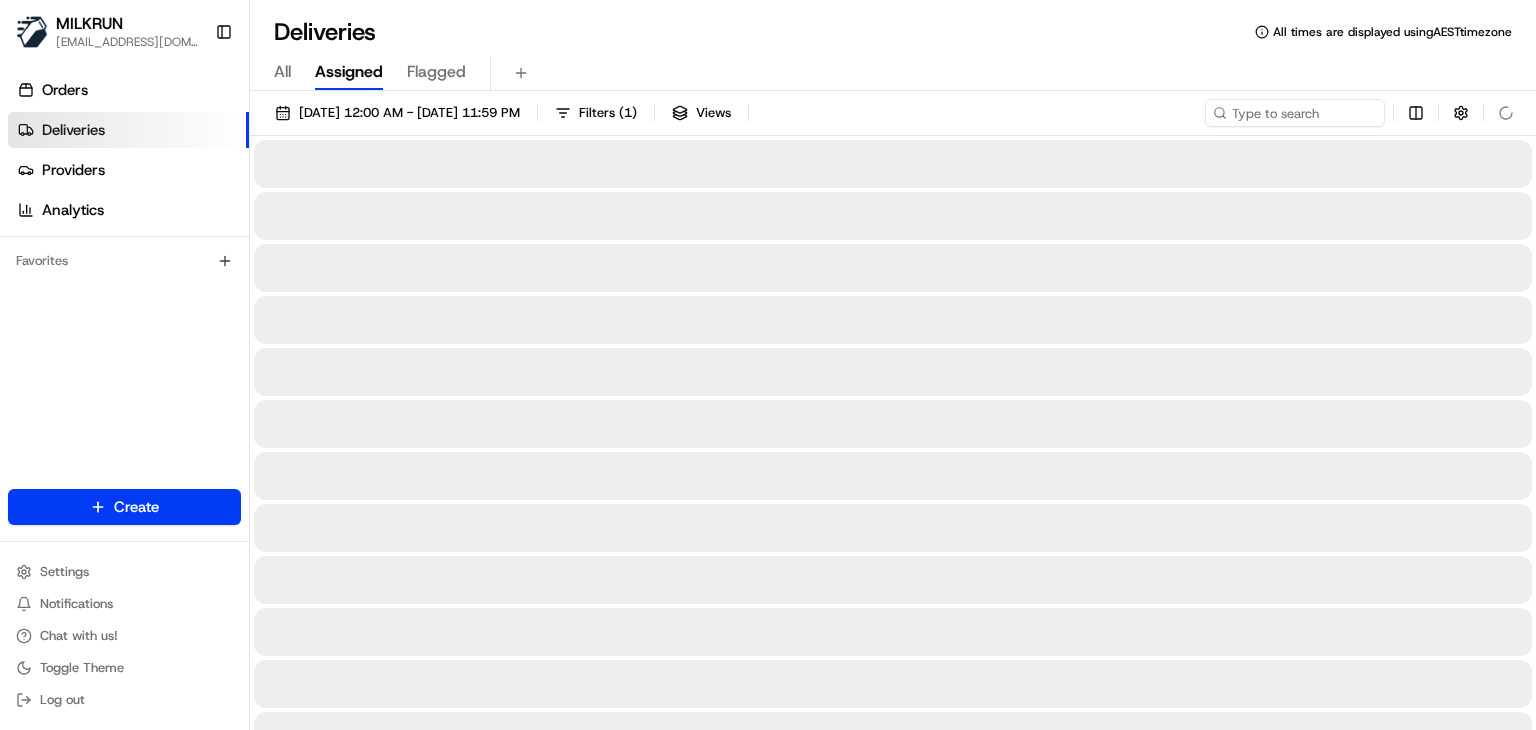 click on "Deliveries All times are displayed using  AEST  timezone" at bounding box center [893, 32] 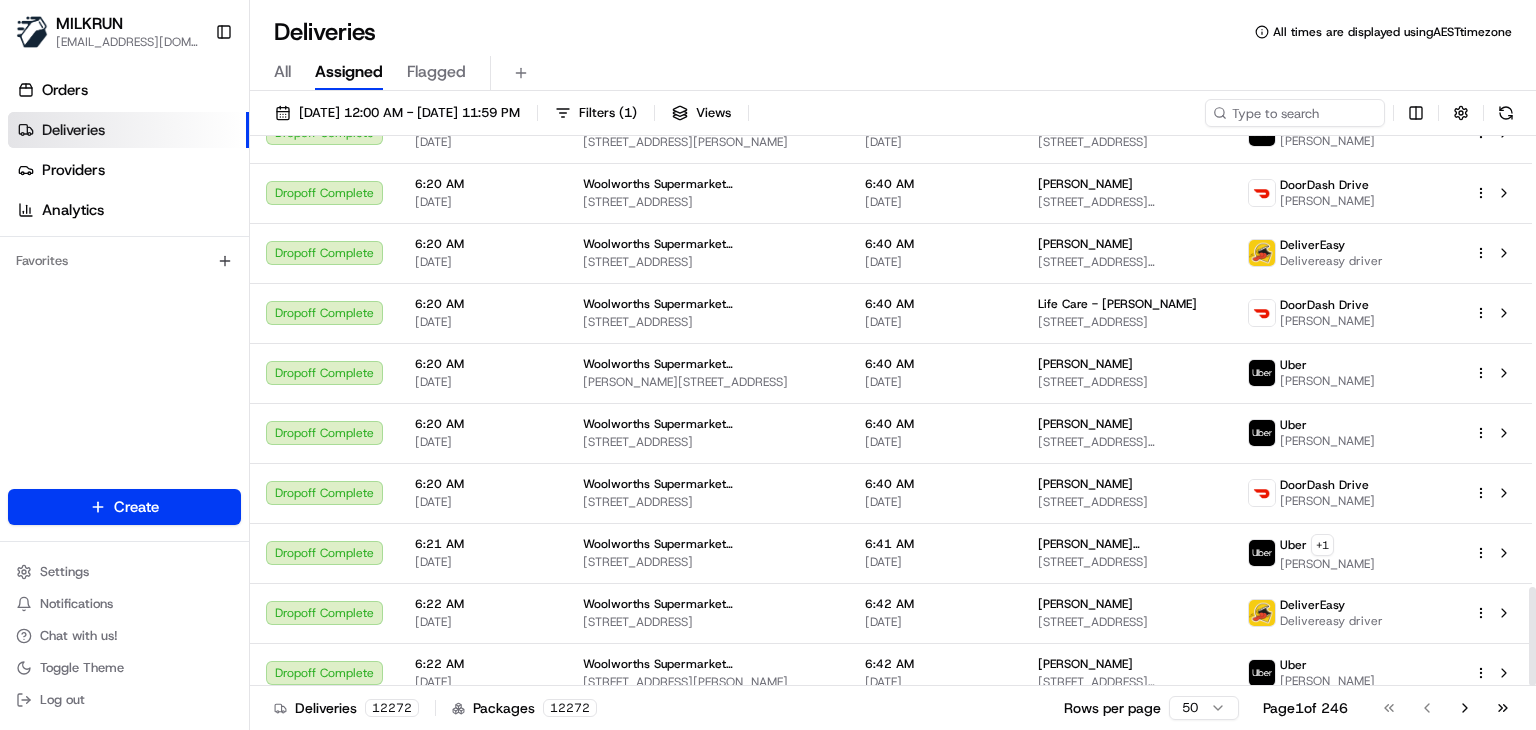 scroll, scrollTop: 2505, scrollLeft: 0, axis: vertical 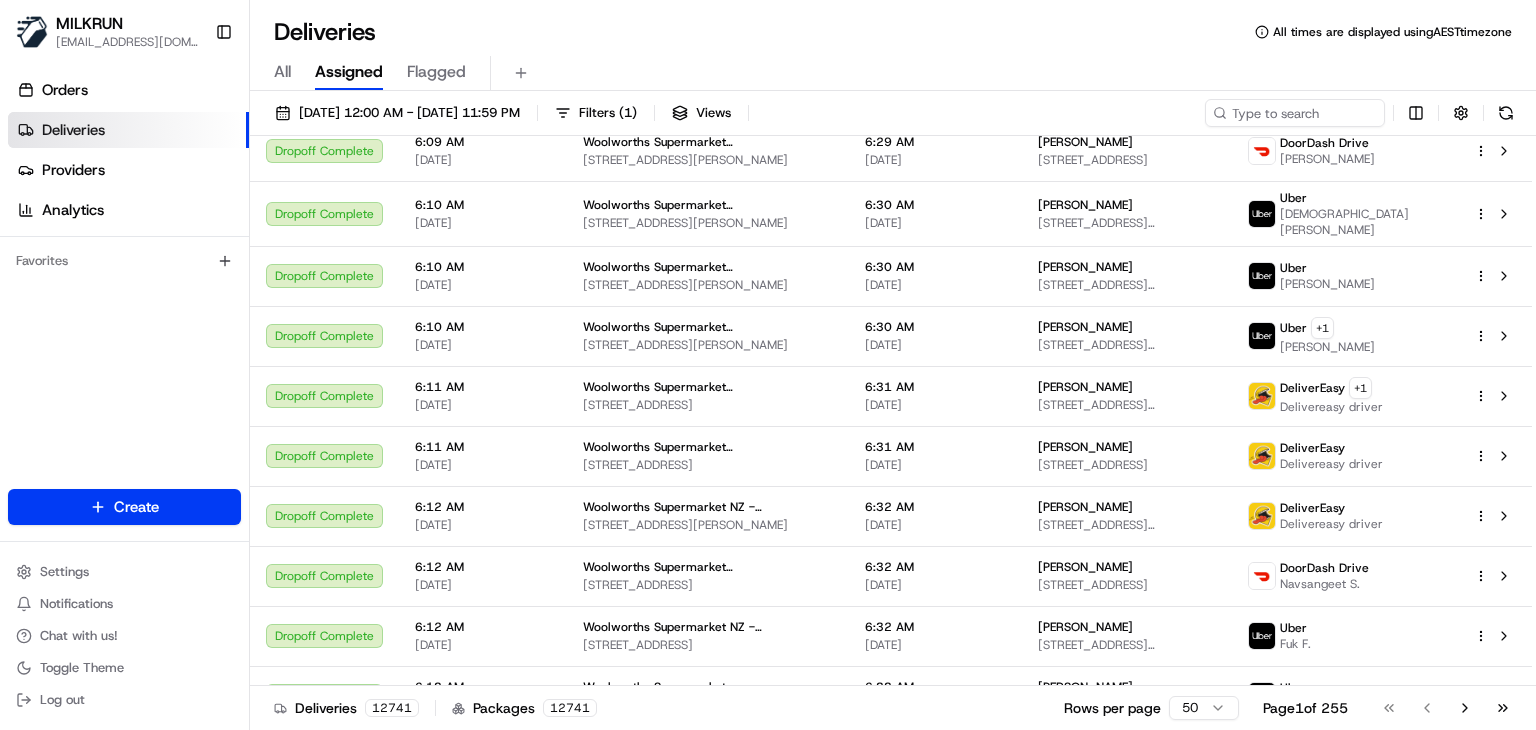 click on "All Assigned Flagged" at bounding box center [893, 73] 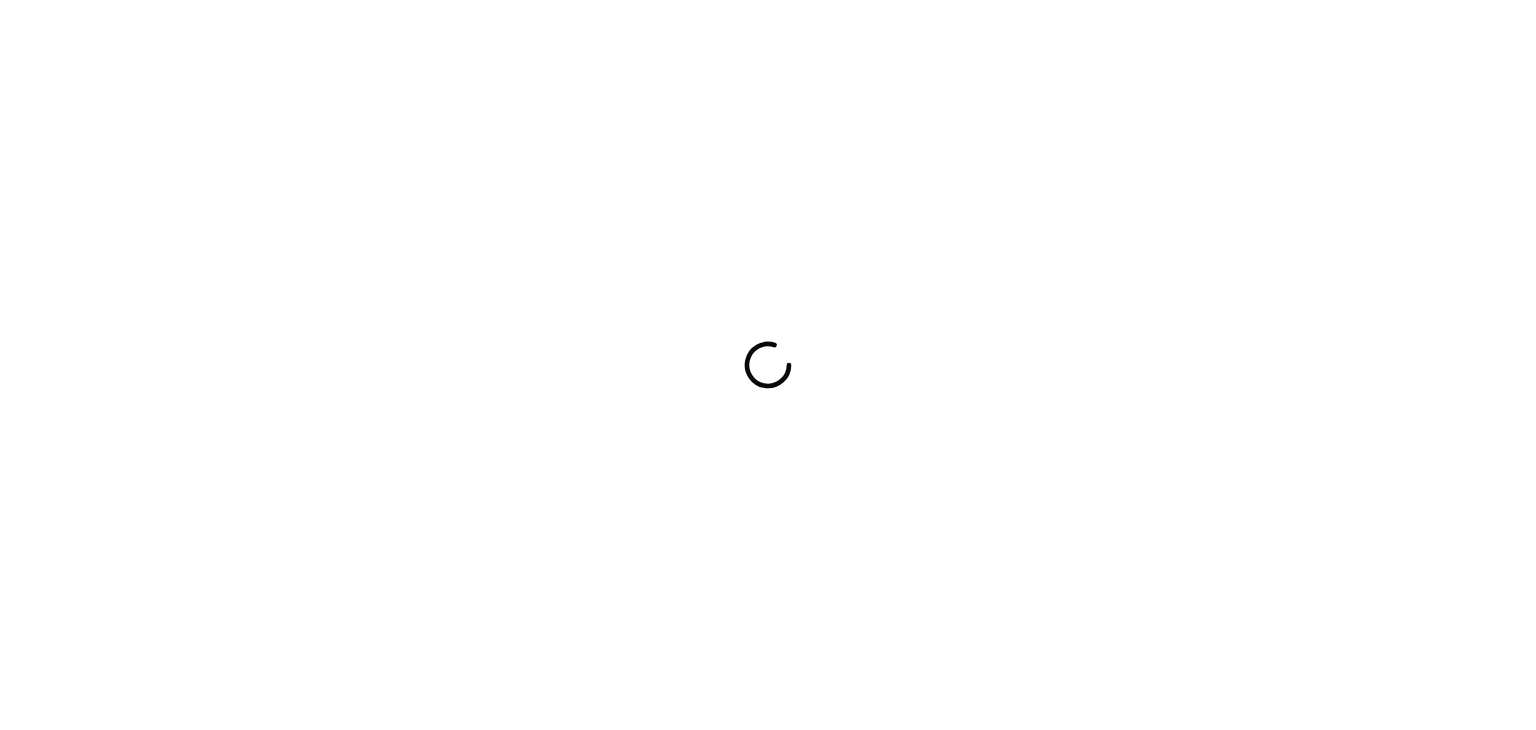 scroll, scrollTop: 0, scrollLeft: 0, axis: both 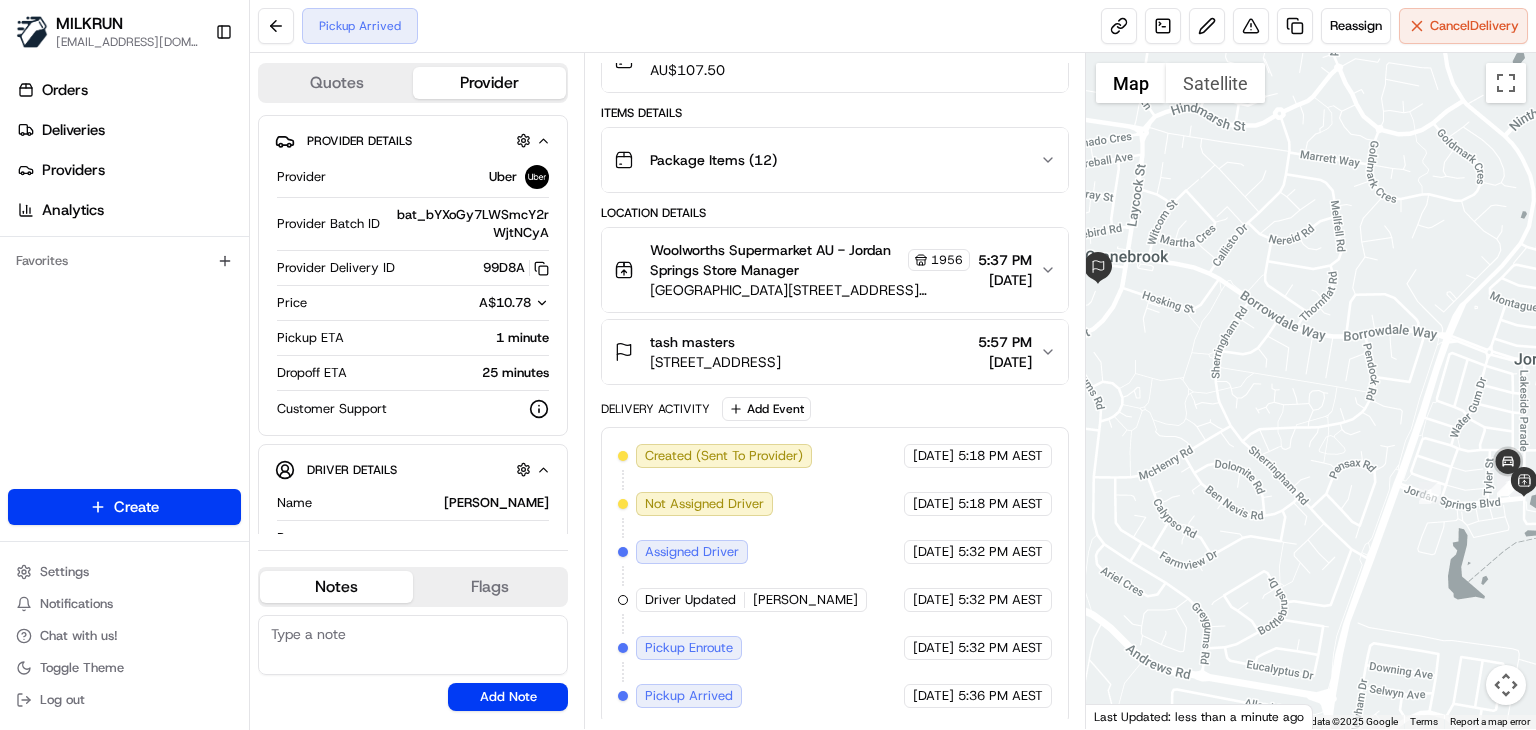 click 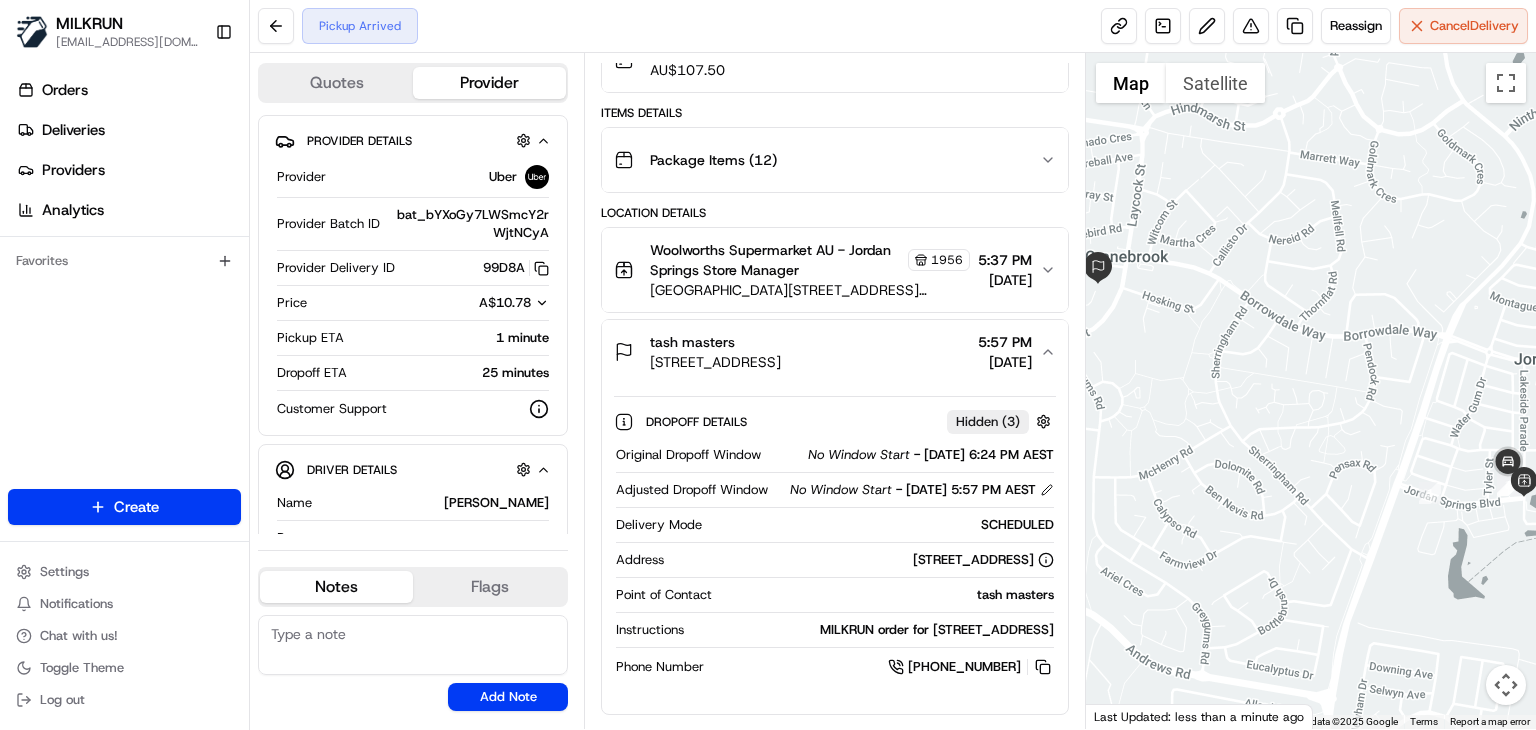 scroll, scrollTop: 389, scrollLeft: 0, axis: vertical 